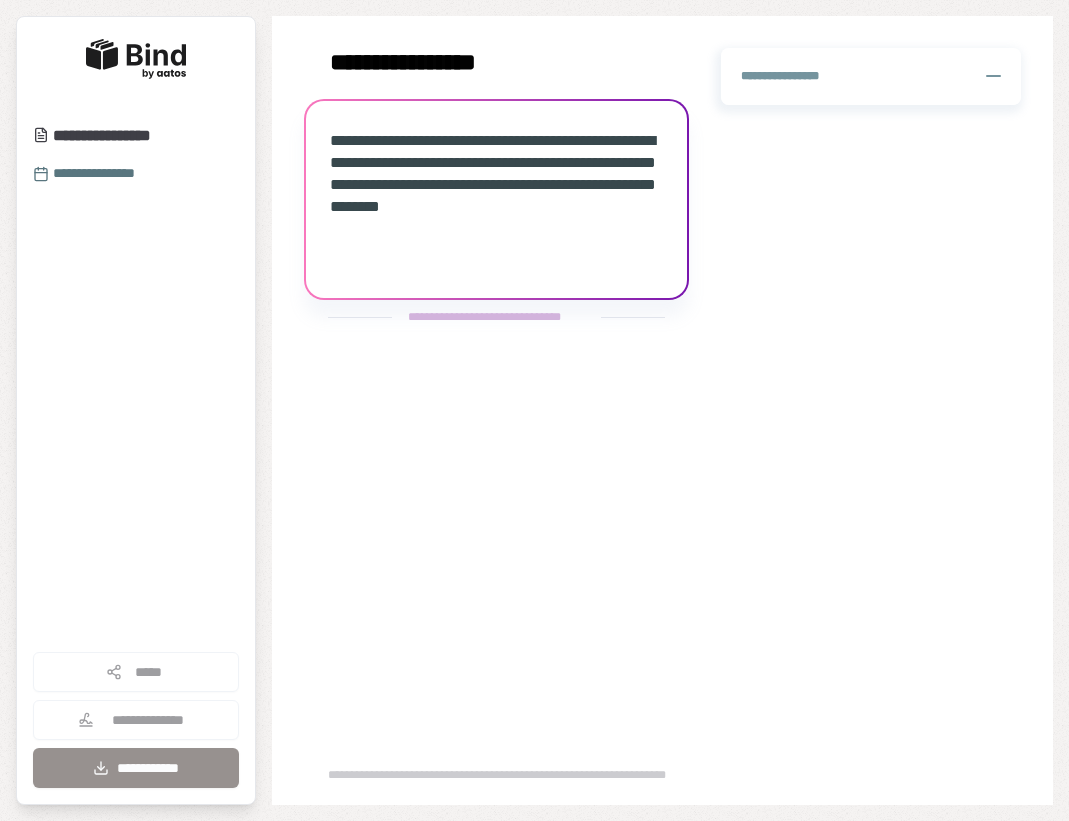 scroll, scrollTop: 0, scrollLeft: 0, axis: both 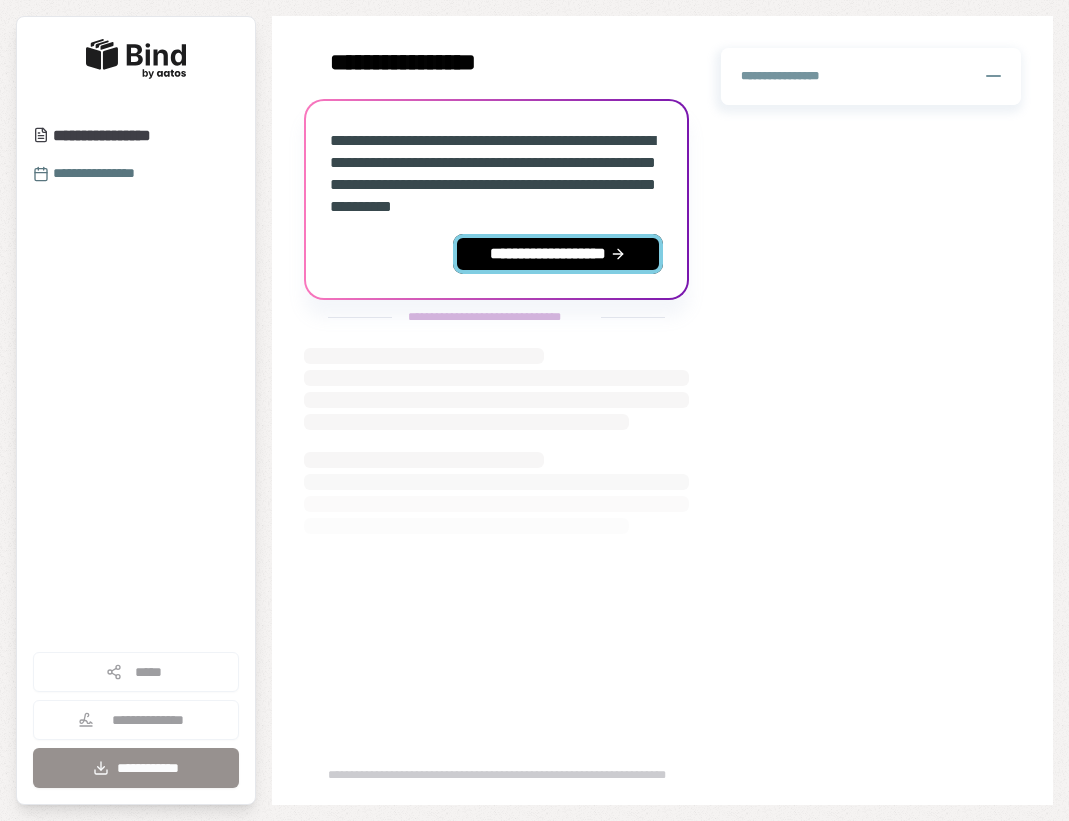 click on "**********" at bounding box center [558, 254] 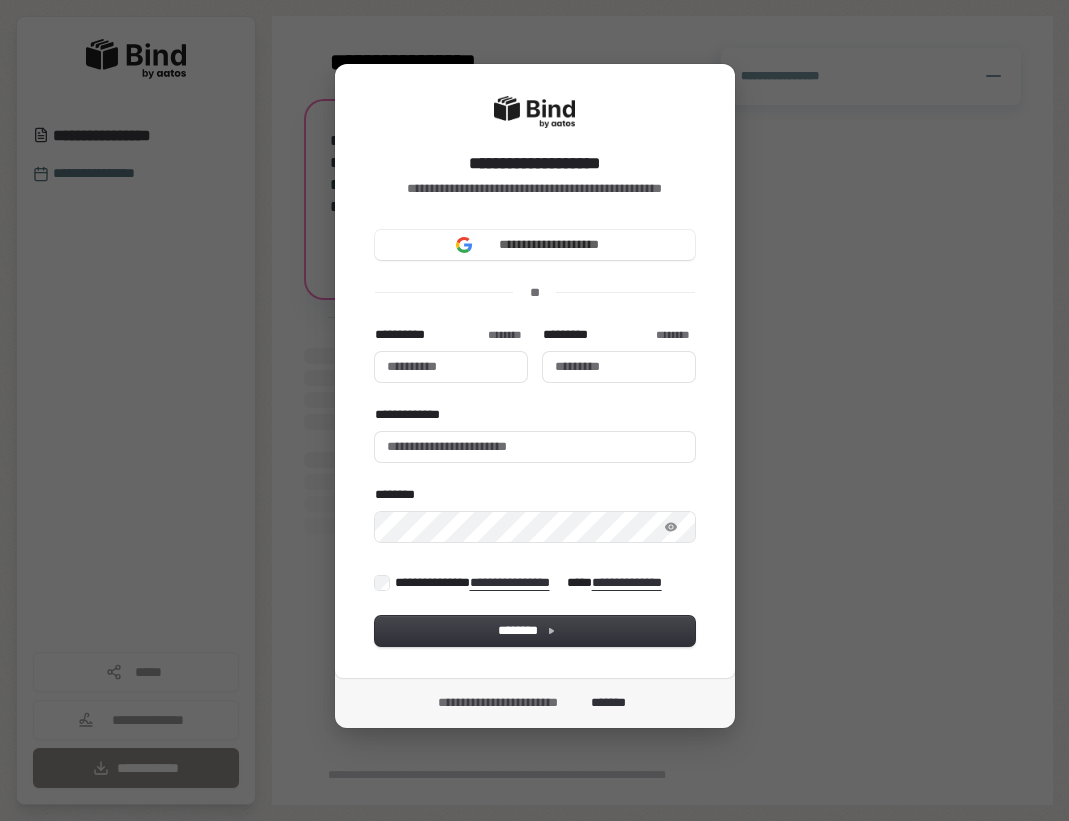 type 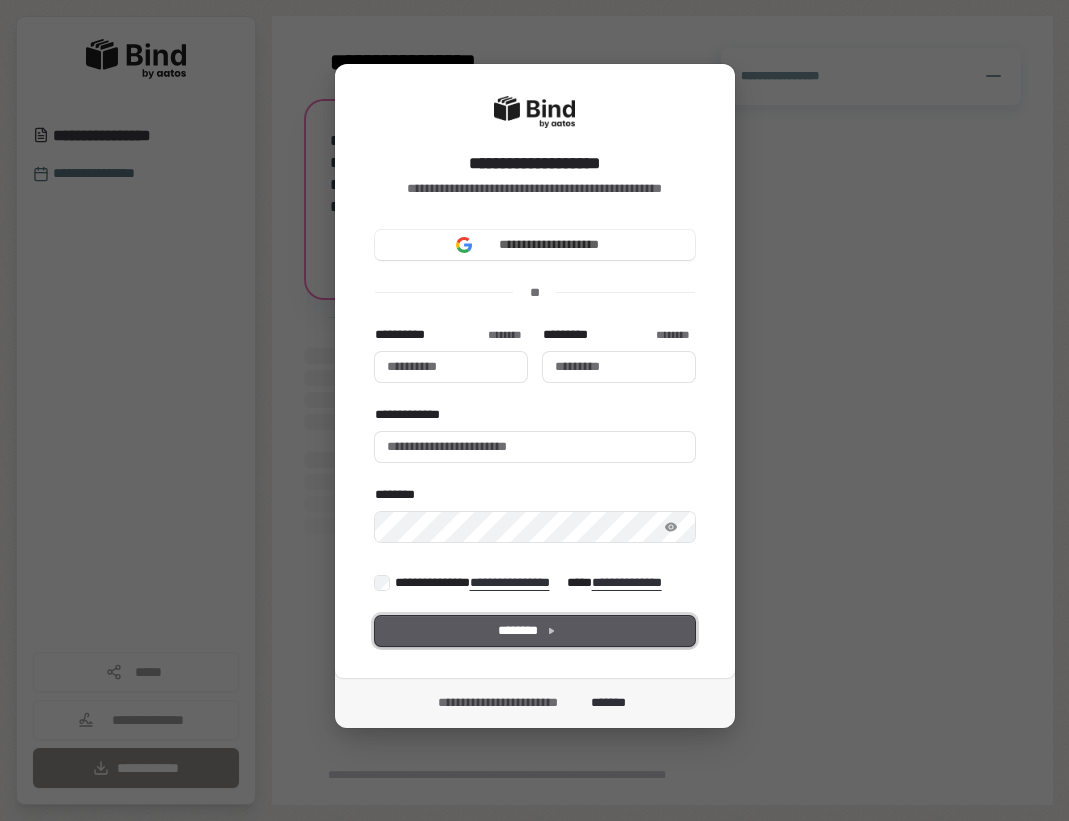 click on "********" at bounding box center (534, 631) 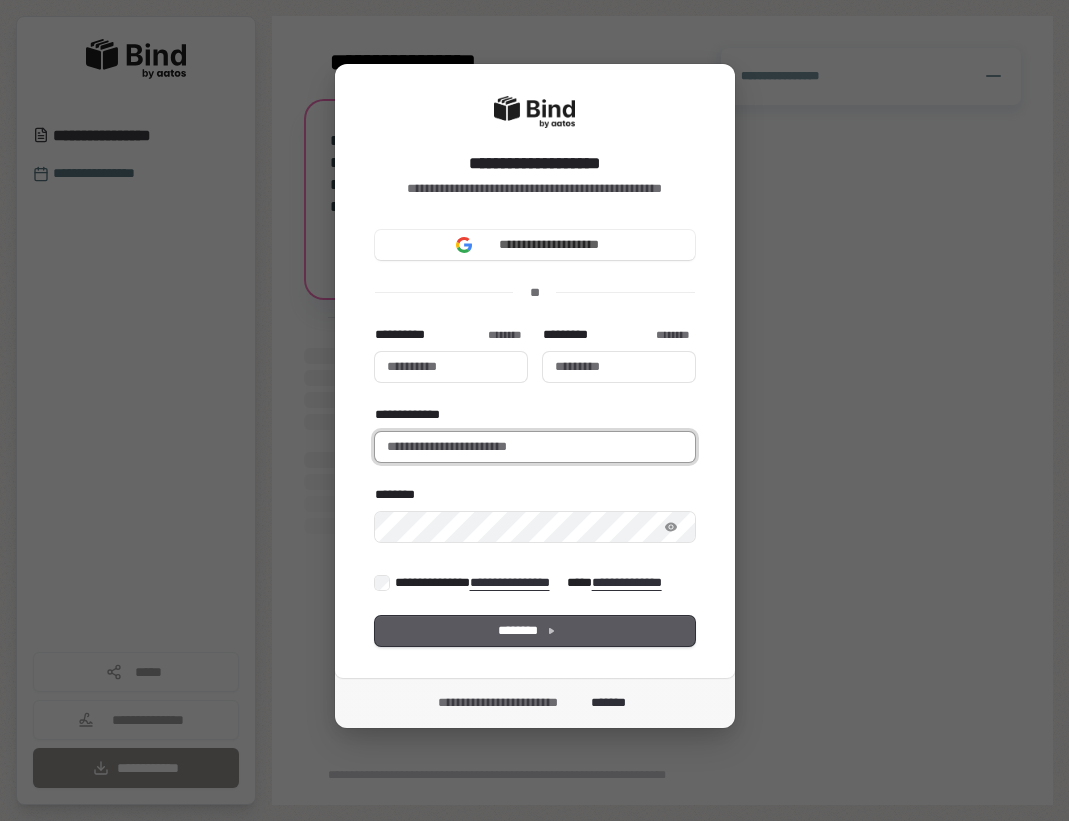 type 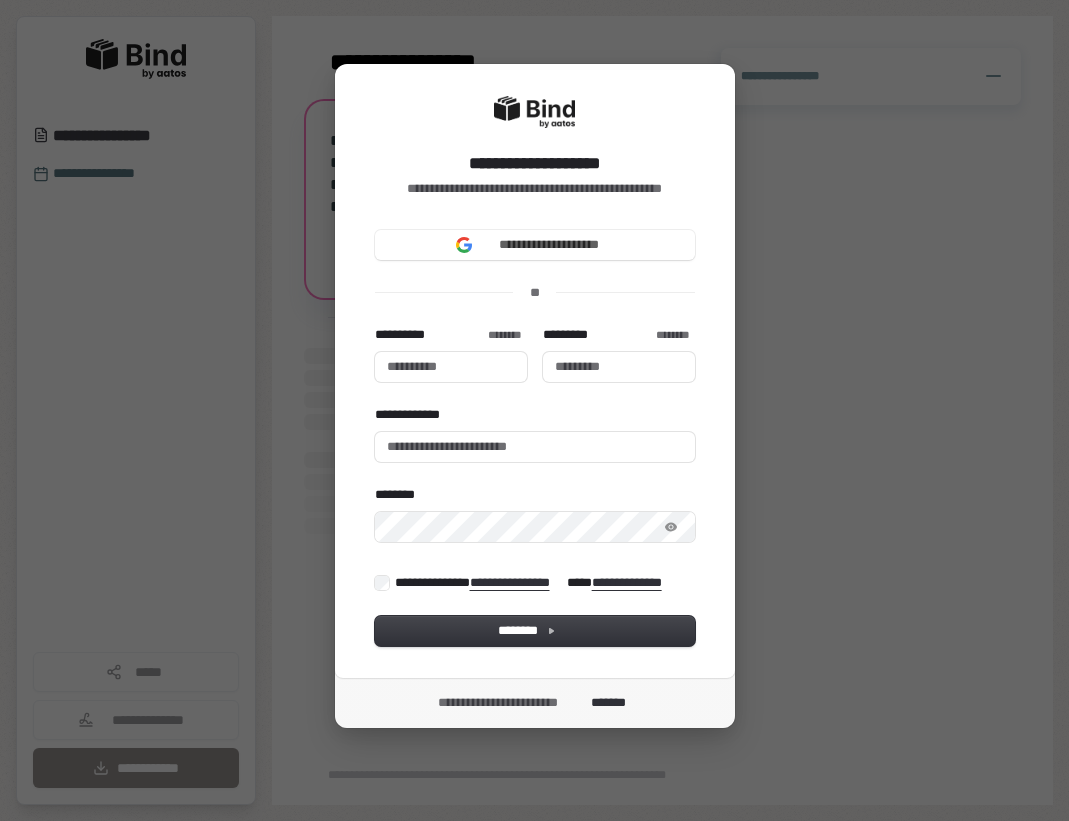type 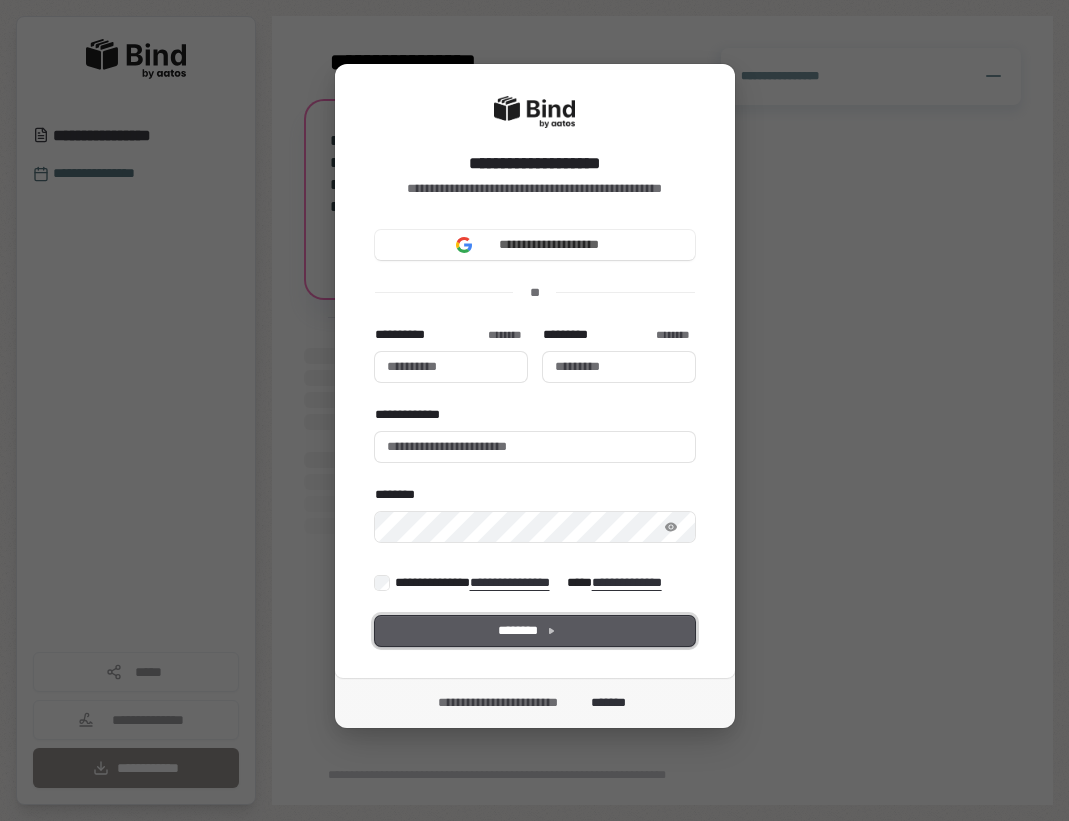 click on "********" at bounding box center (534, 631) 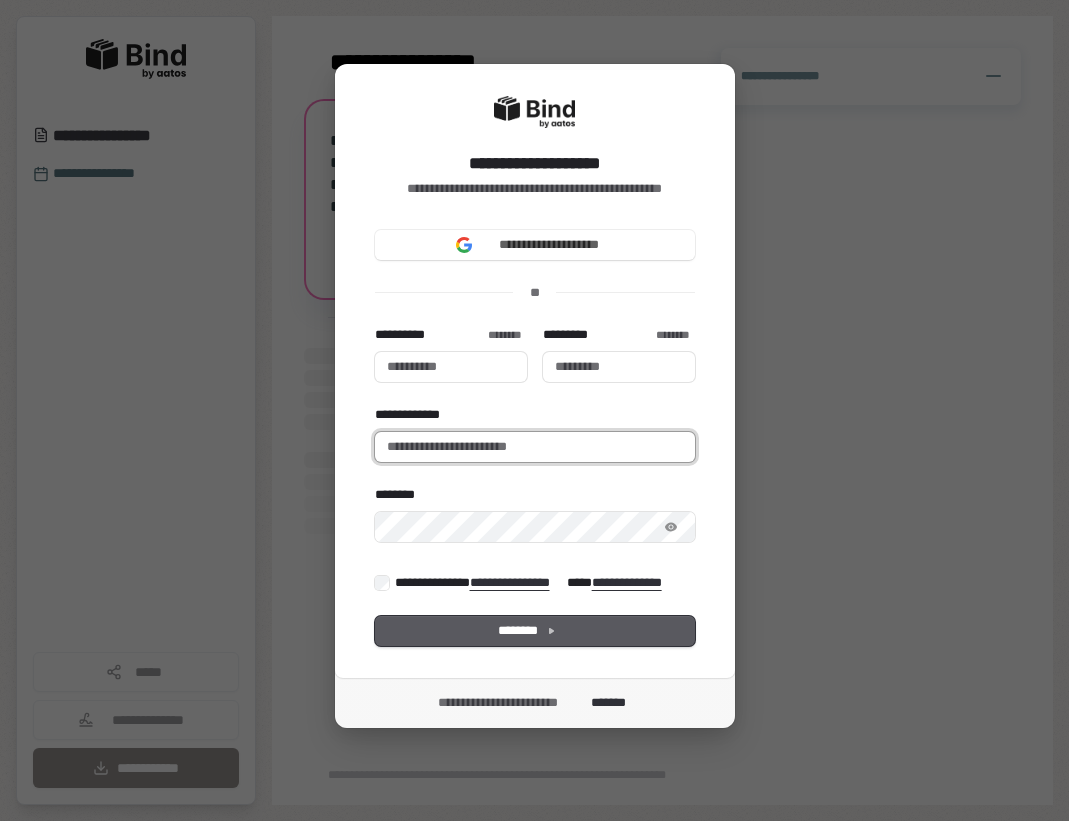 type 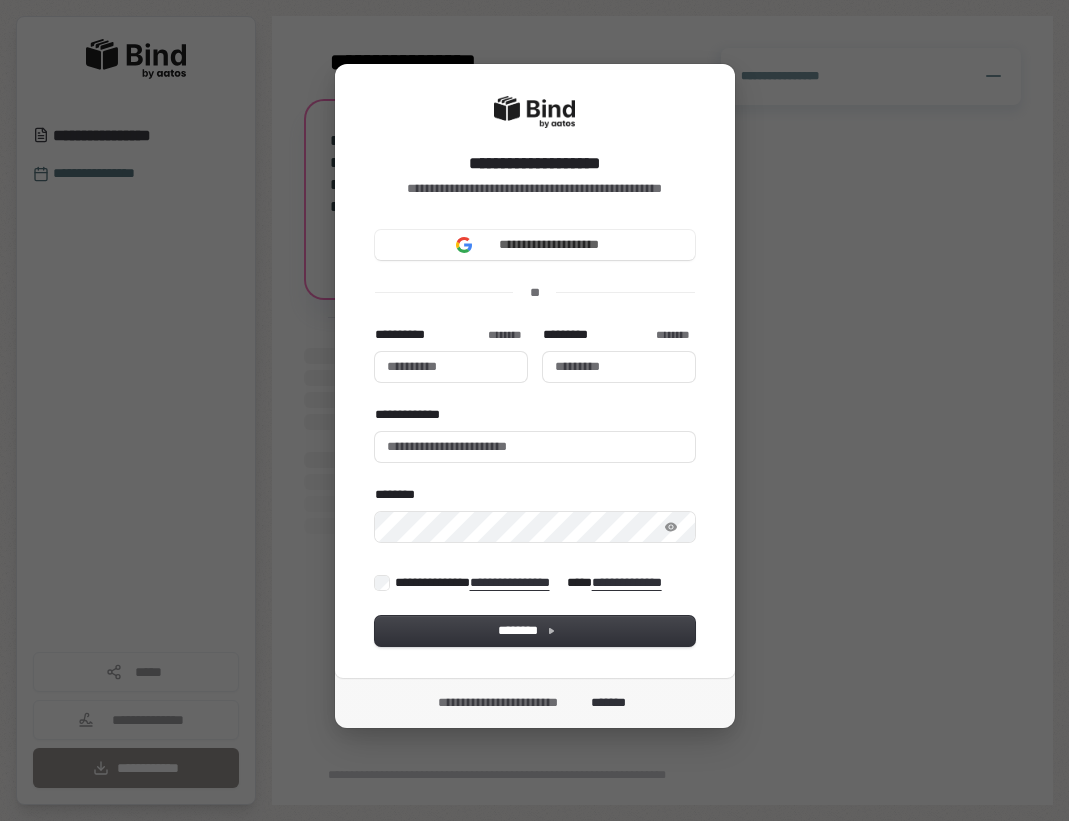 type 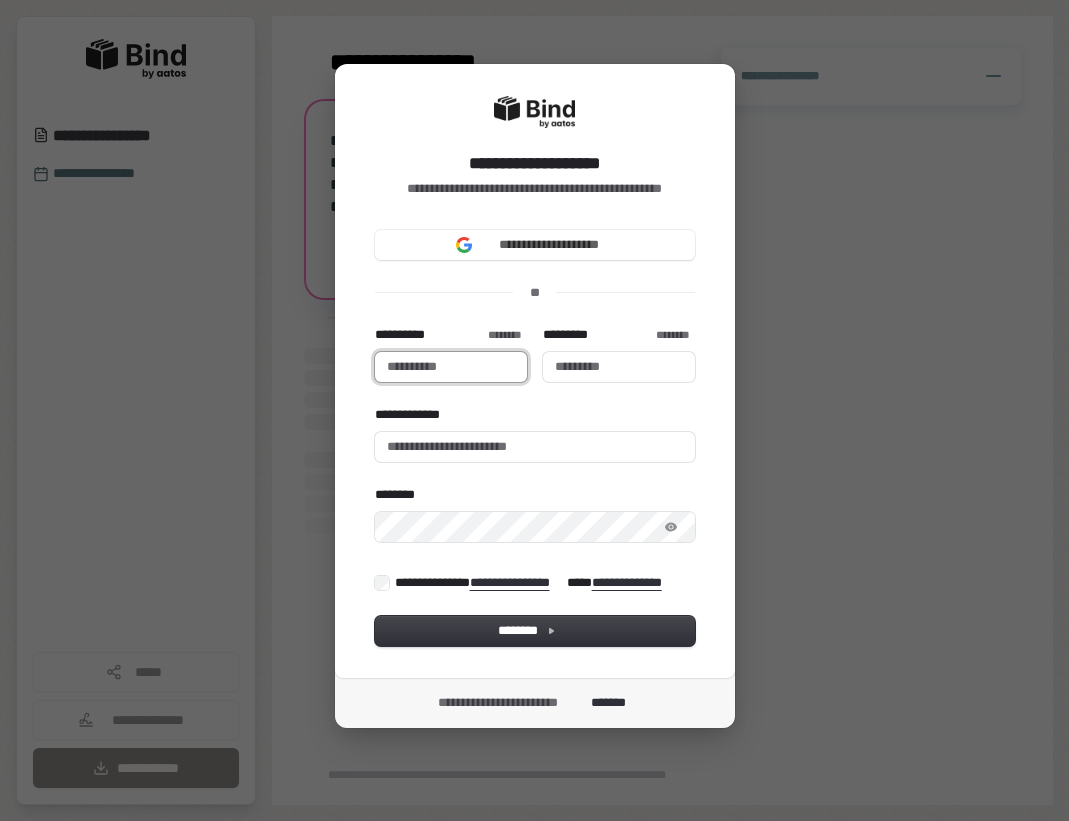 click on "**********" at bounding box center (451, 367) 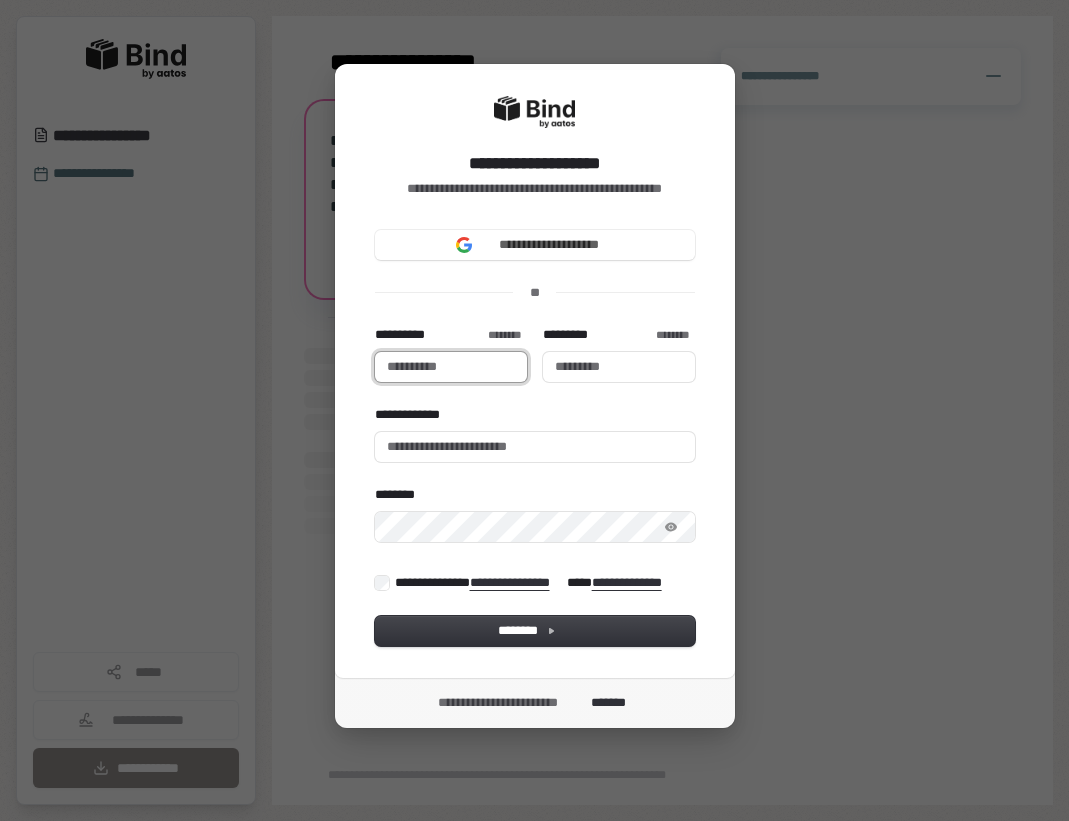type on "*" 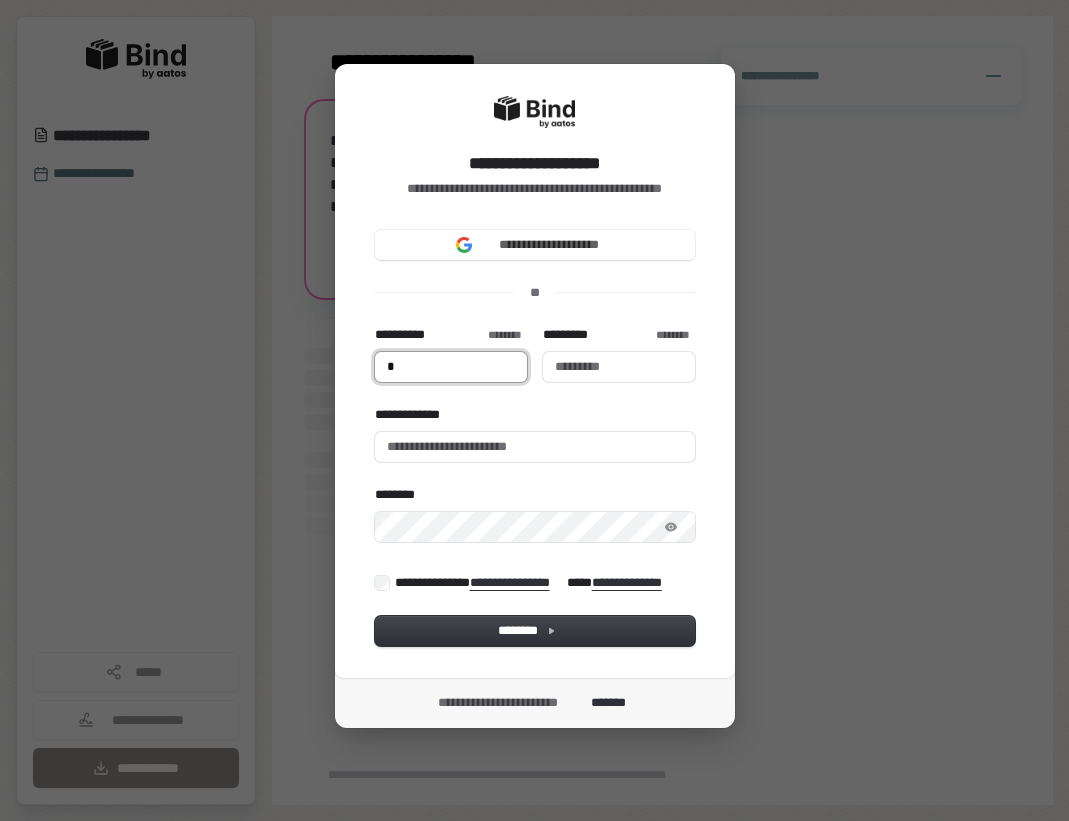 type on "**" 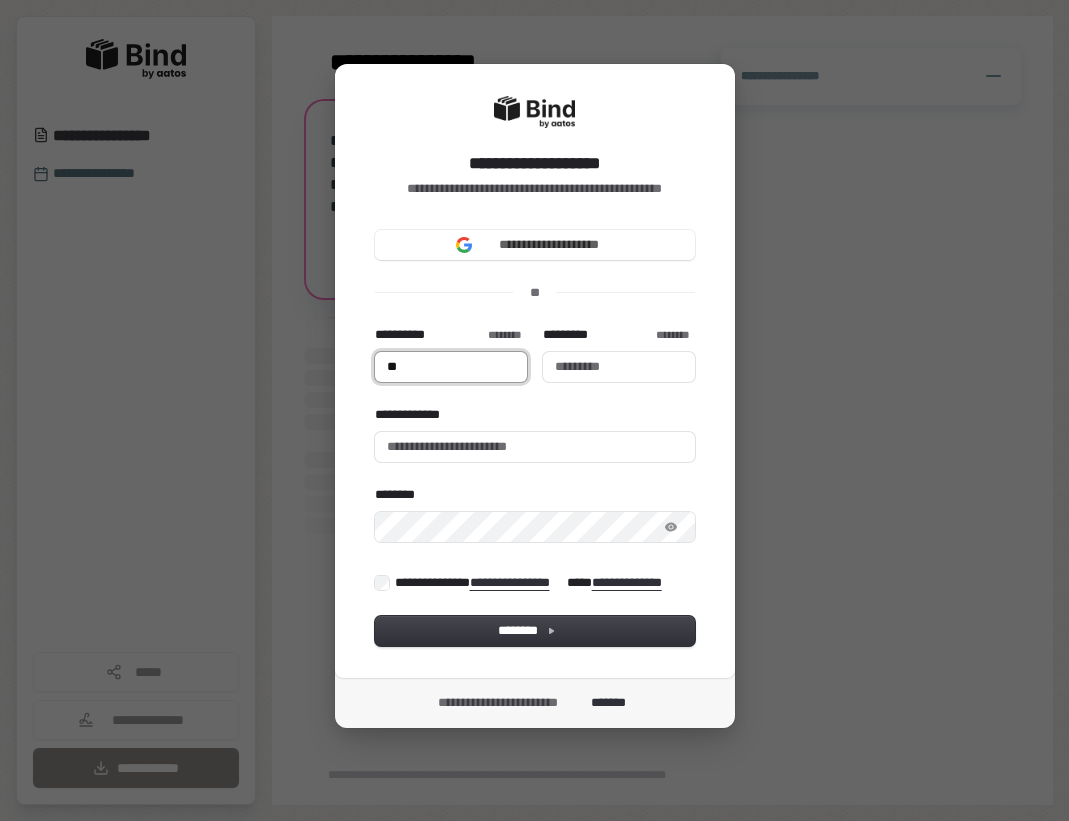 type on "***" 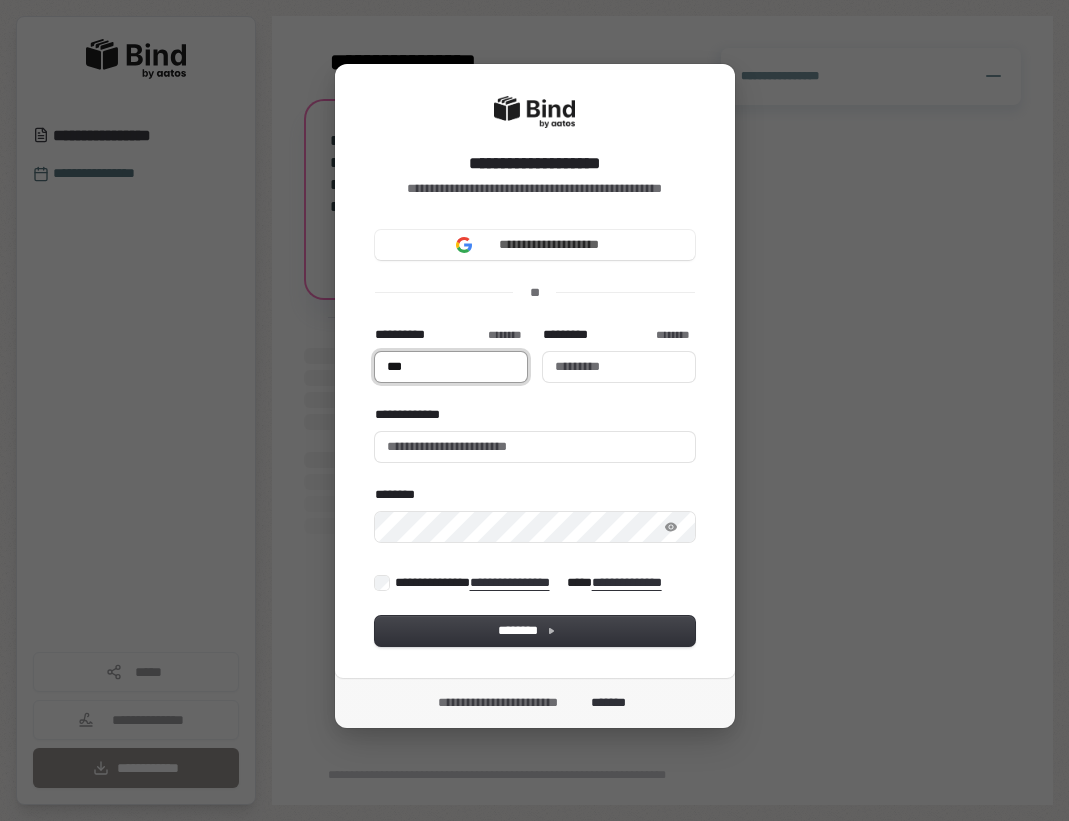 type on "****" 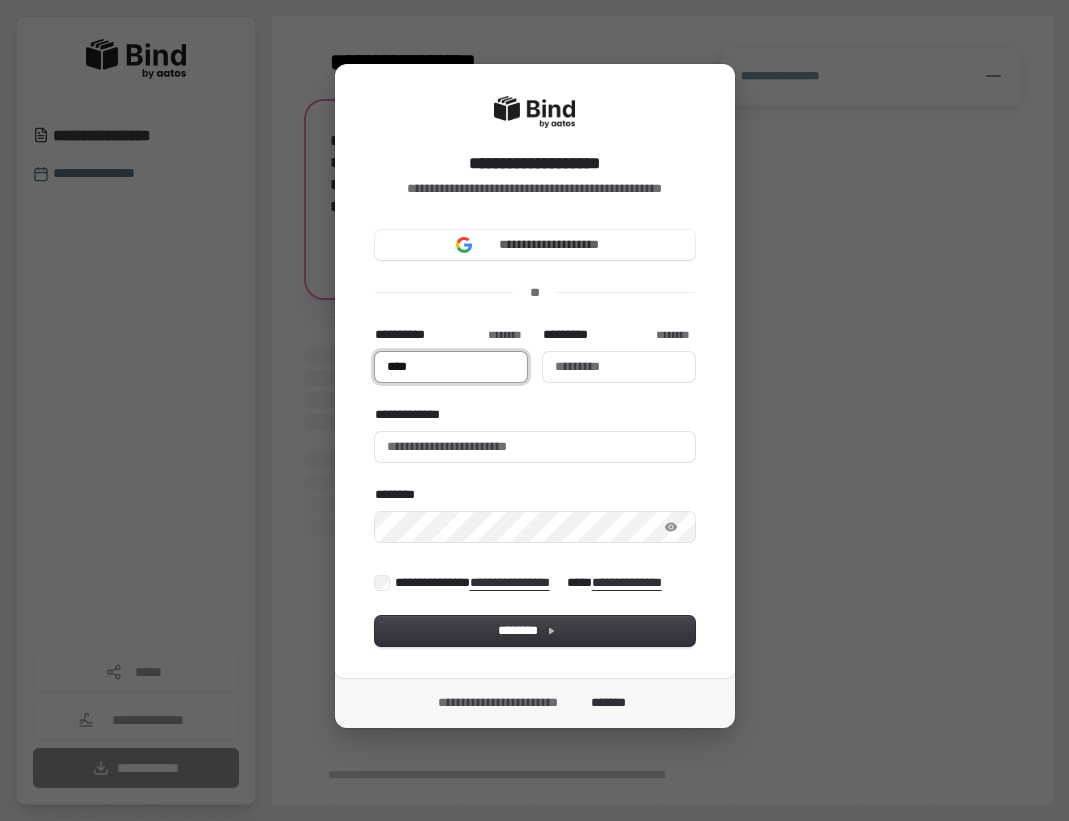 type on "*****" 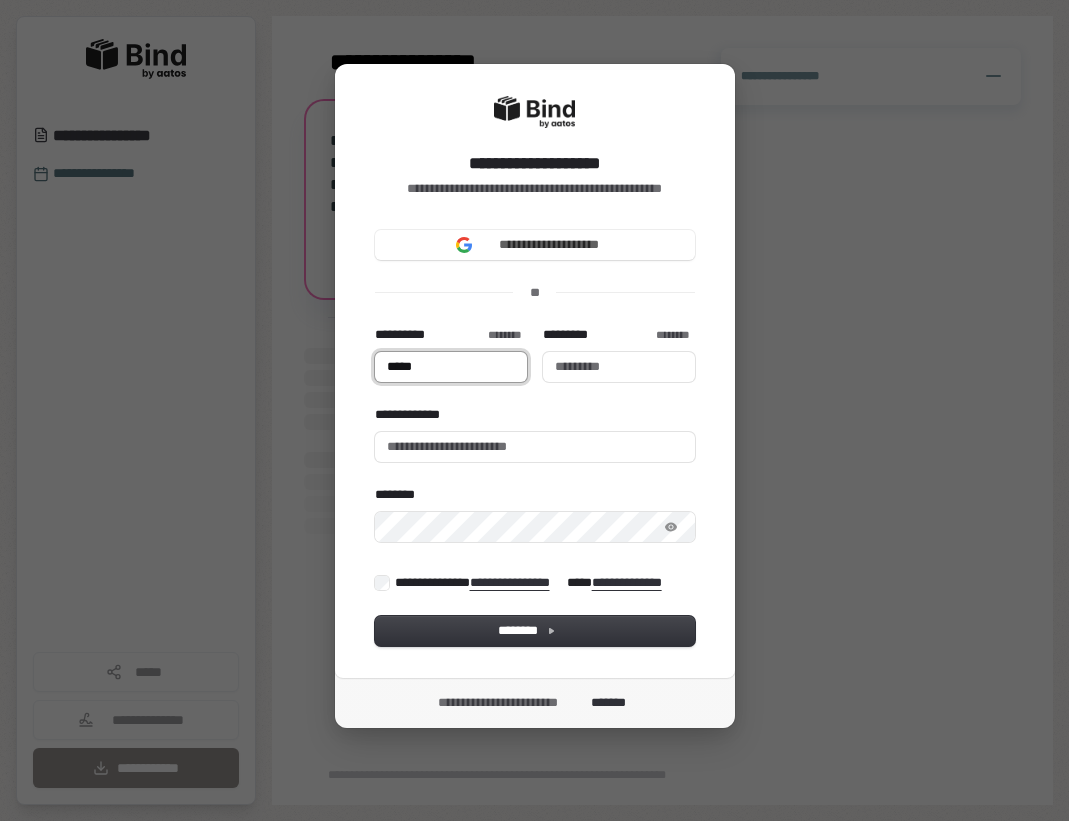 type on "******" 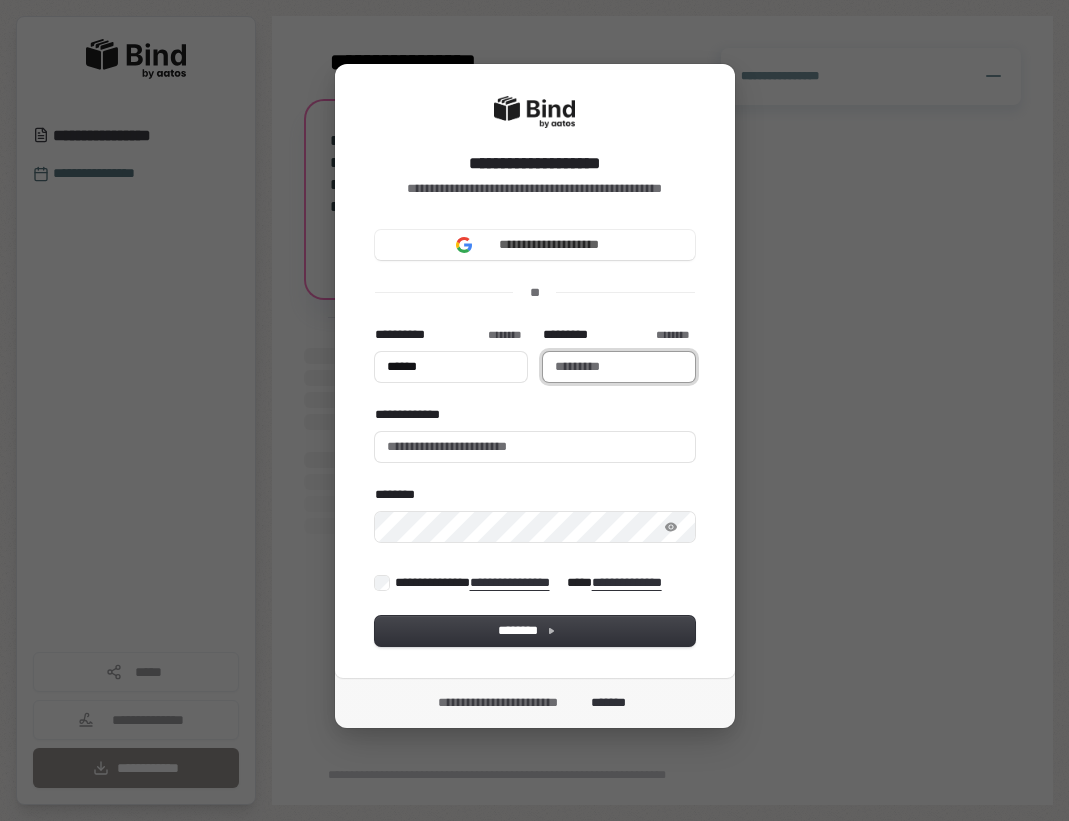 click on "*********" at bounding box center (619, 367) 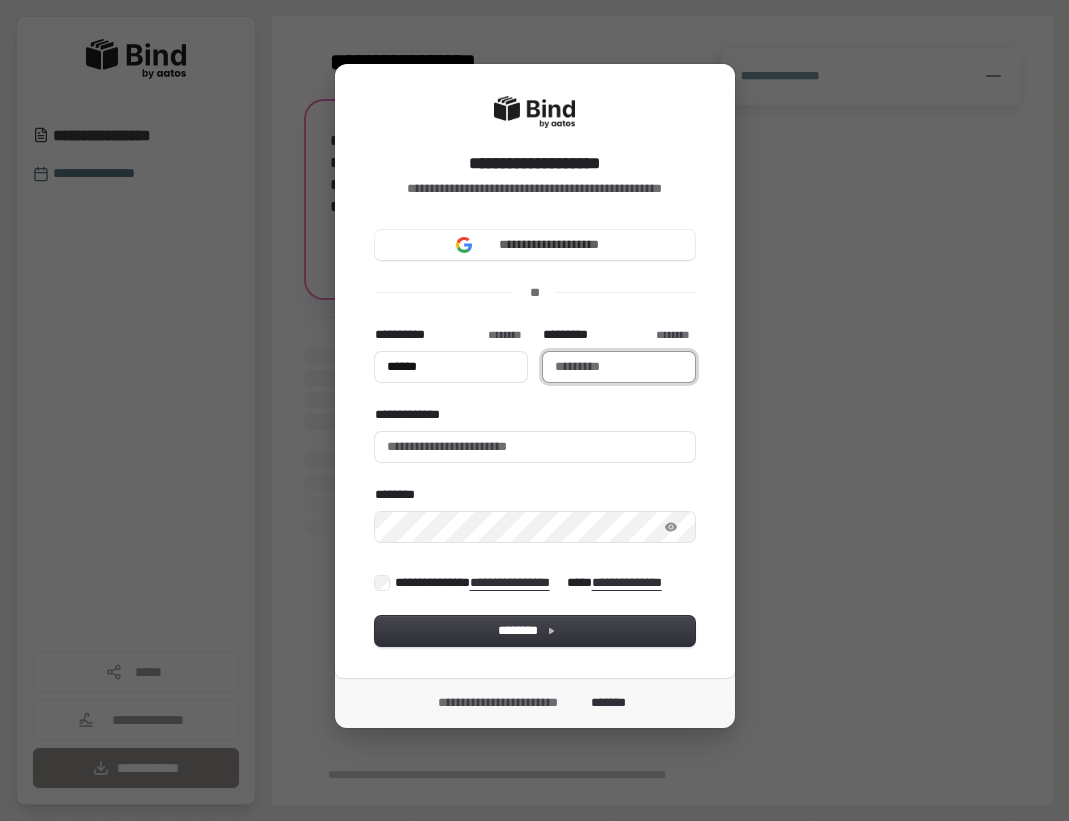 type on "*" 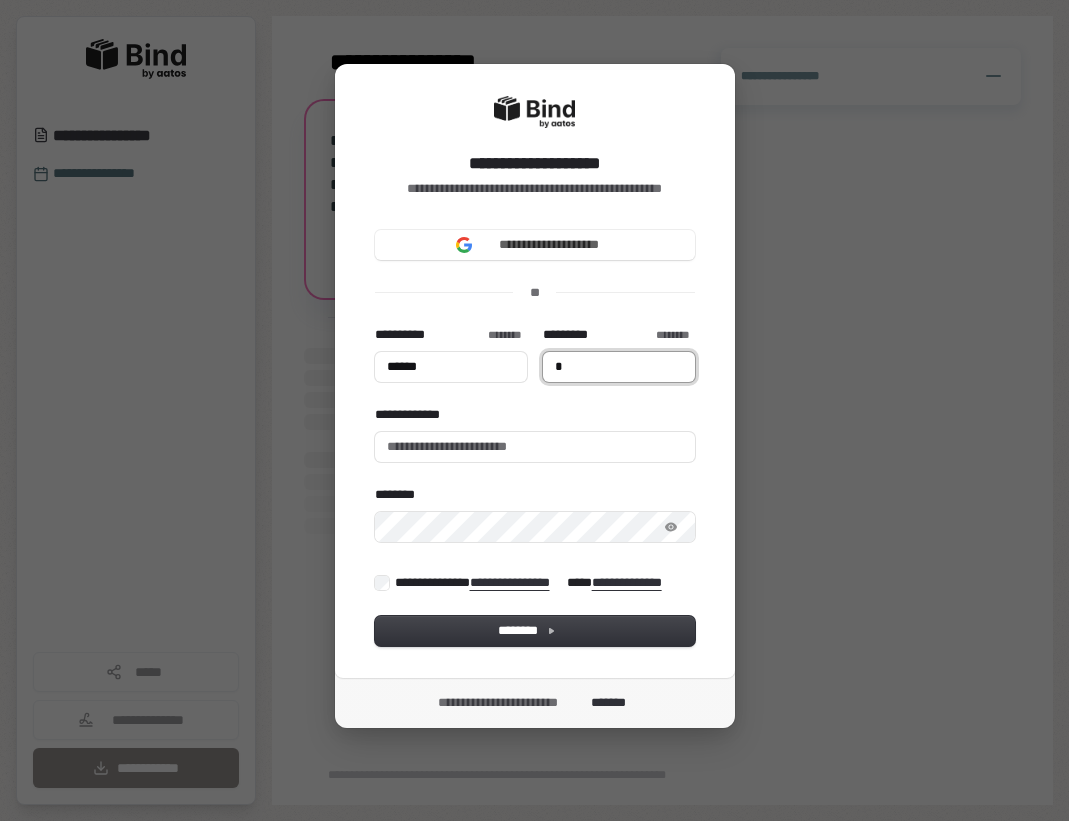 type on "******" 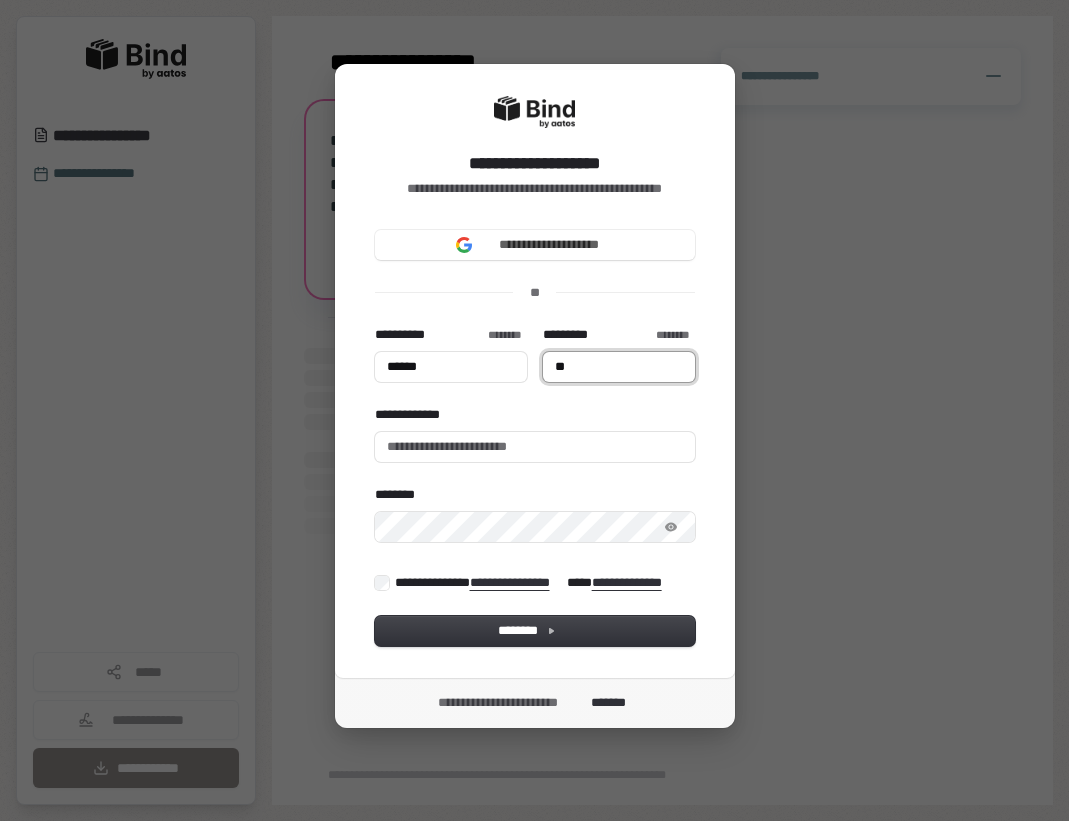 type on "******" 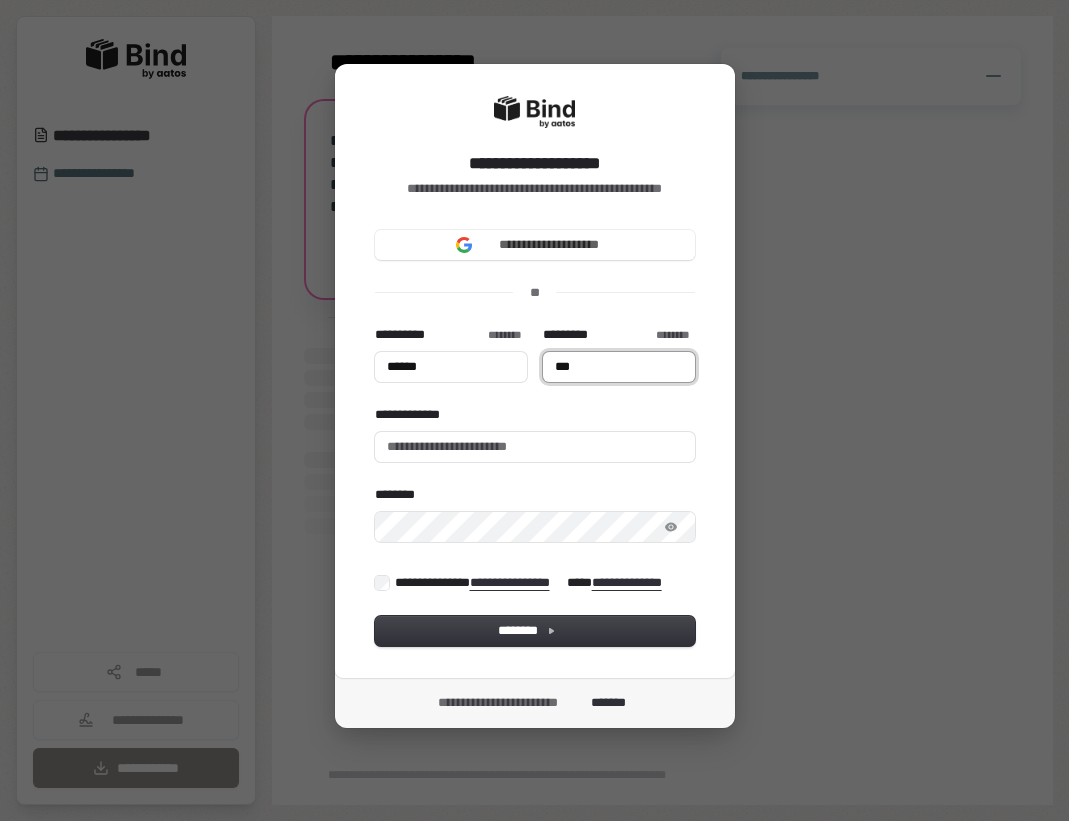 type on "******" 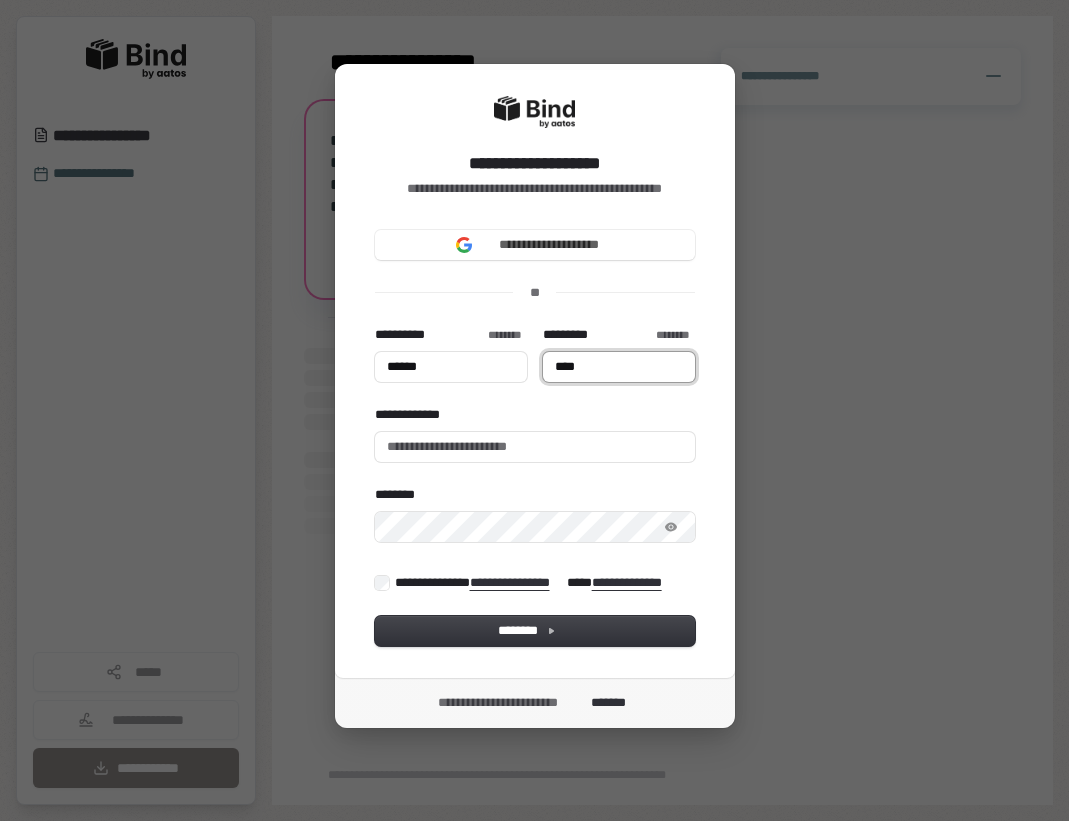 type on "******" 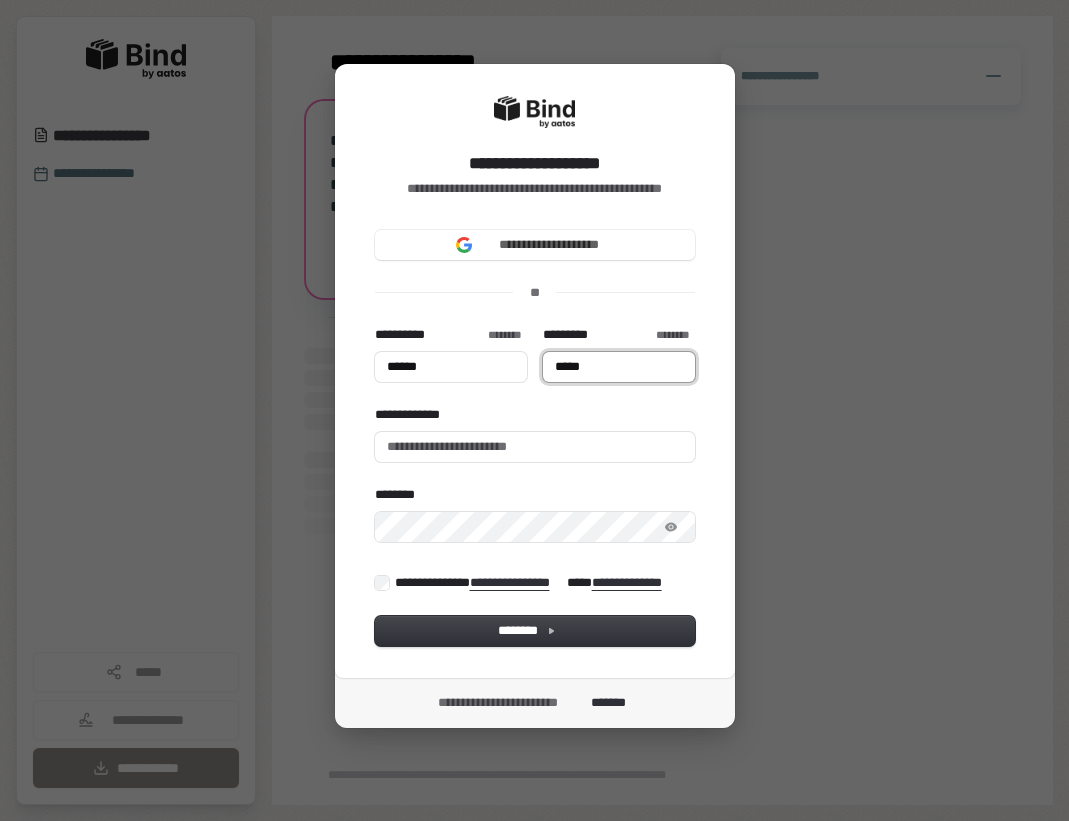 type on "******" 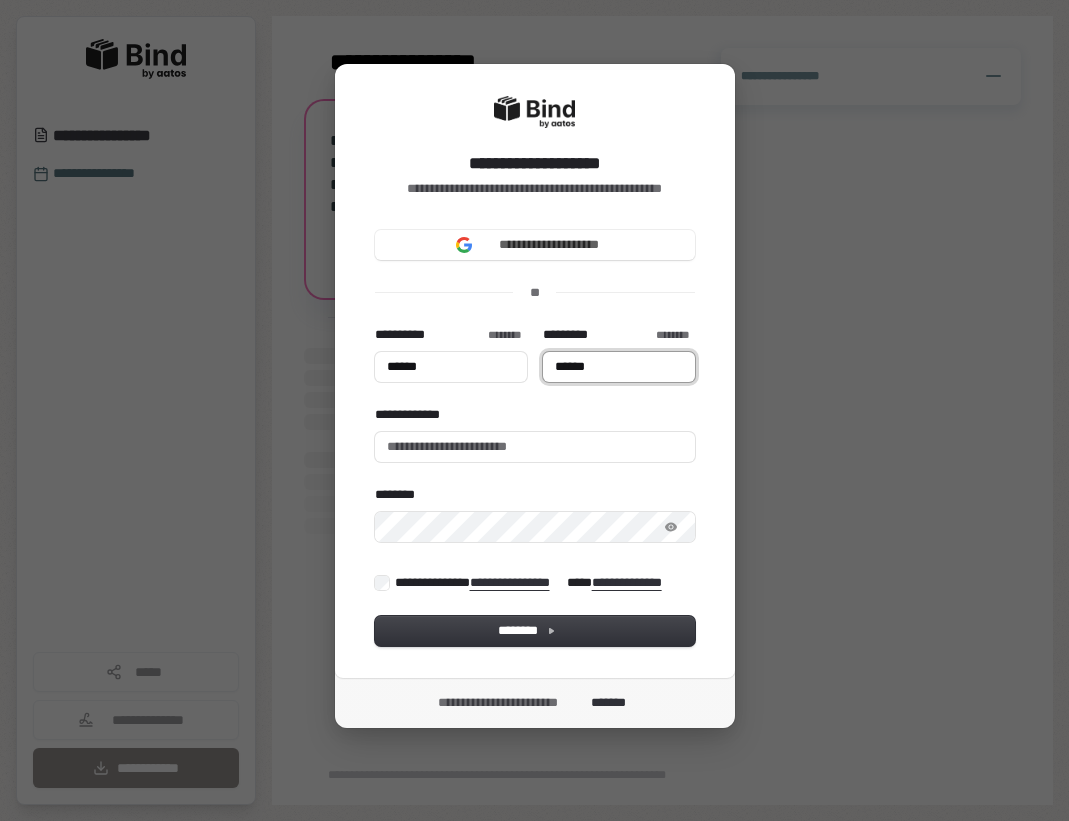 type on "******" 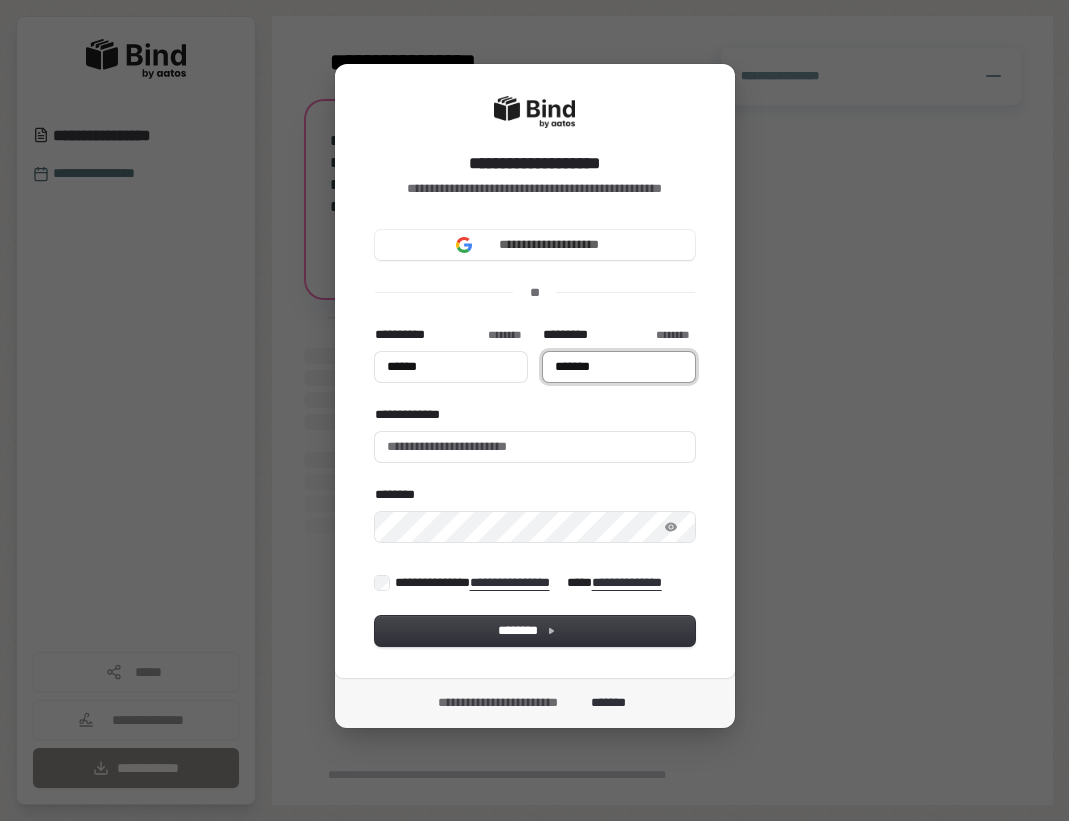 type on "******" 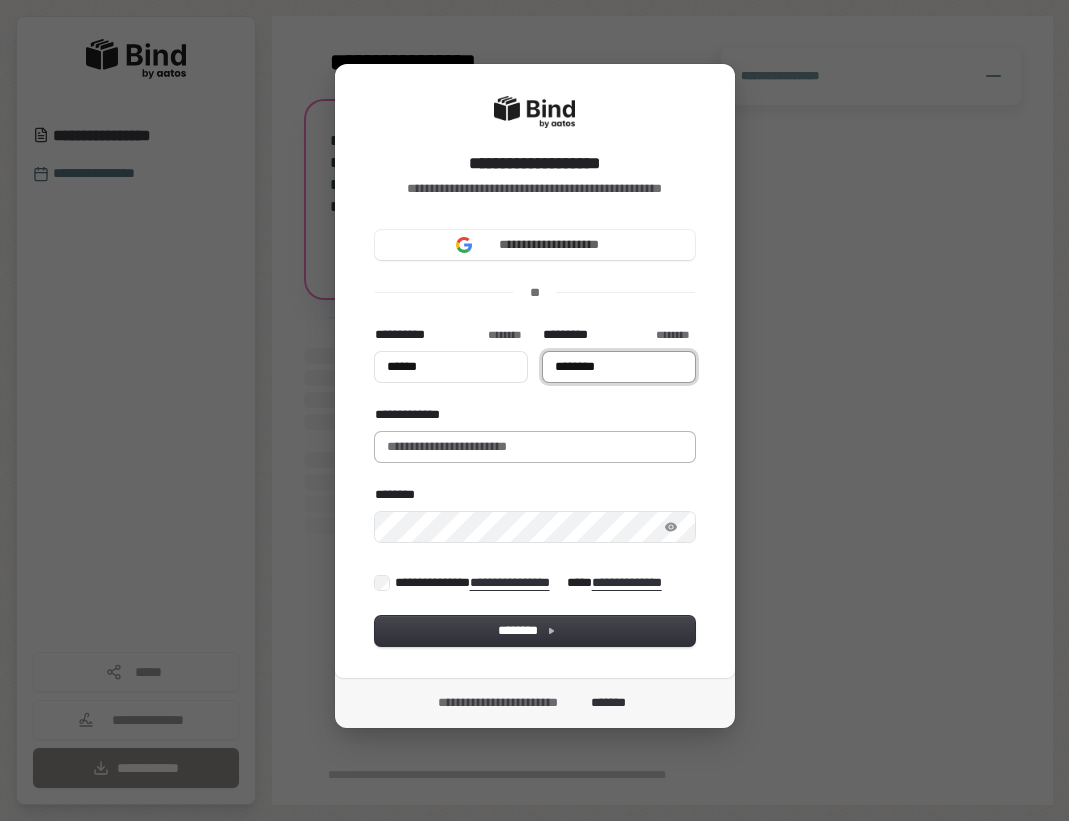 type on "********" 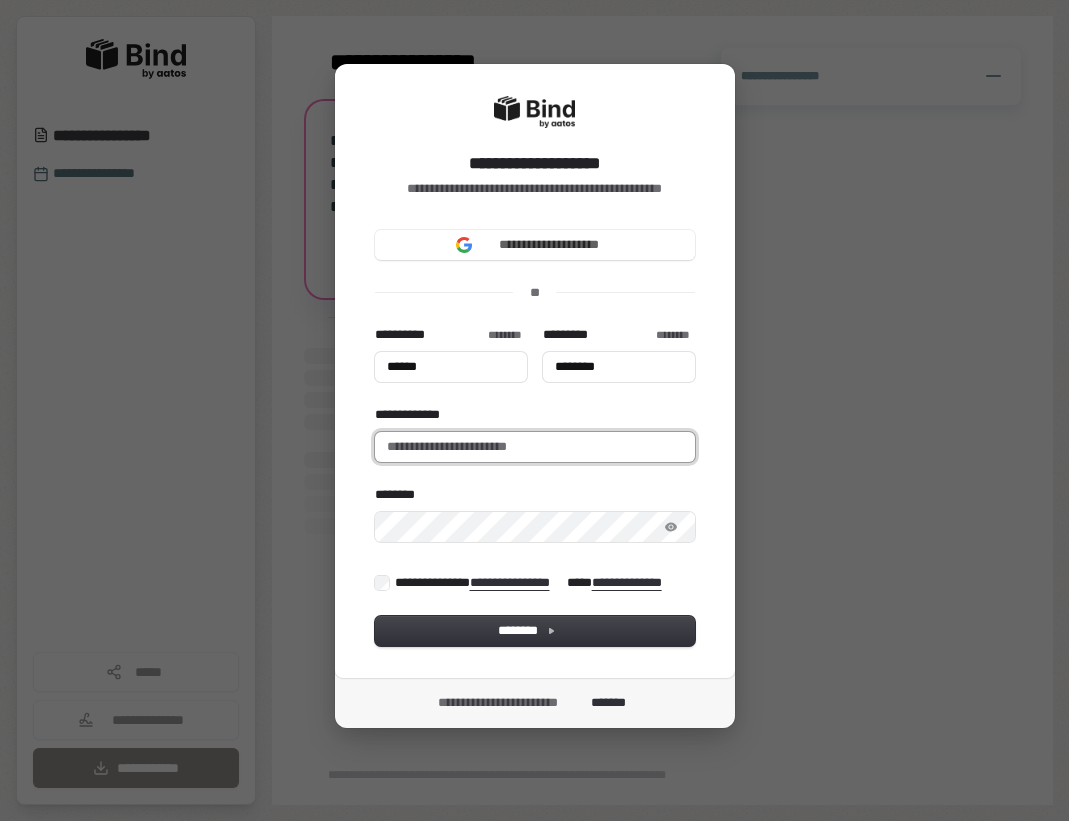type on "******" 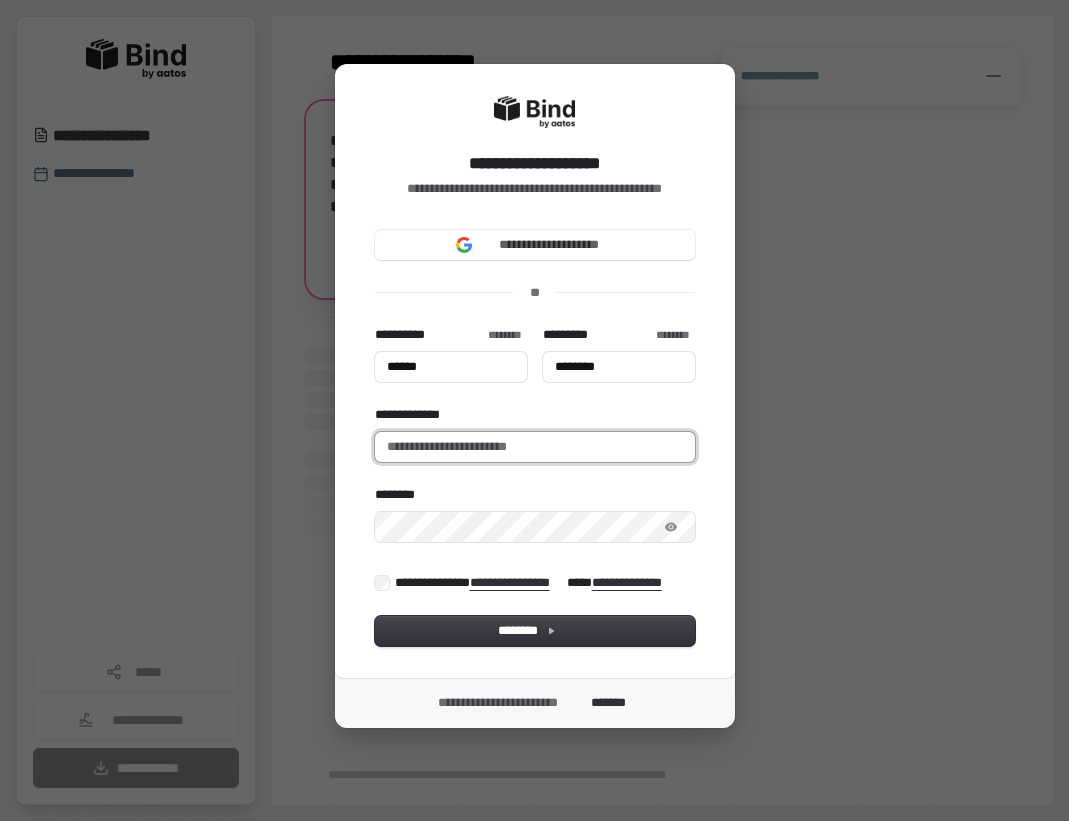 type on "******" 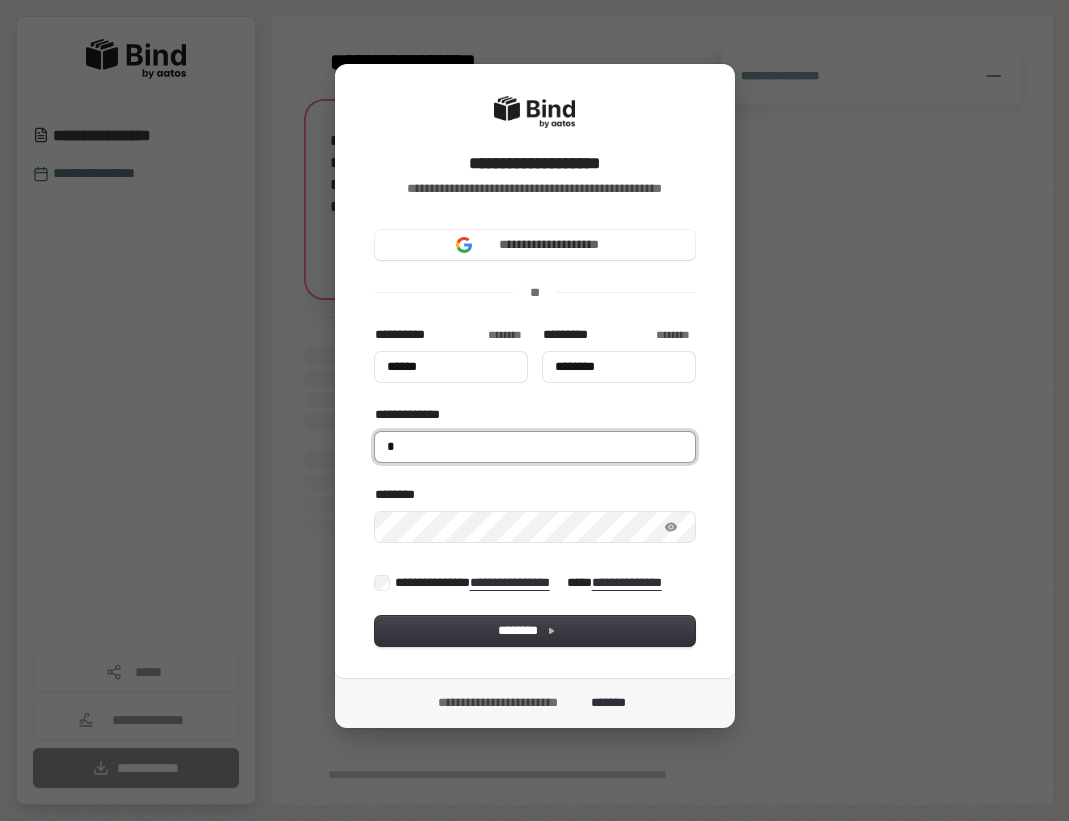 type on "******" 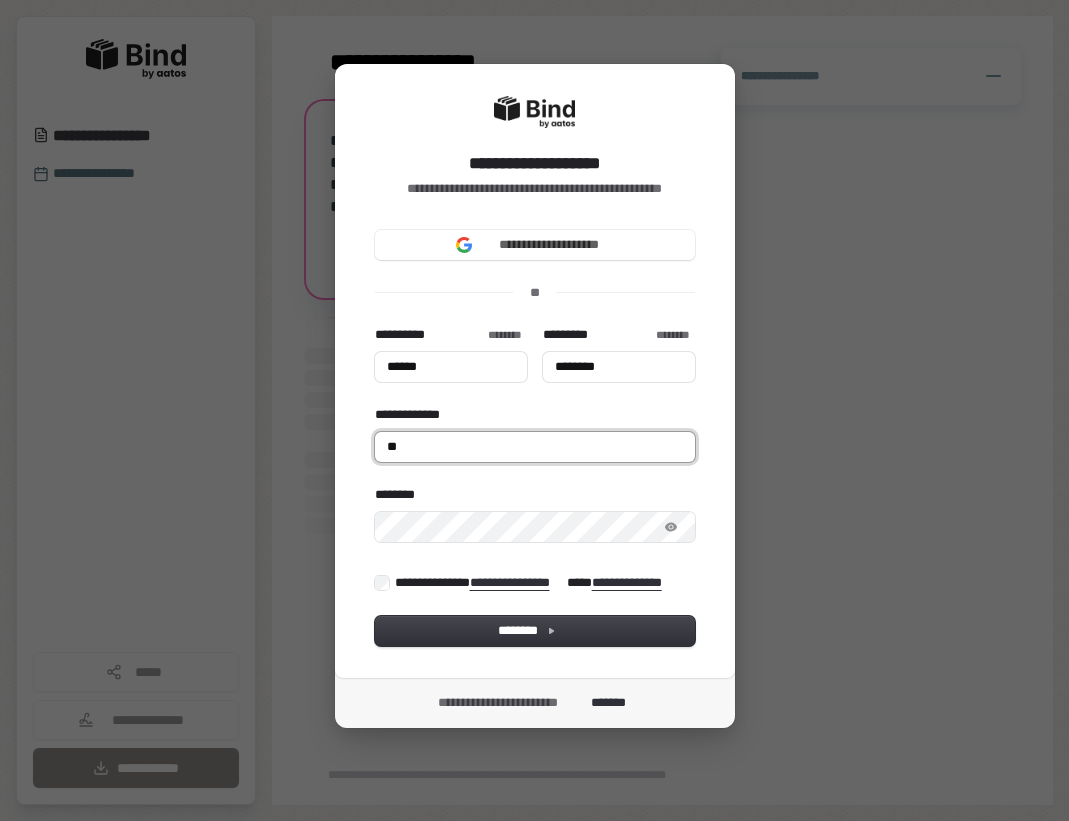 type on "******" 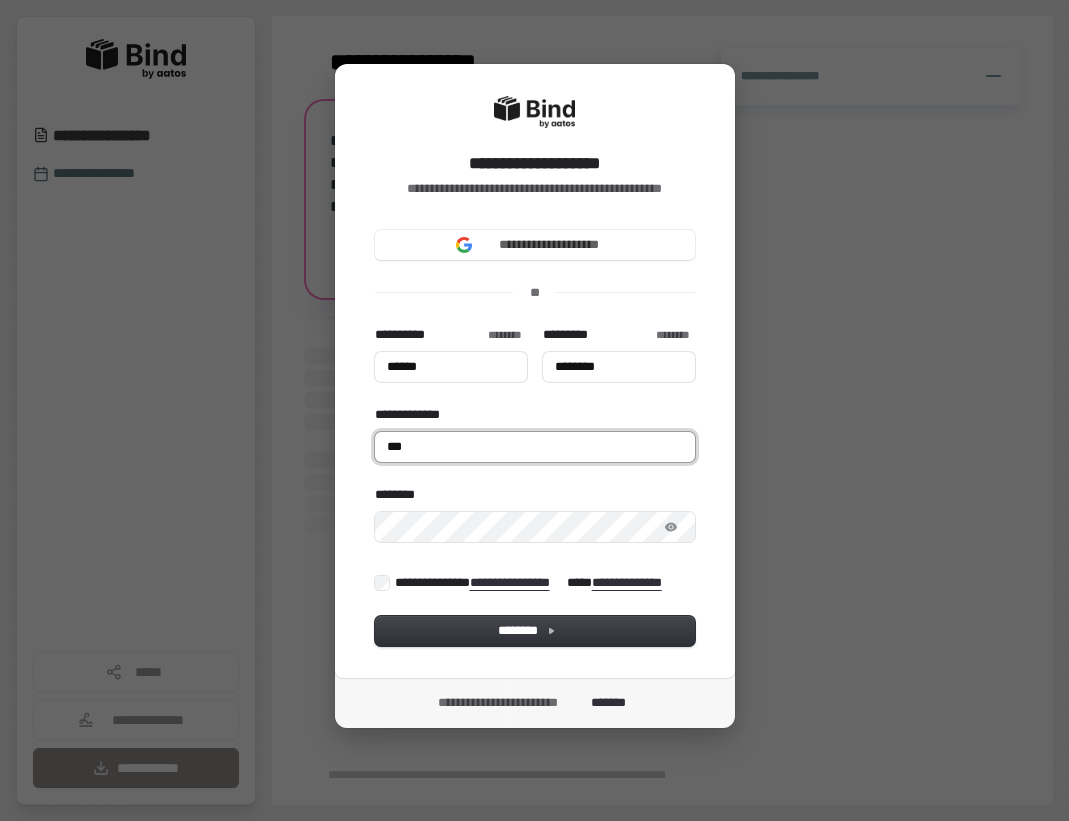 type on "******" 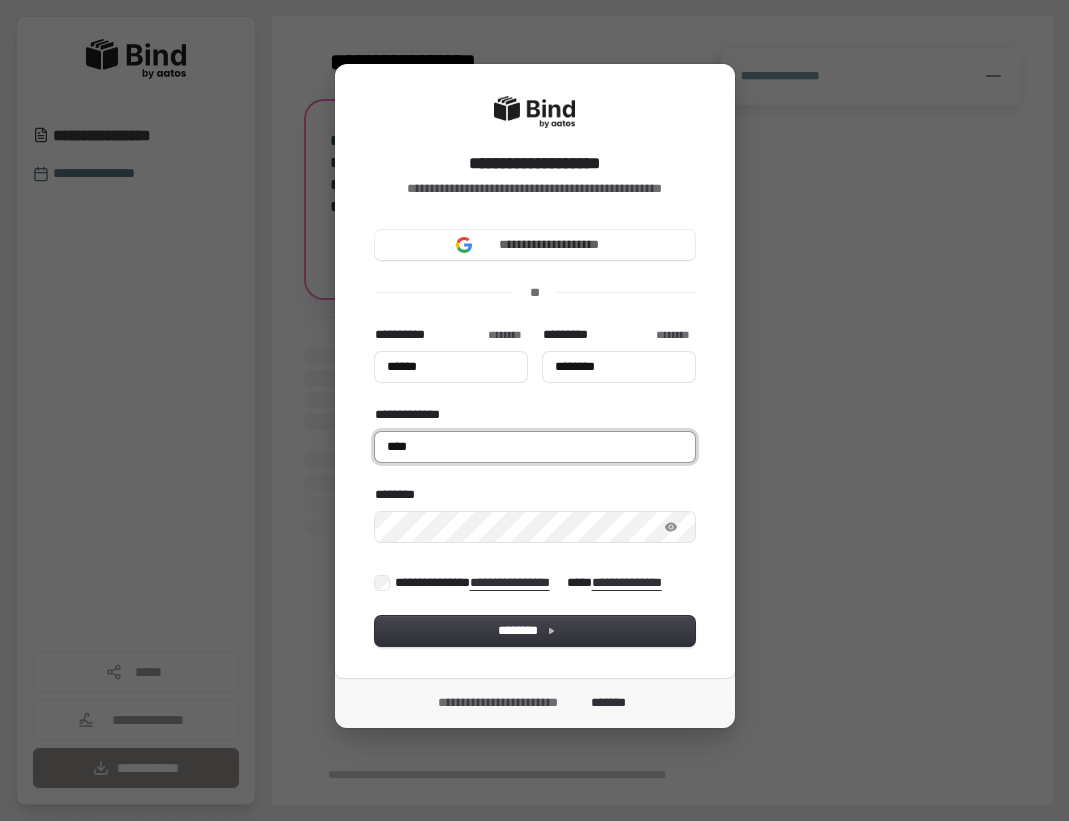 type on "******" 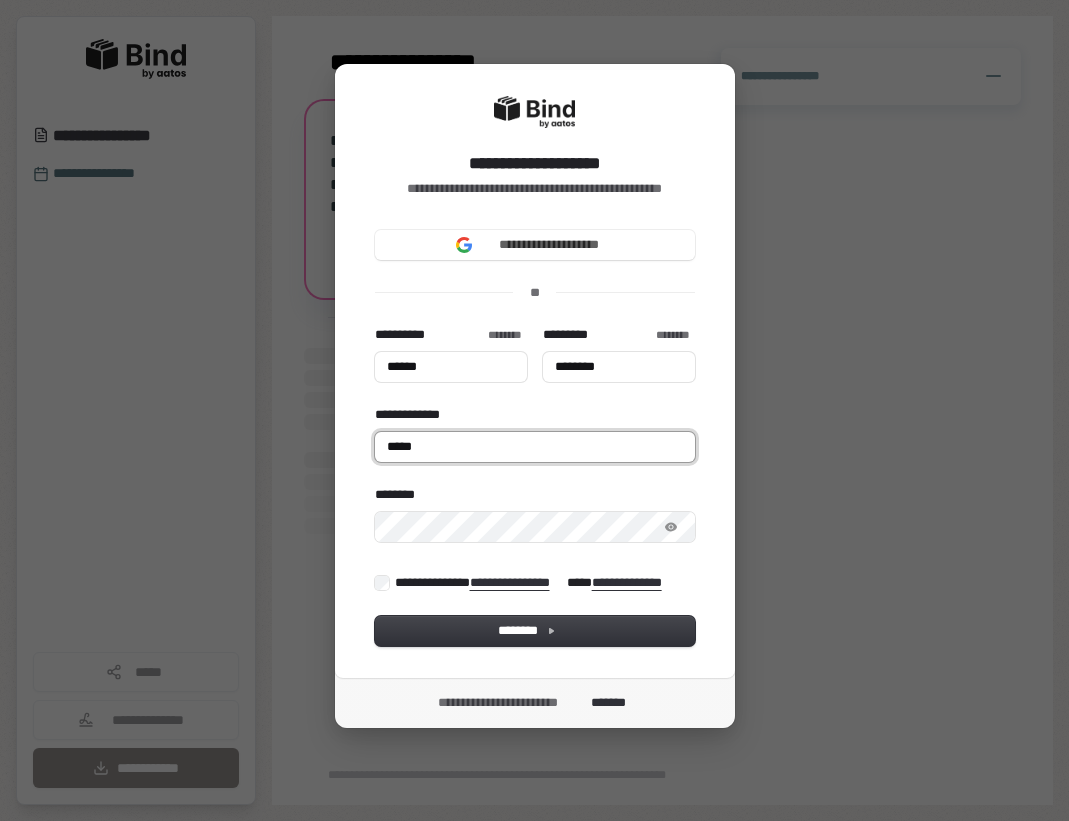 type on "******" 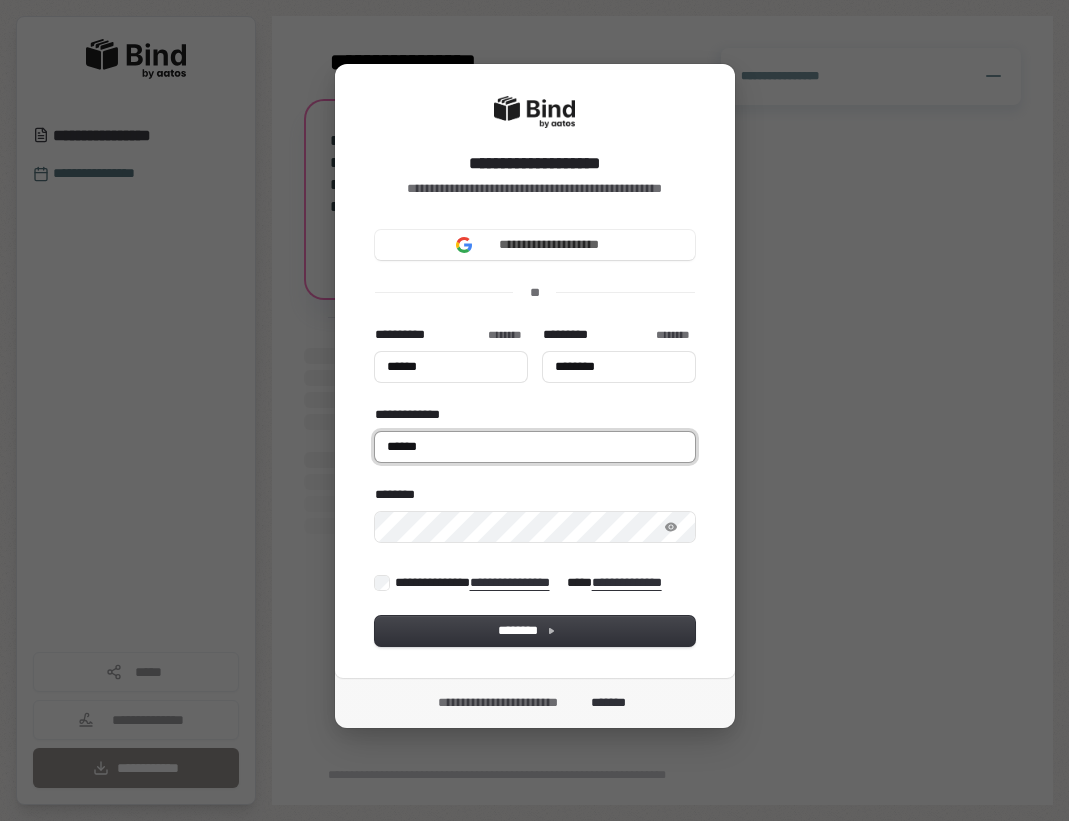 type on "******" 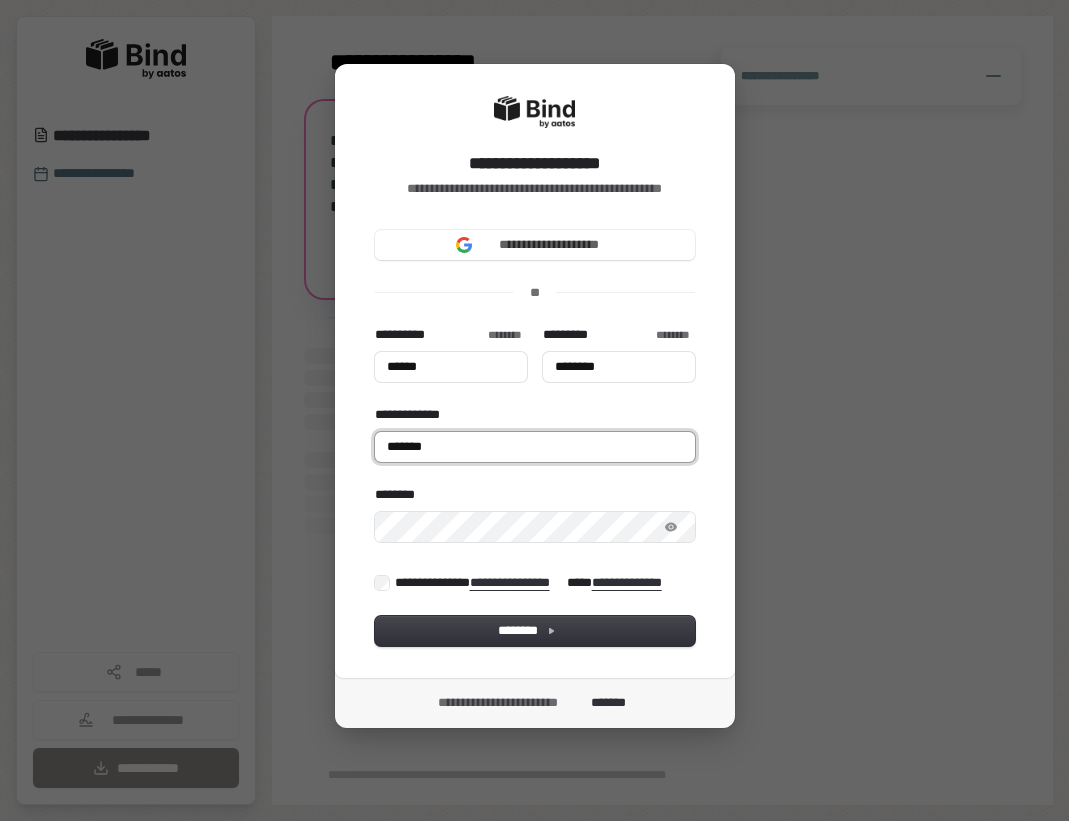 type on "******" 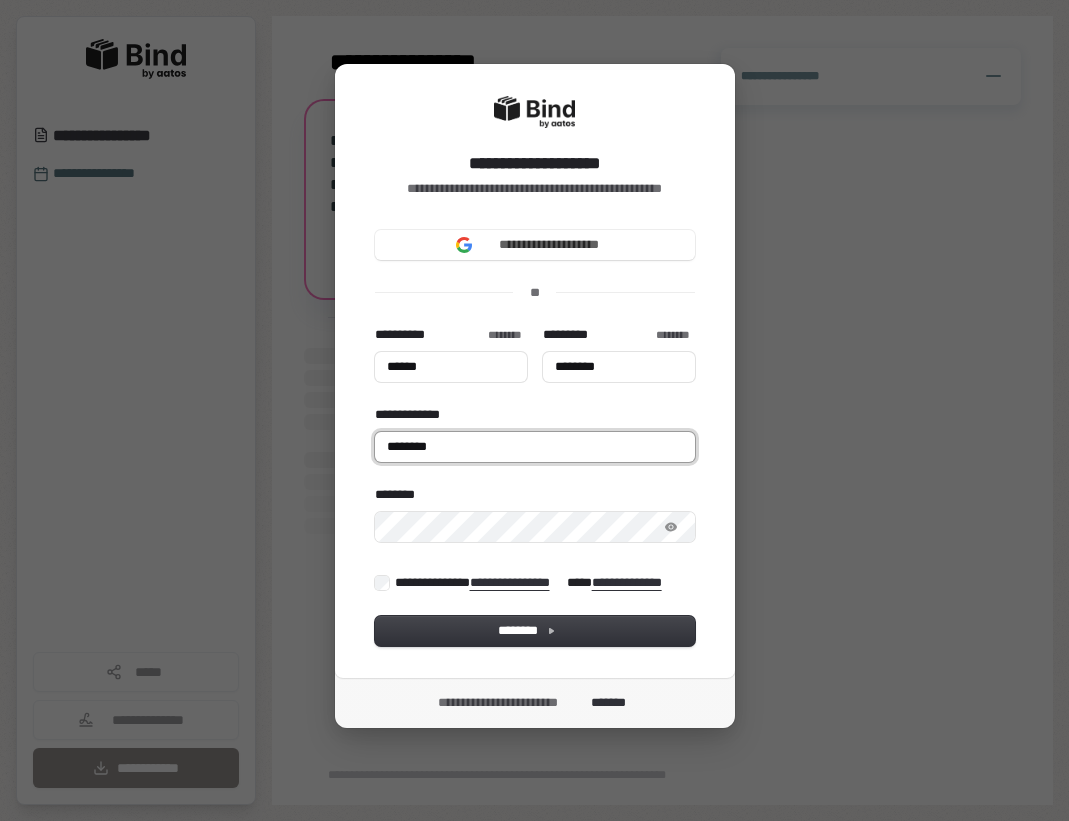 type on "******" 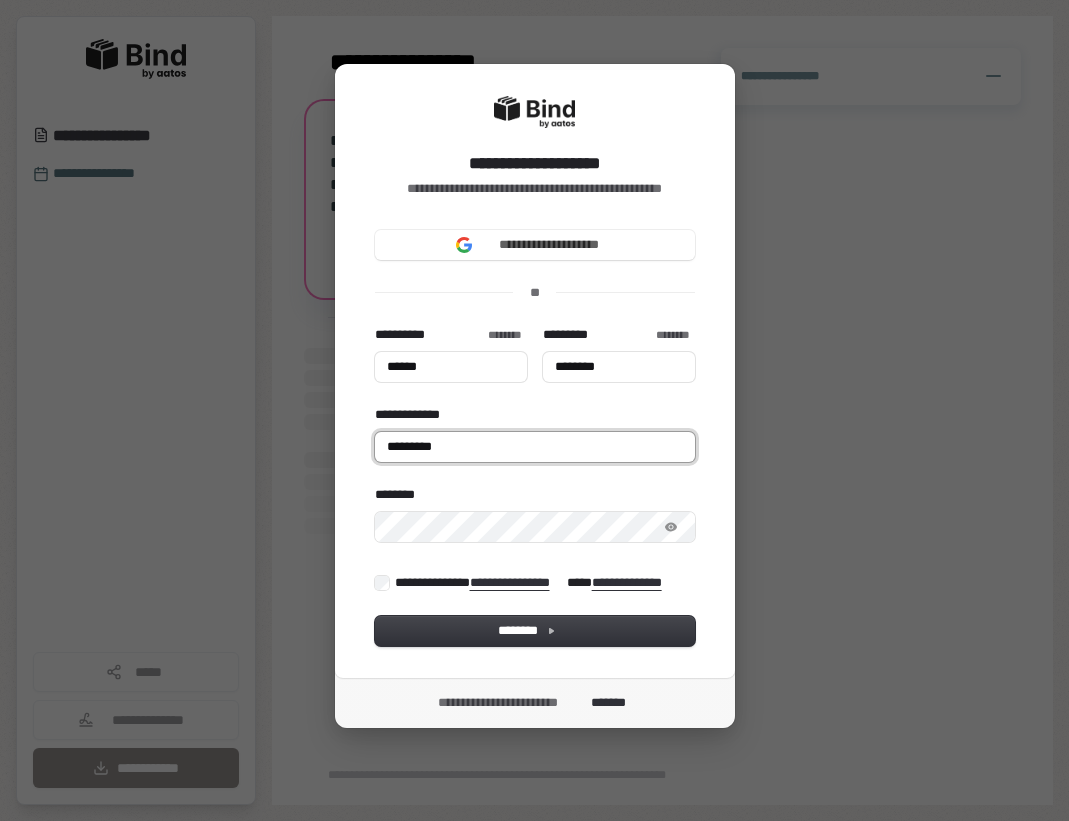 type on "******" 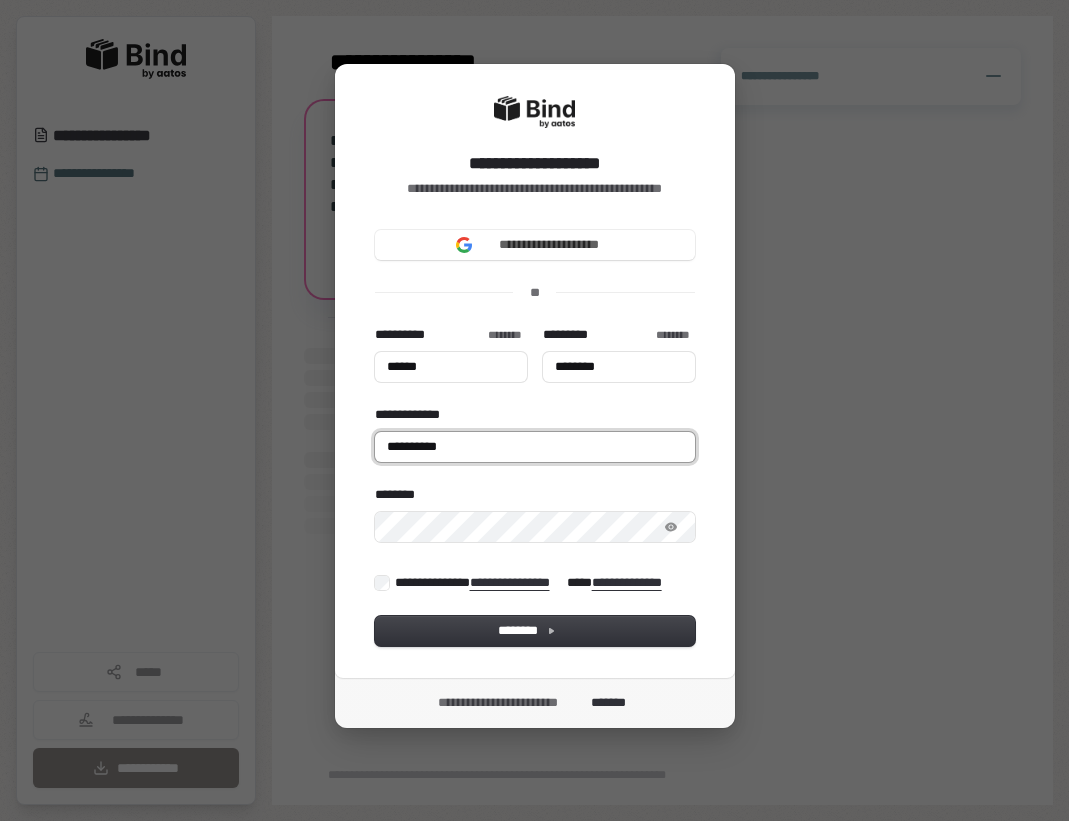 type on "******" 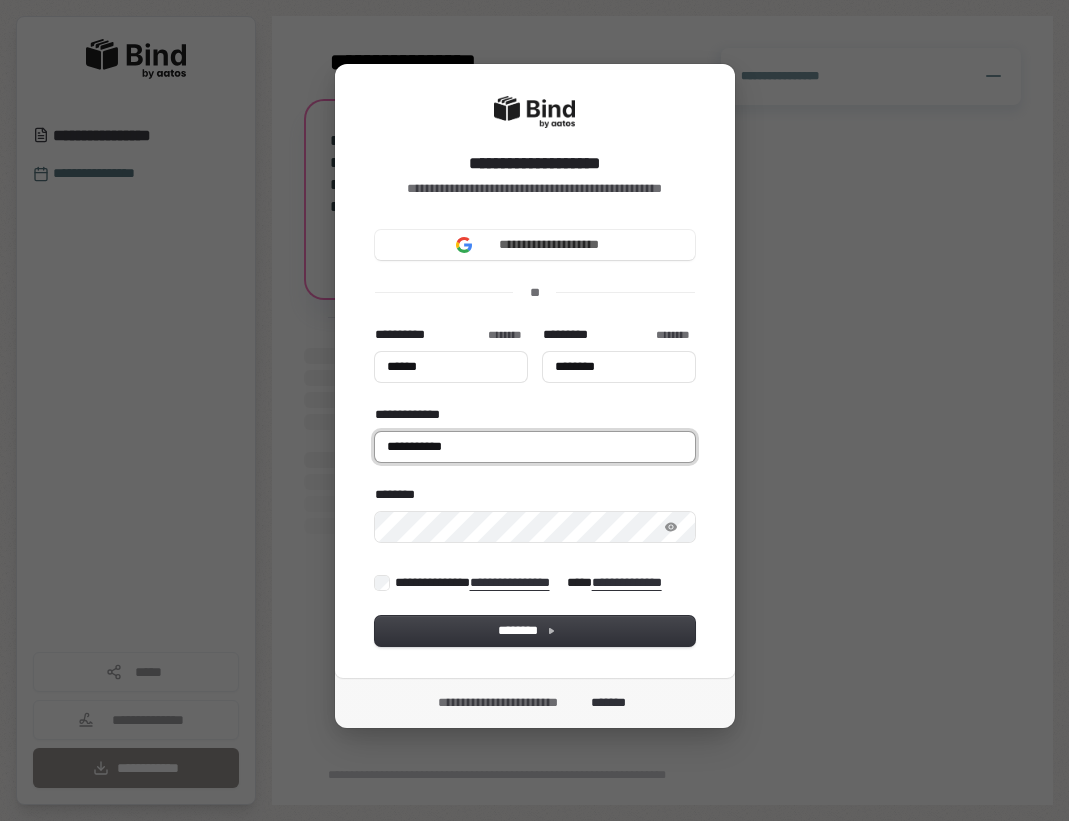 type on "******" 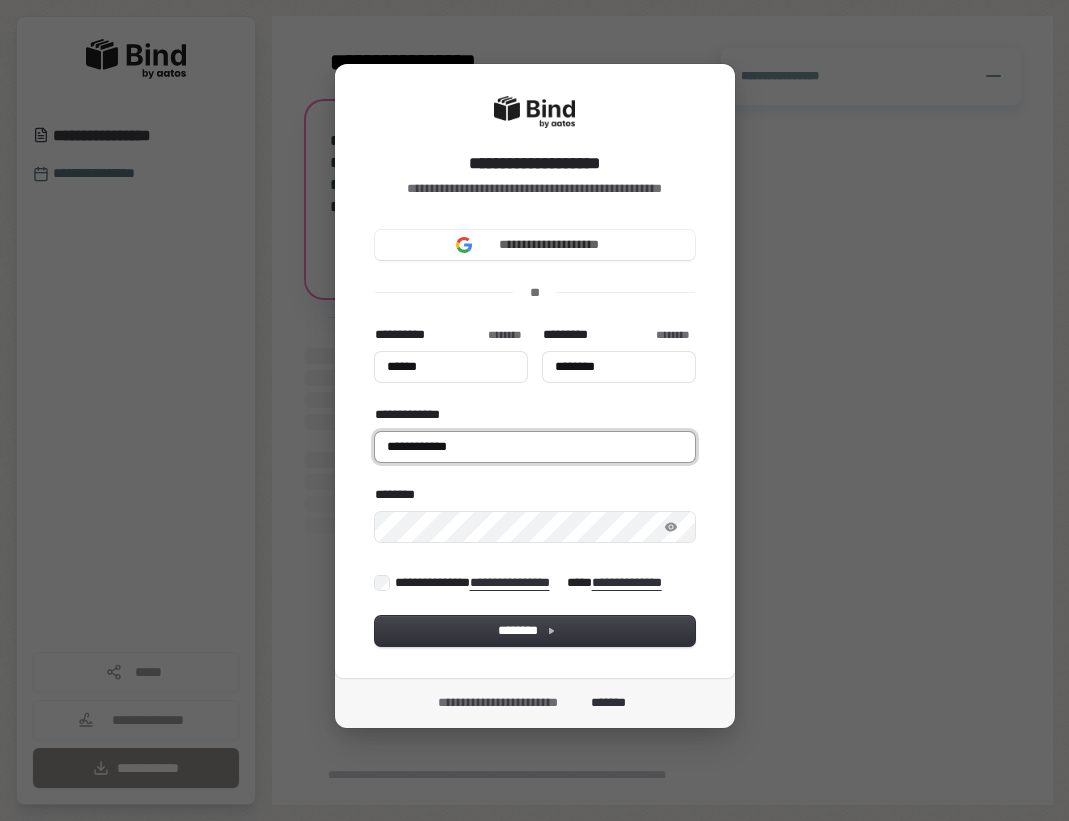 type on "******" 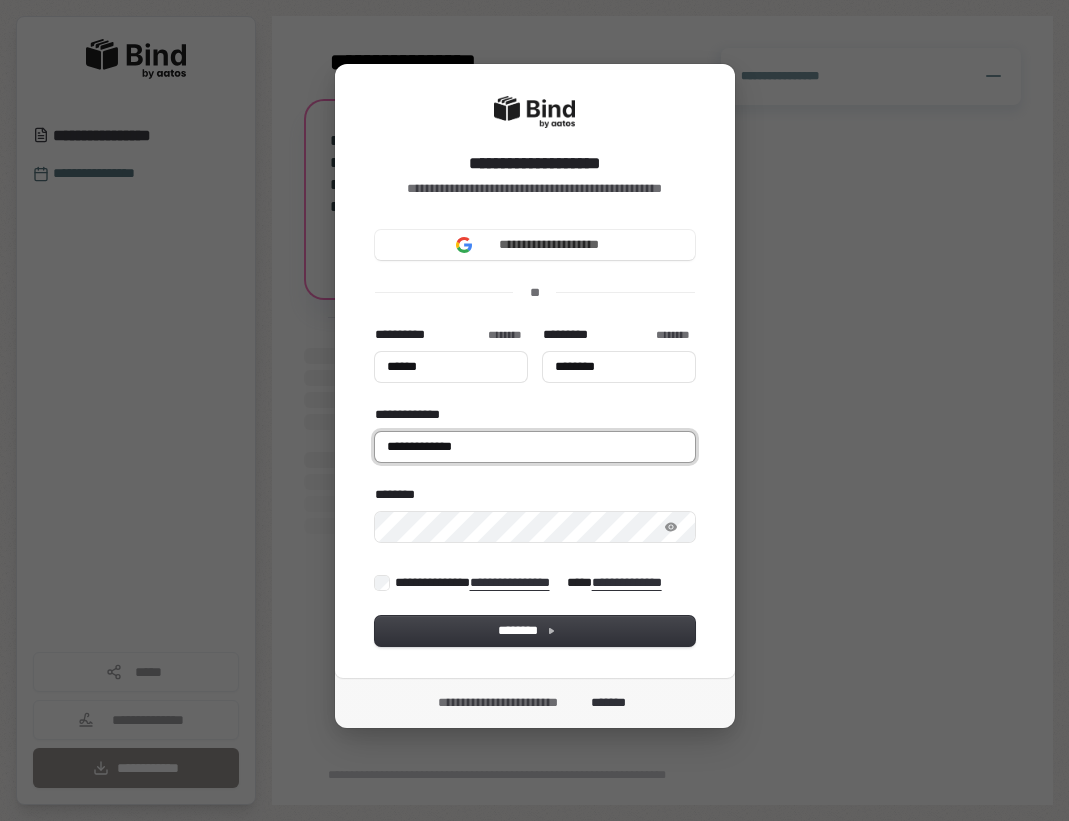 type on "******" 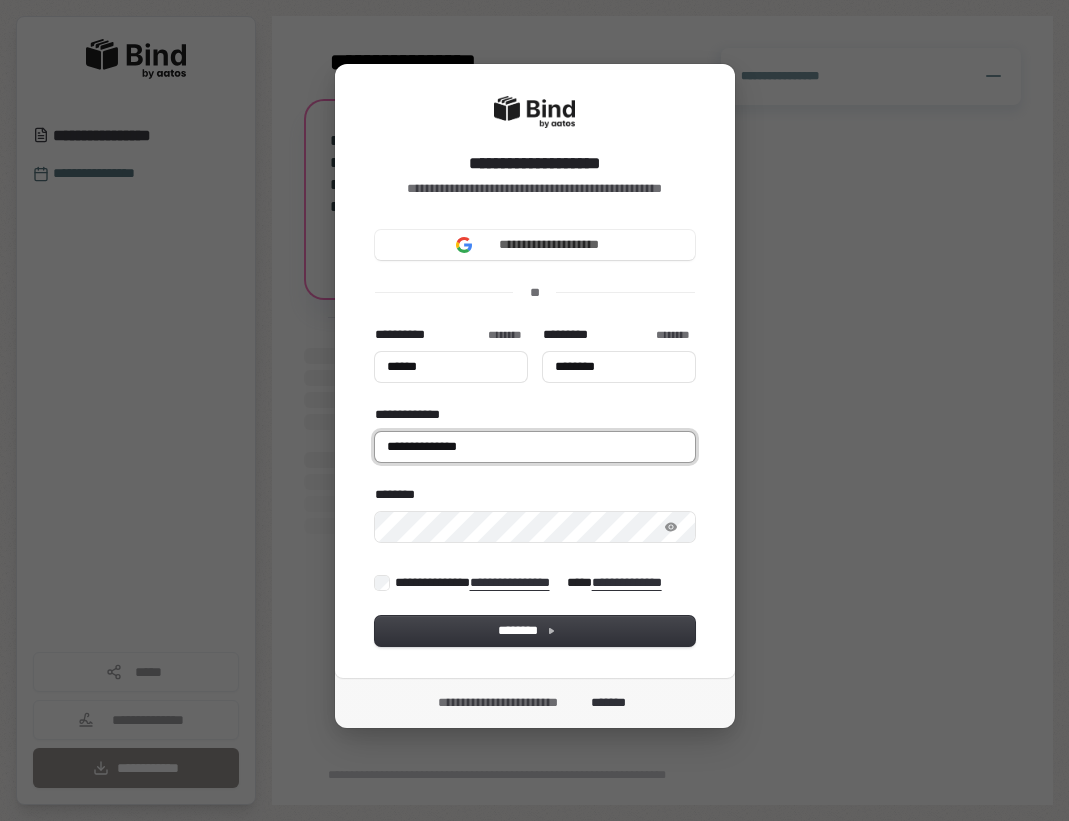 type on "******" 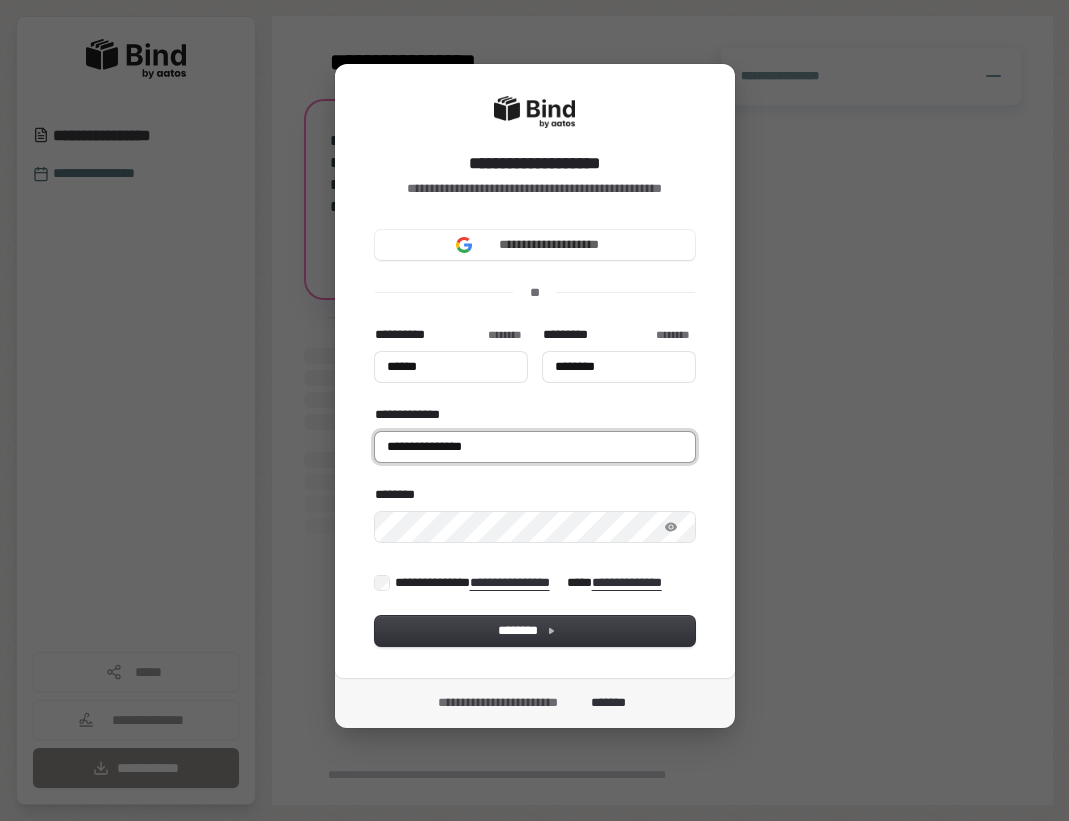 type on "******" 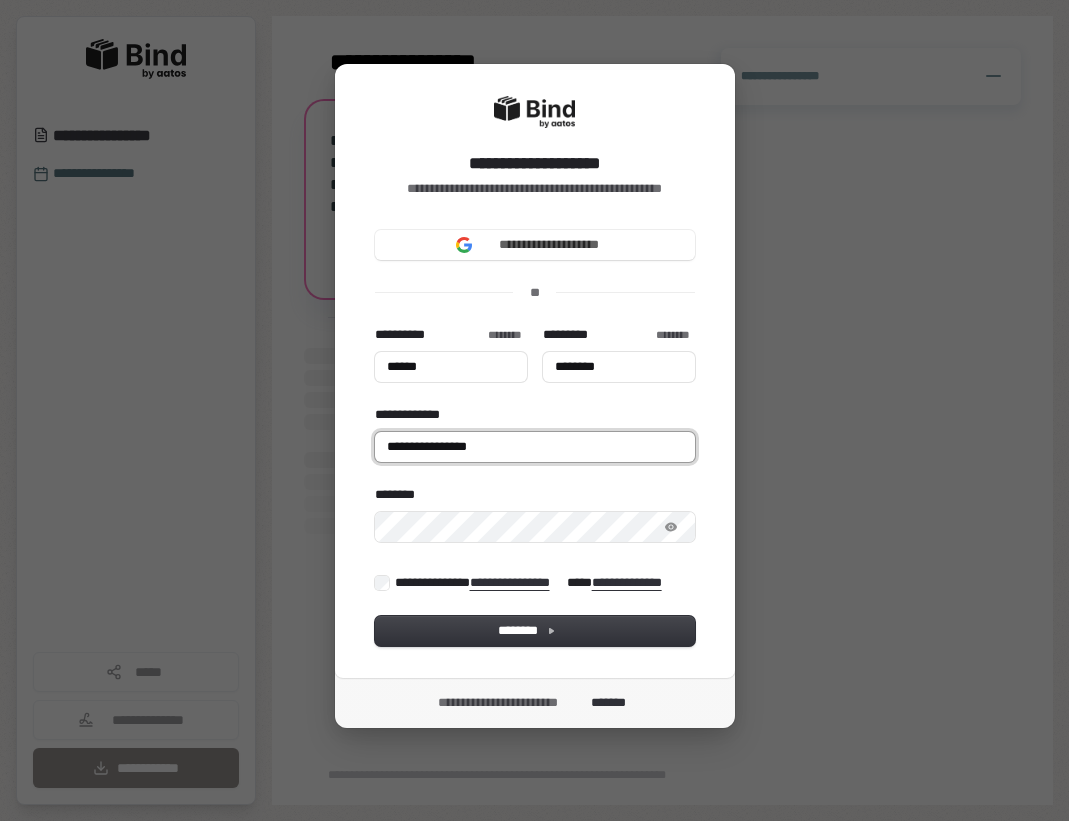 type on "******" 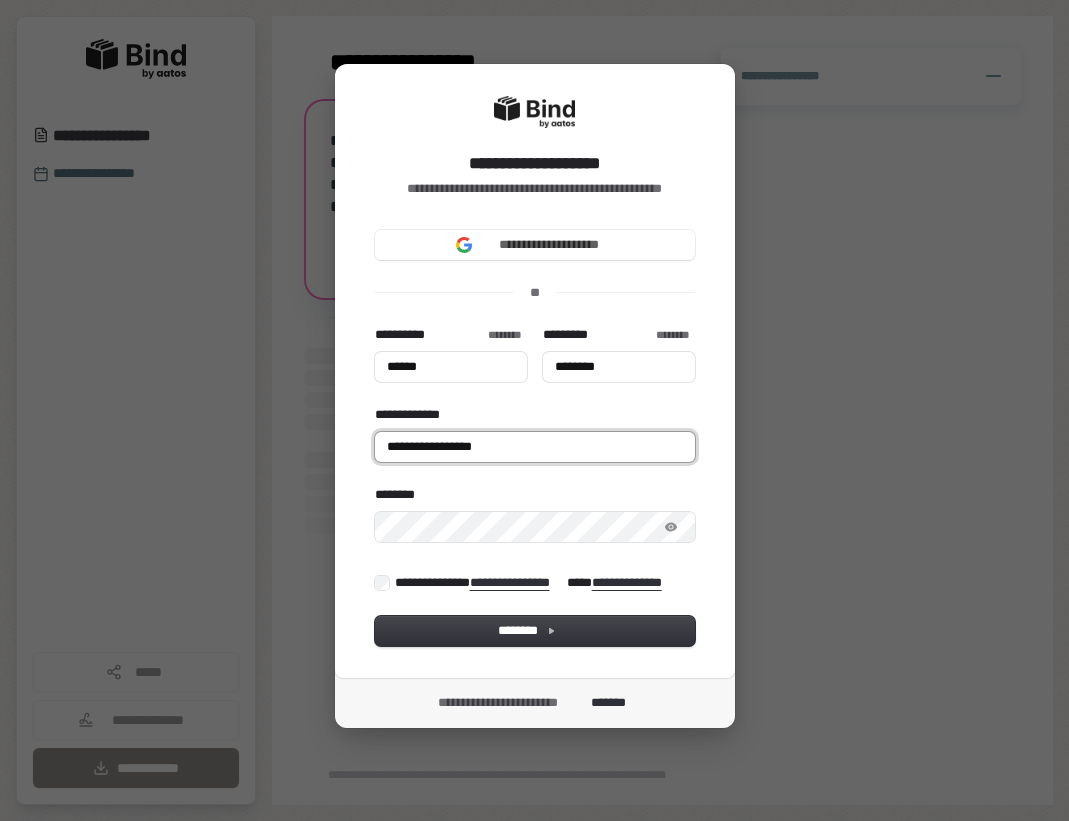type on "**********" 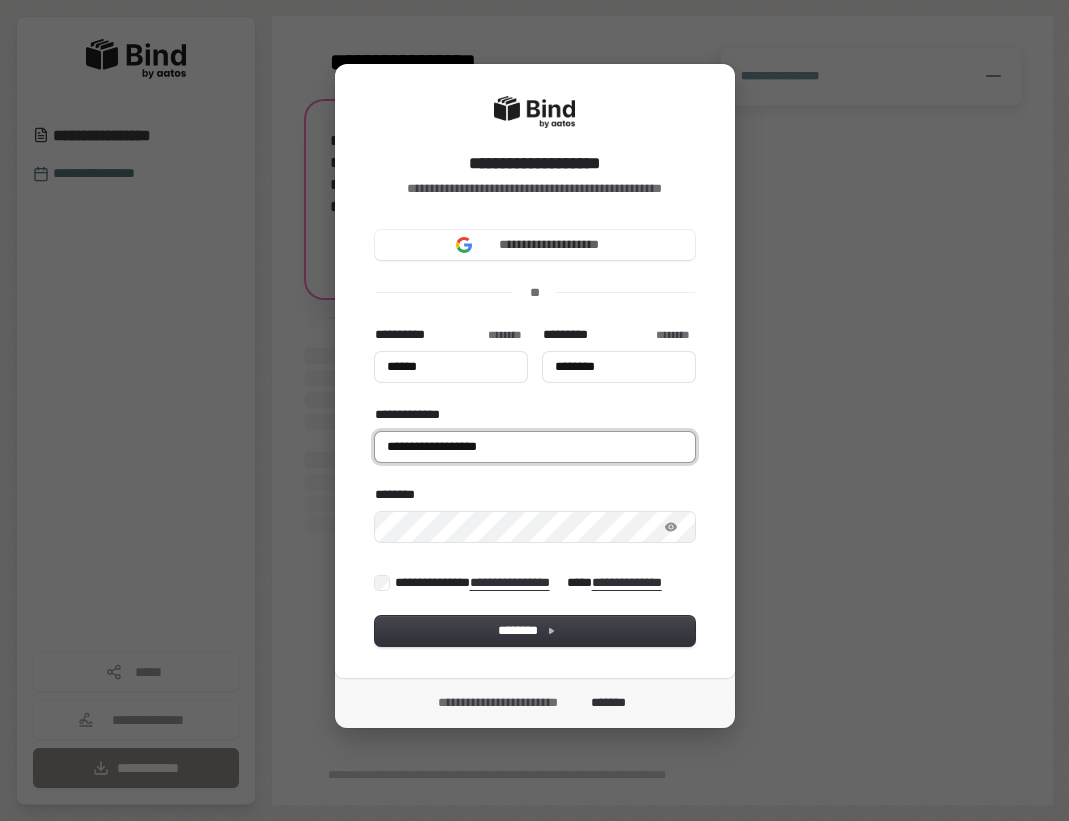 type on "******" 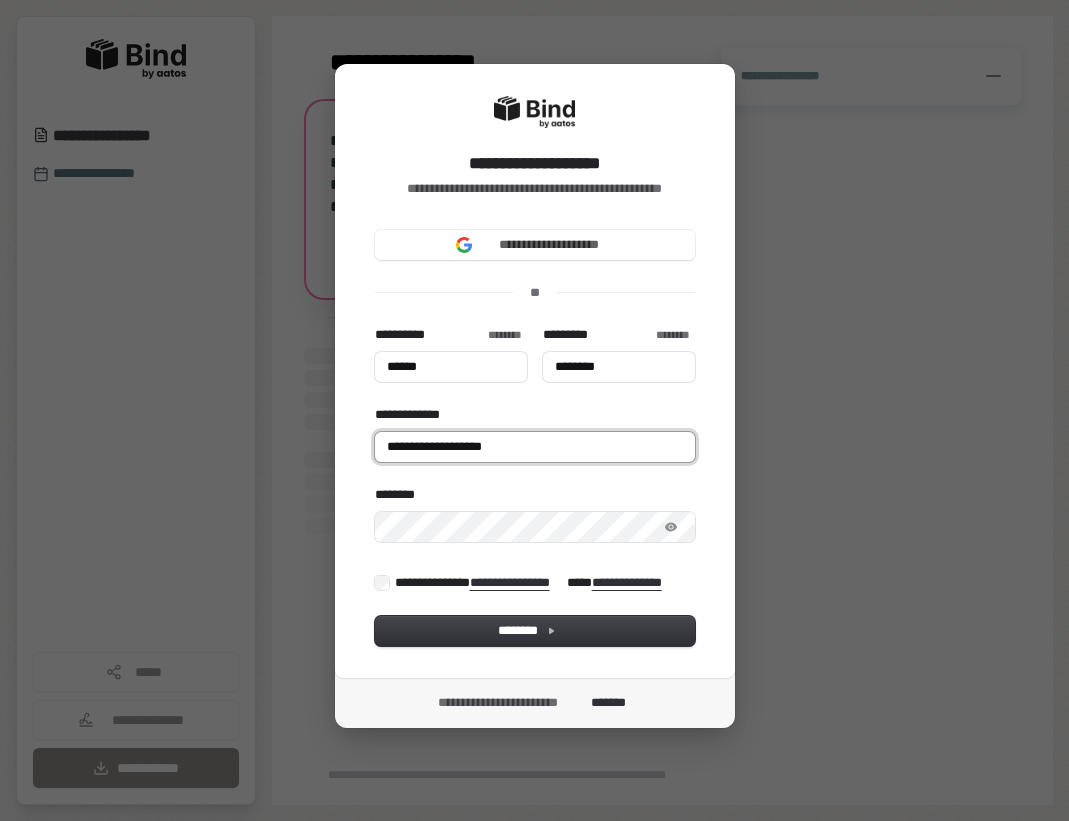 type on "******" 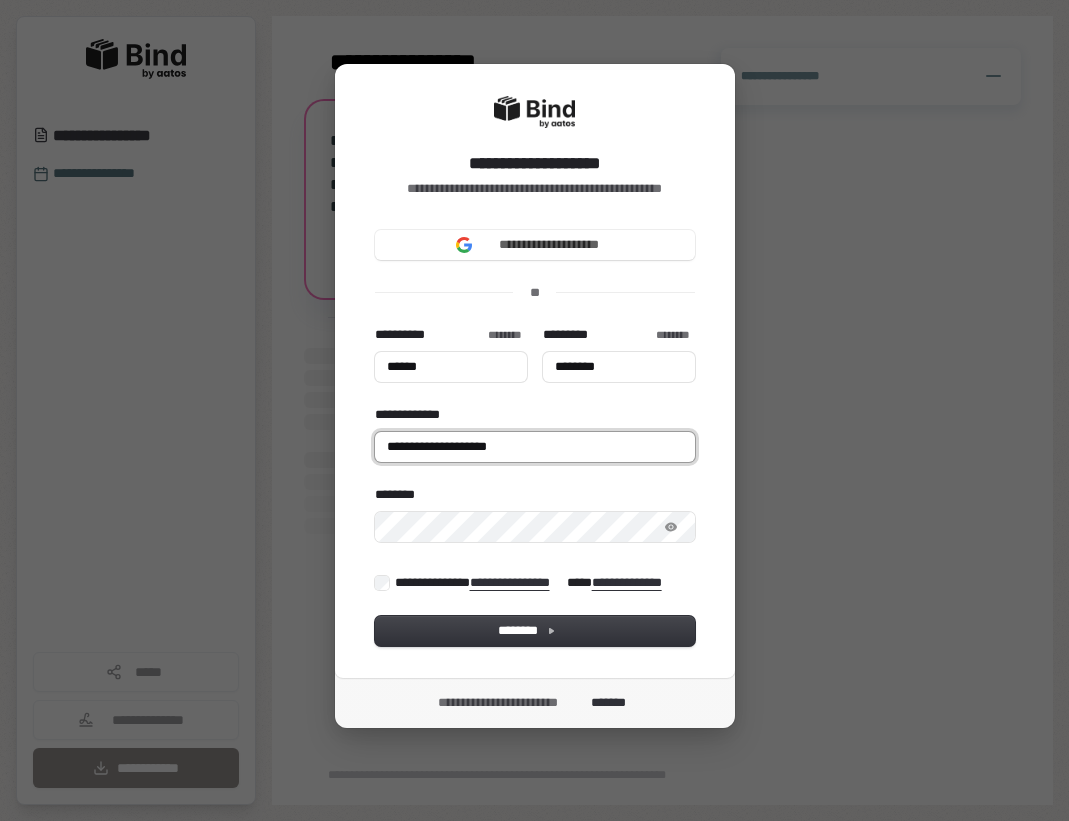 type on "******" 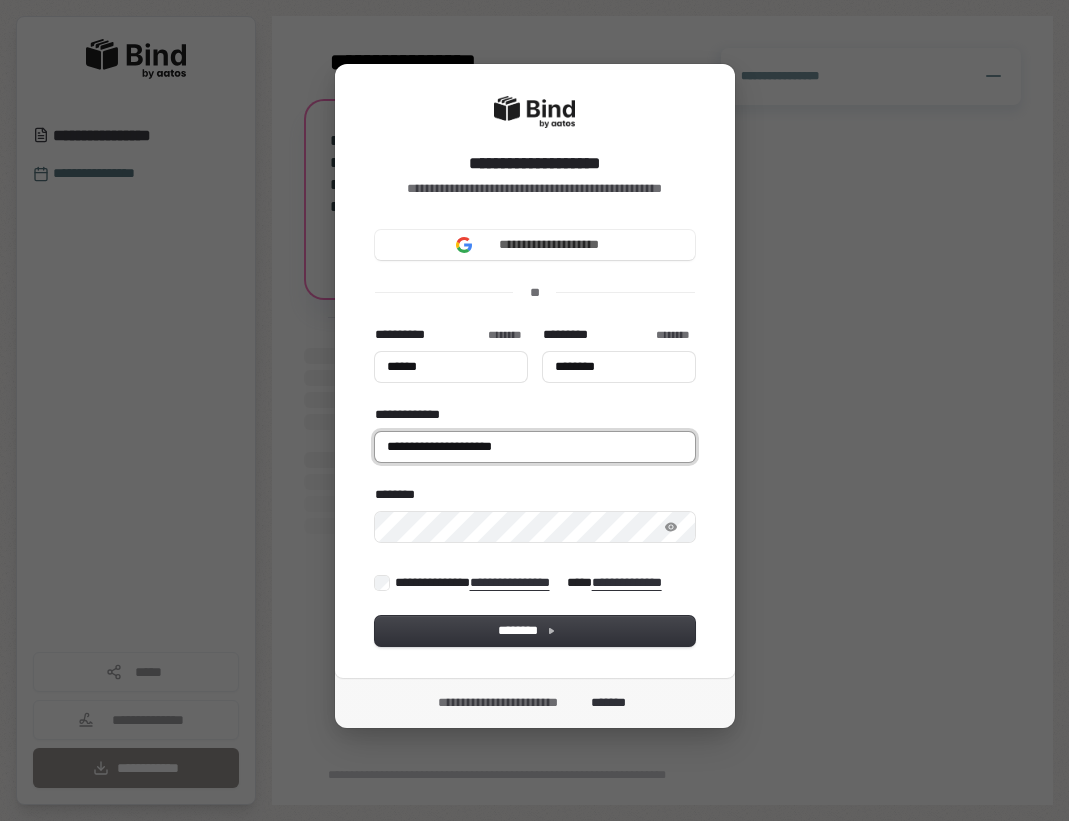 type on "******" 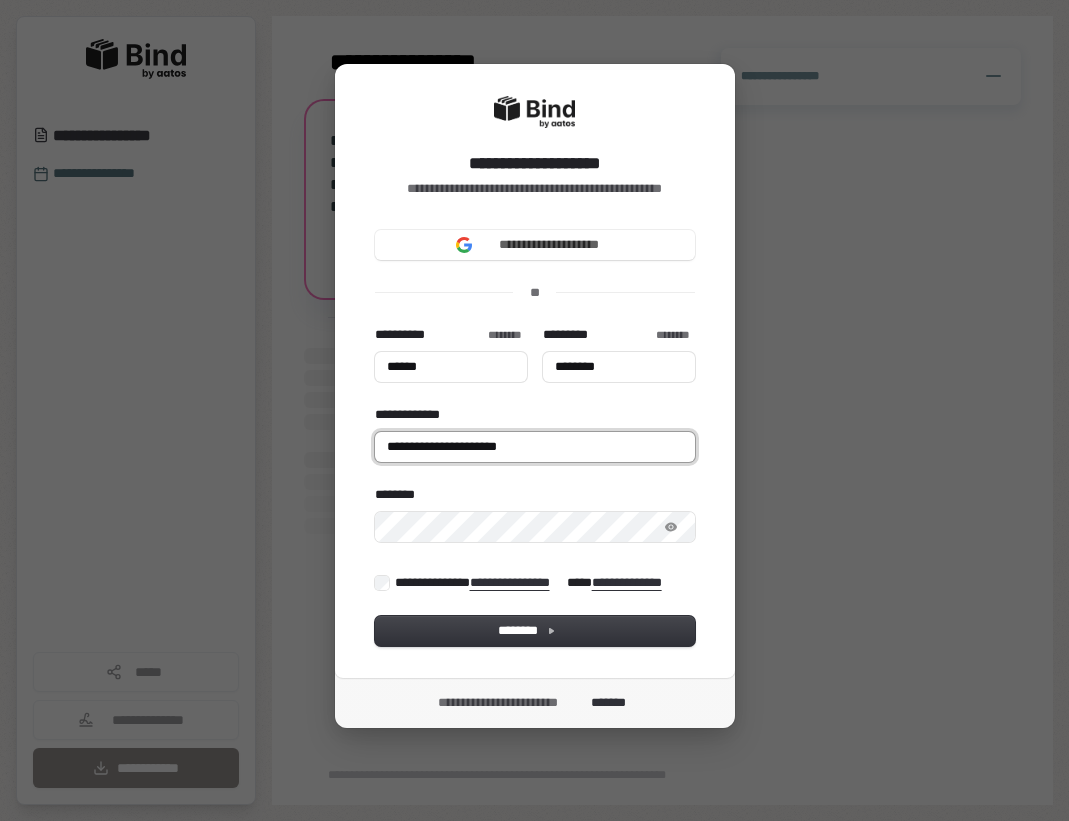 type on "******" 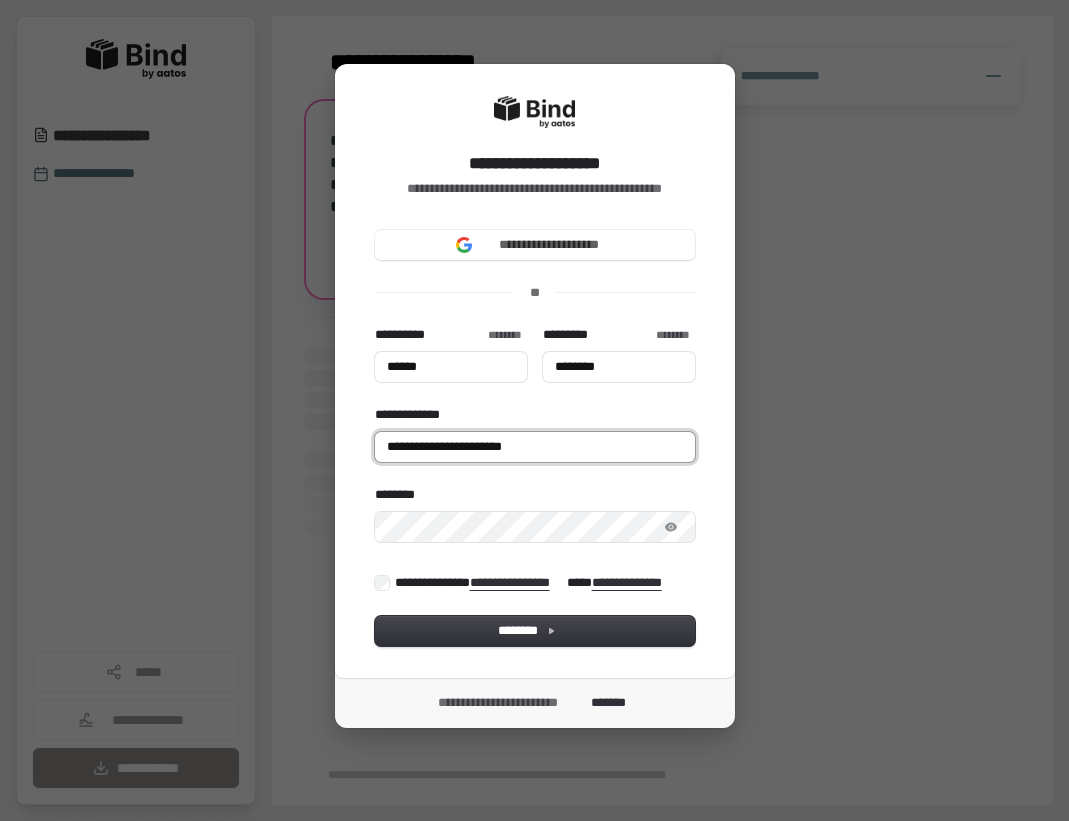 type on "******" 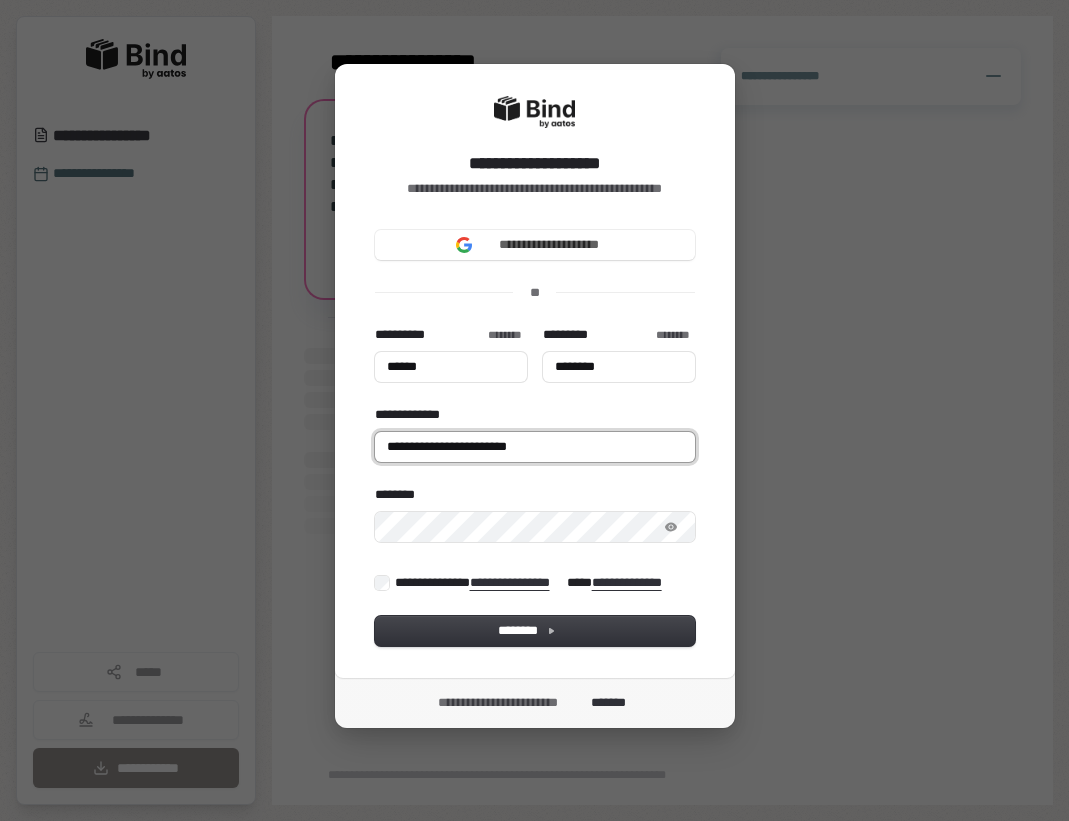 type on "******" 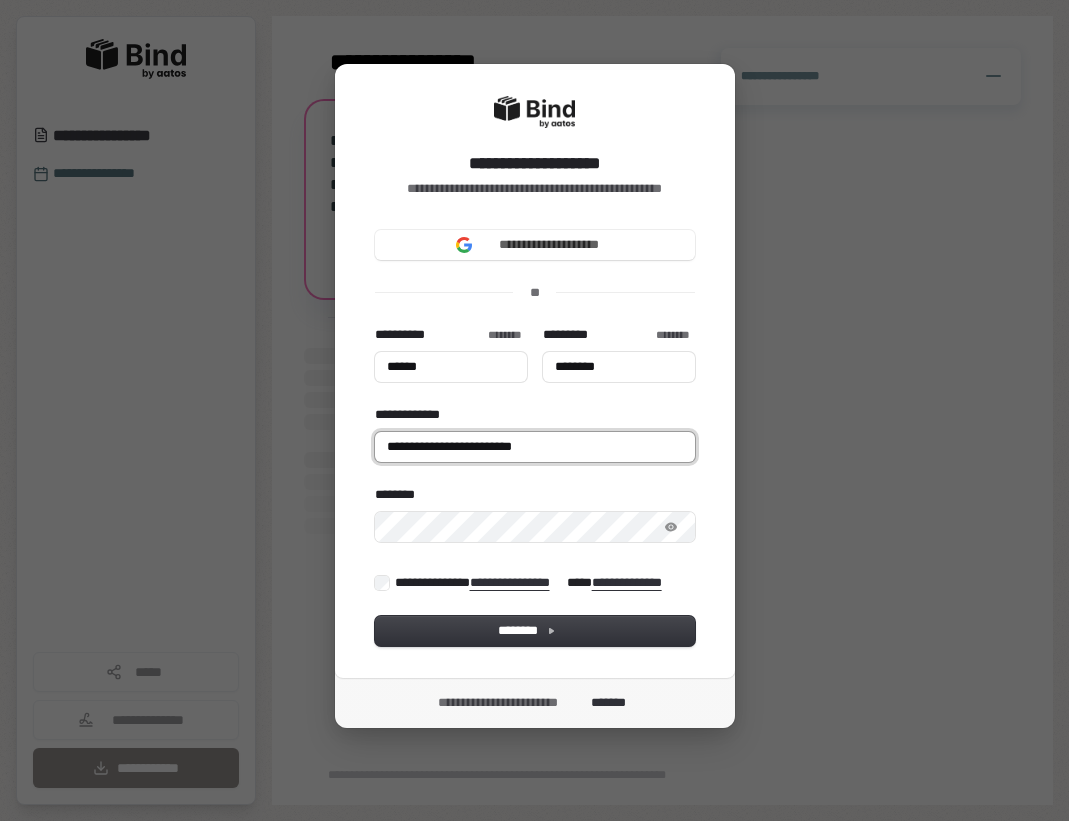 type on "******" 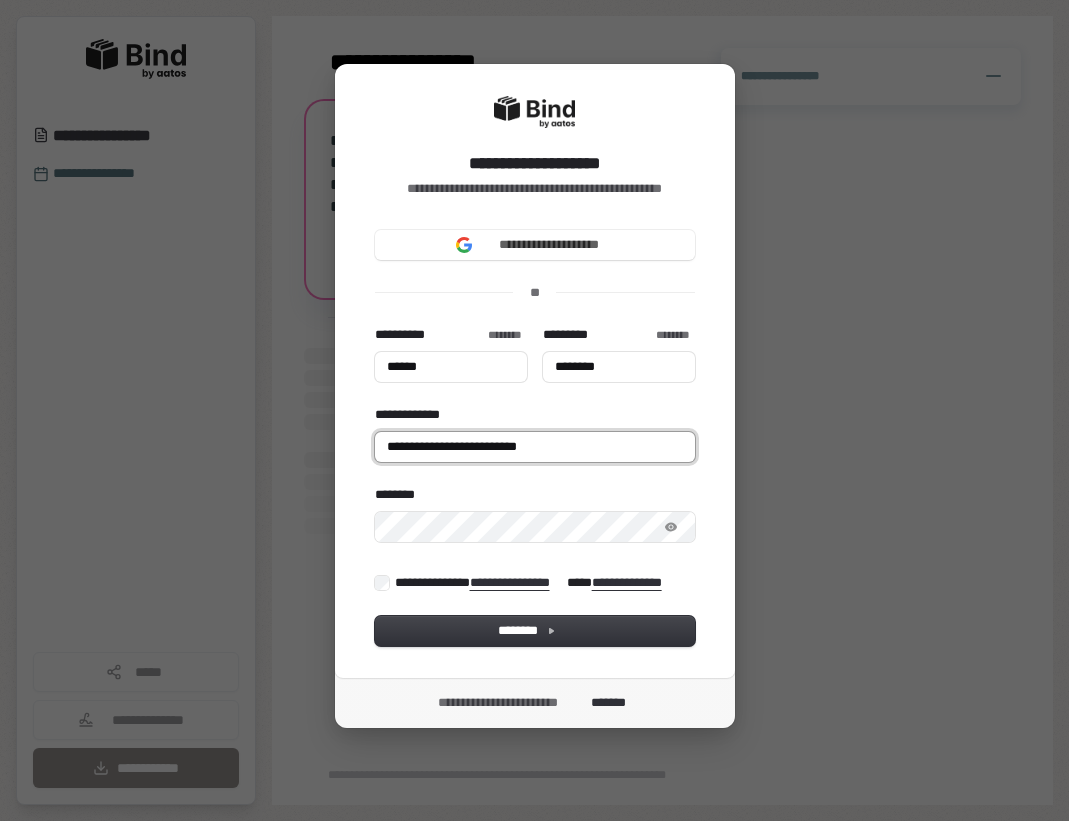 type on "**********" 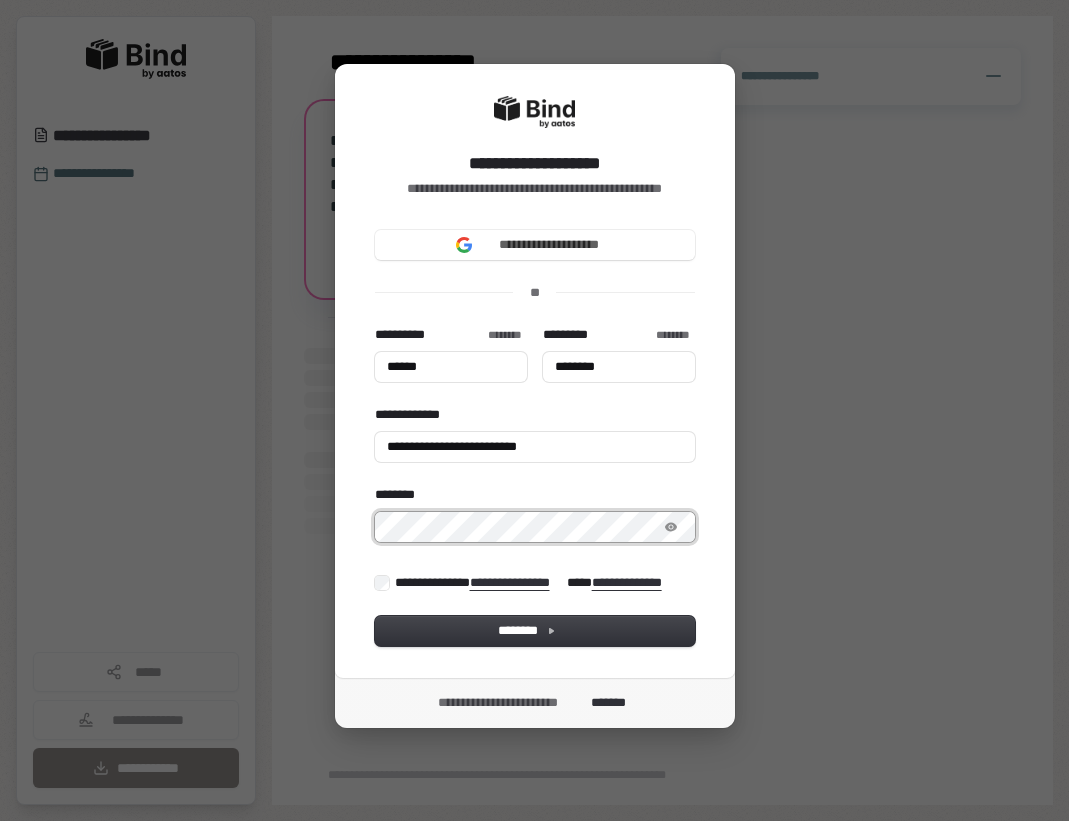 type on "******" 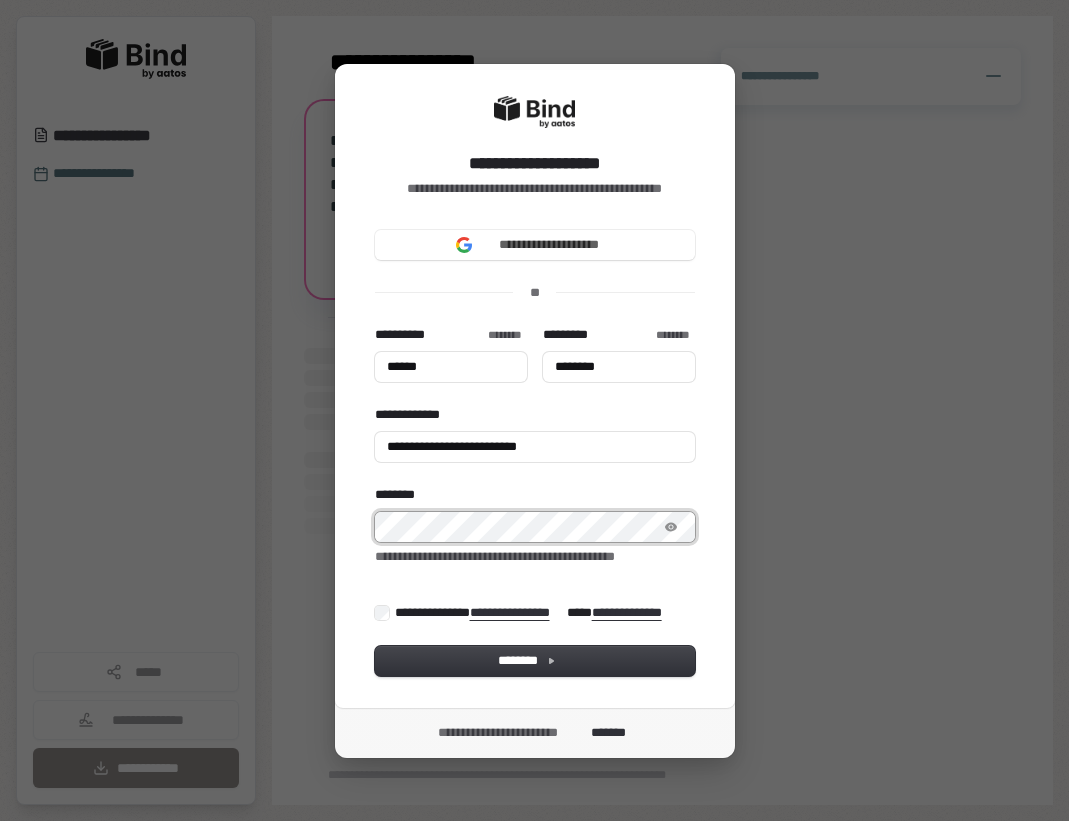 type on "******" 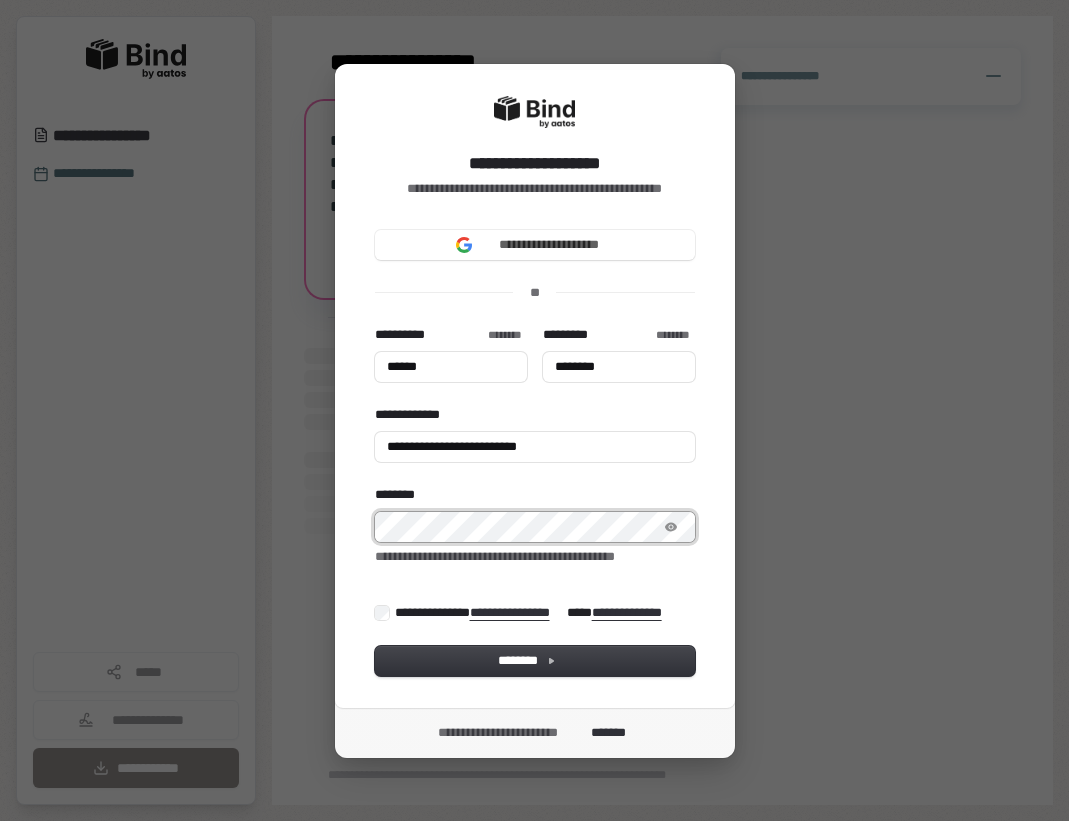 type on "********" 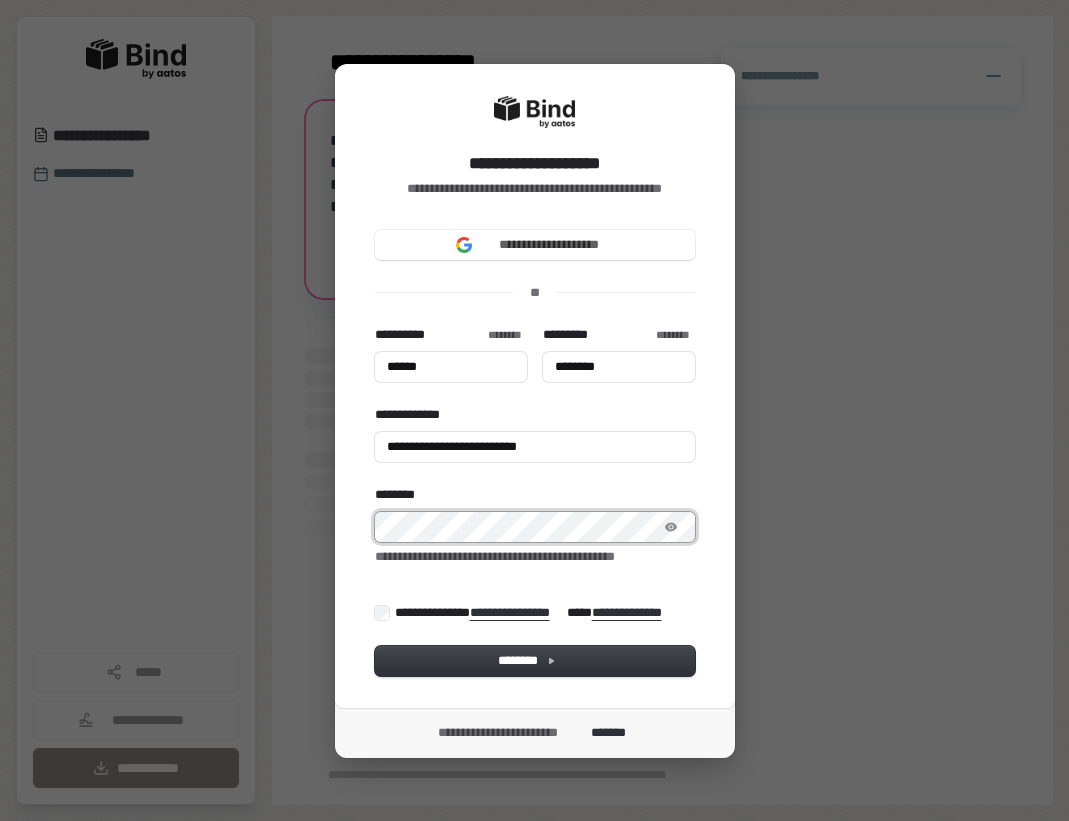 type on "******" 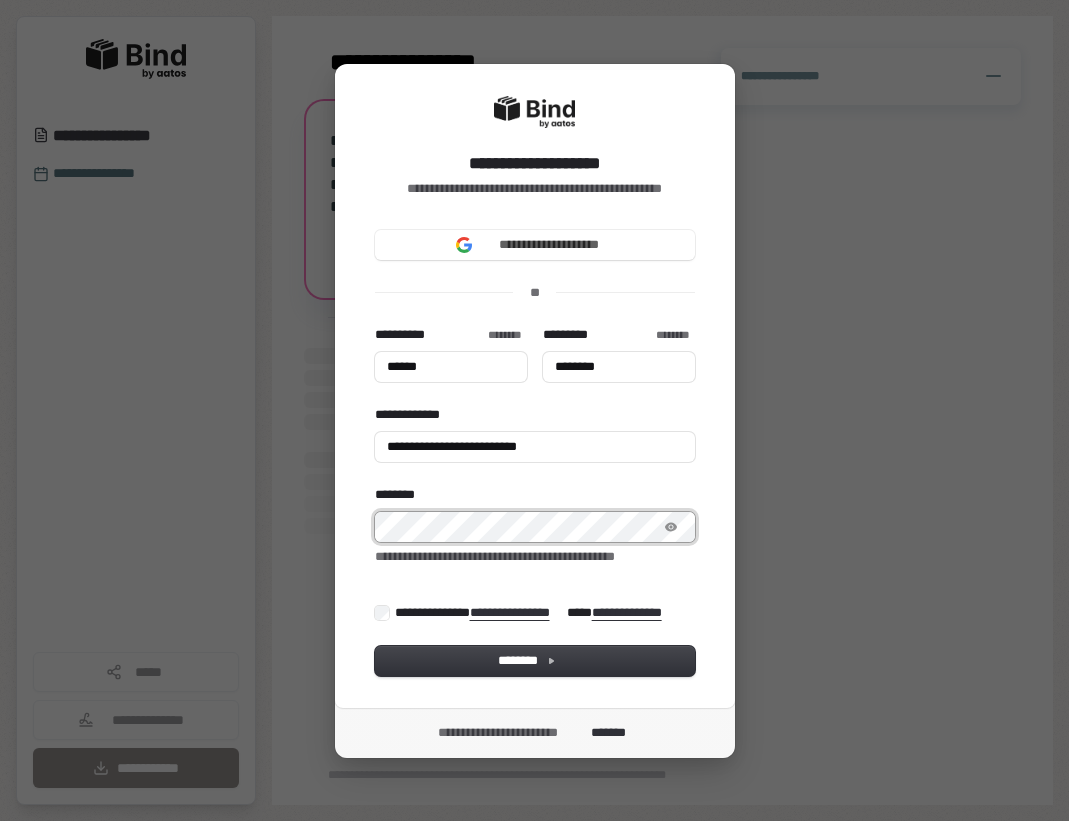 type on "********" 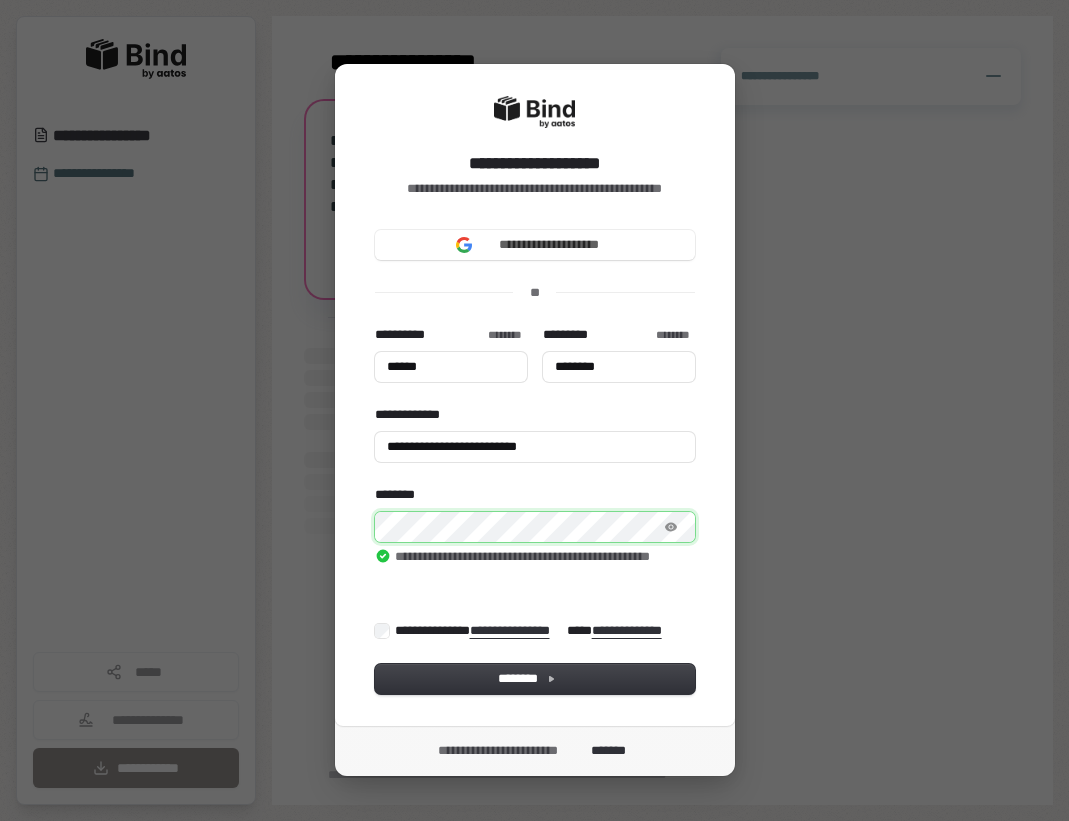 type on "******" 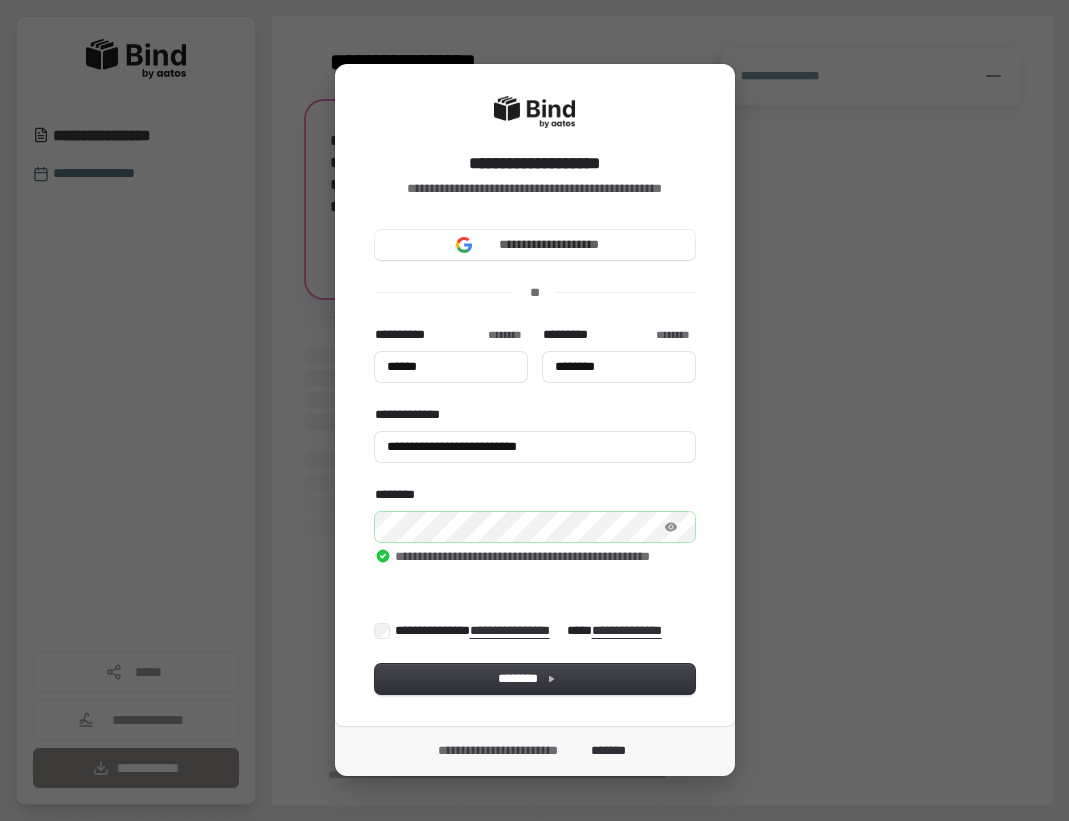 type on "******" 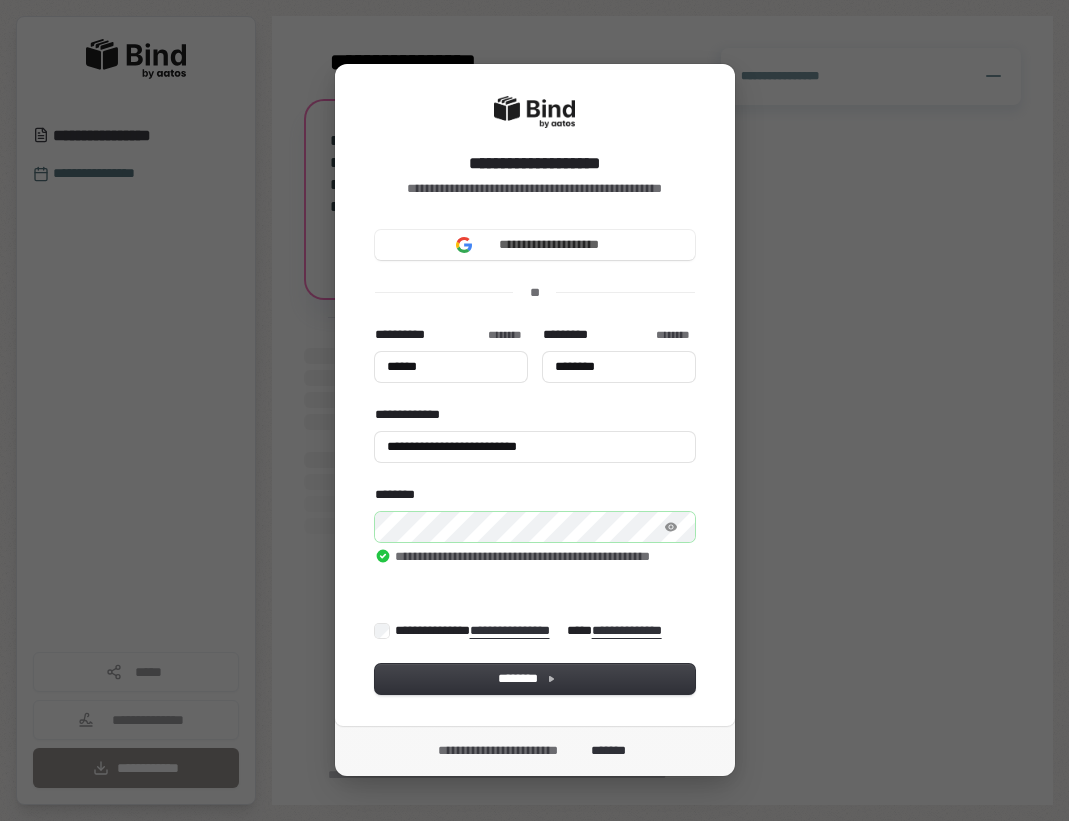 type on "********" 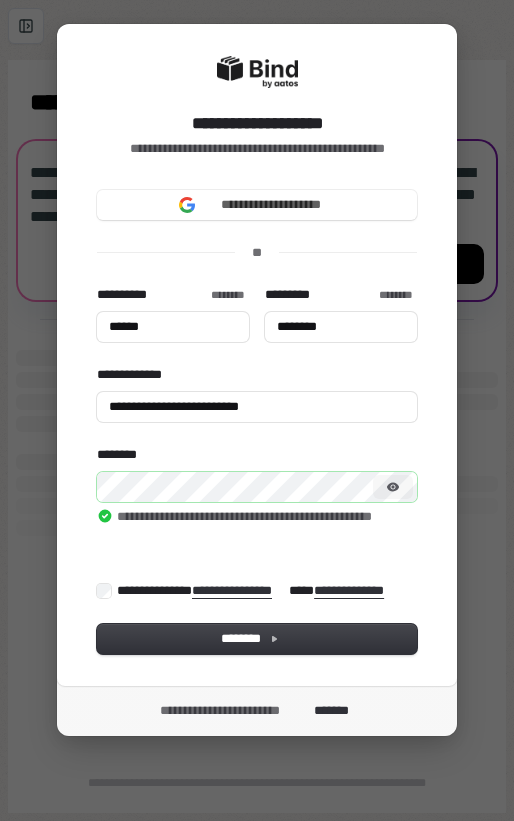 drag, startPoint x: 486, startPoint y: 464, endPoint x: 378, endPoint y: 497, distance: 112.929184 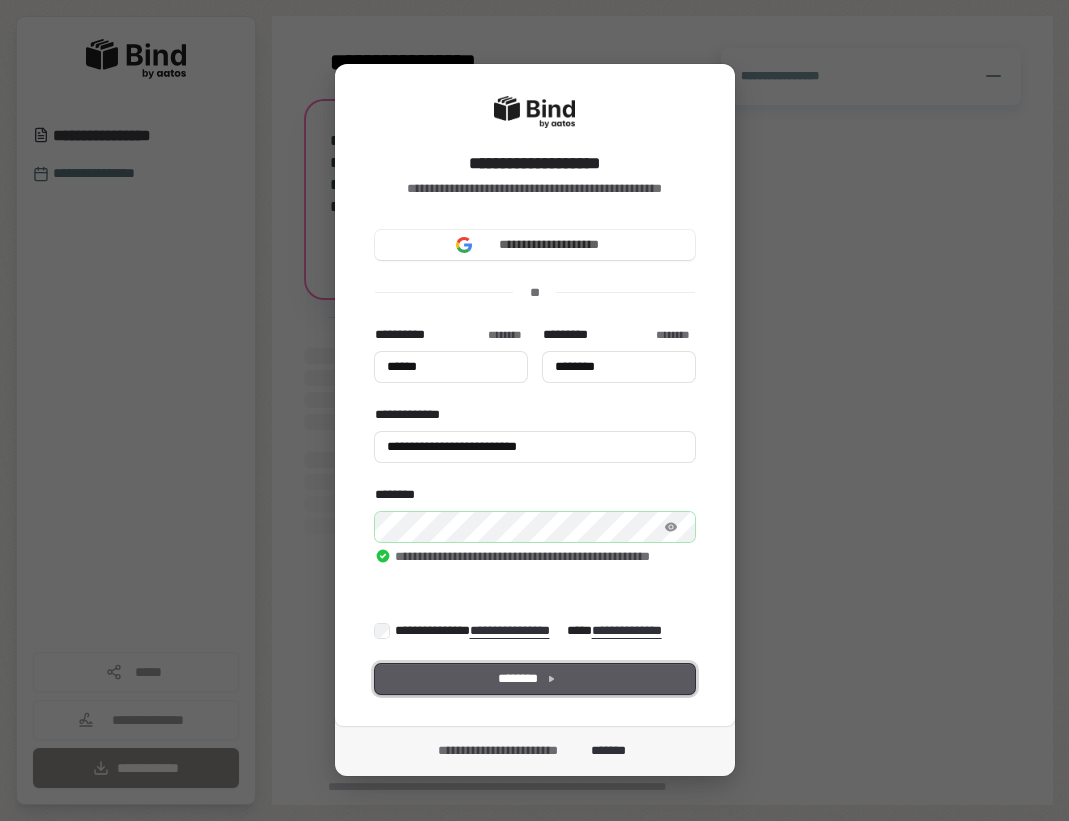 click on "********" at bounding box center [534, 679] 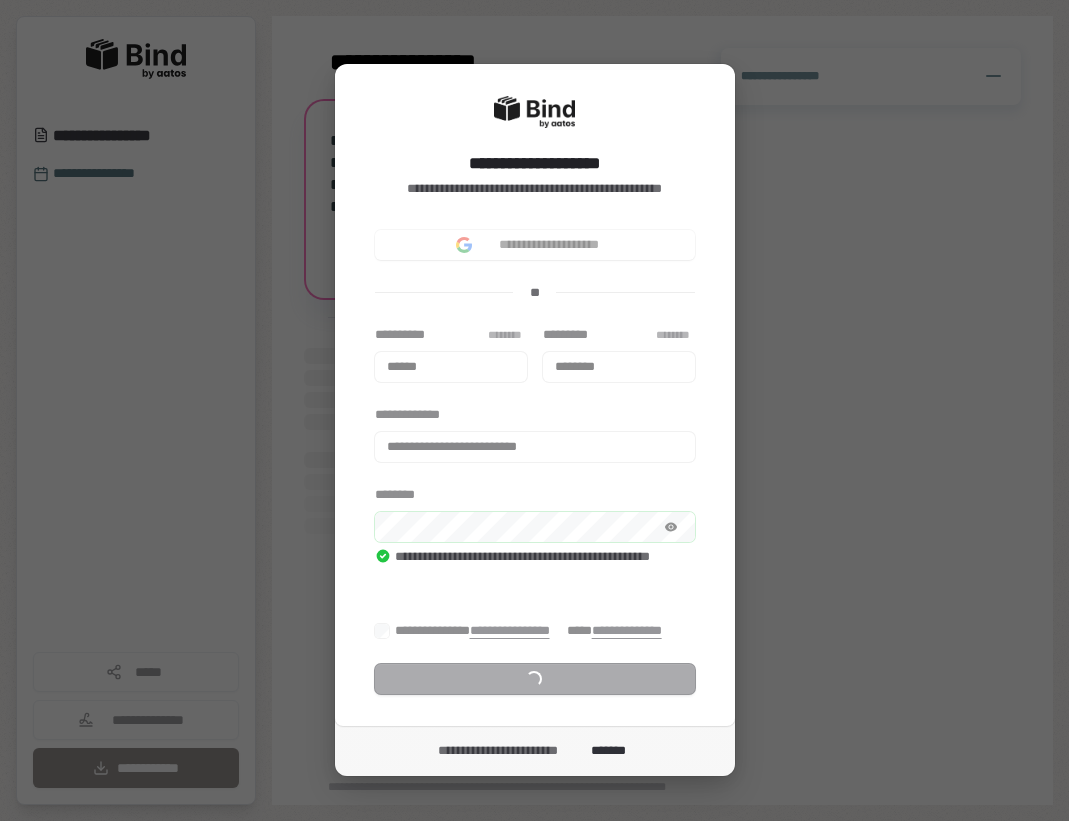 scroll, scrollTop: 12, scrollLeft: 0, axis: vertical 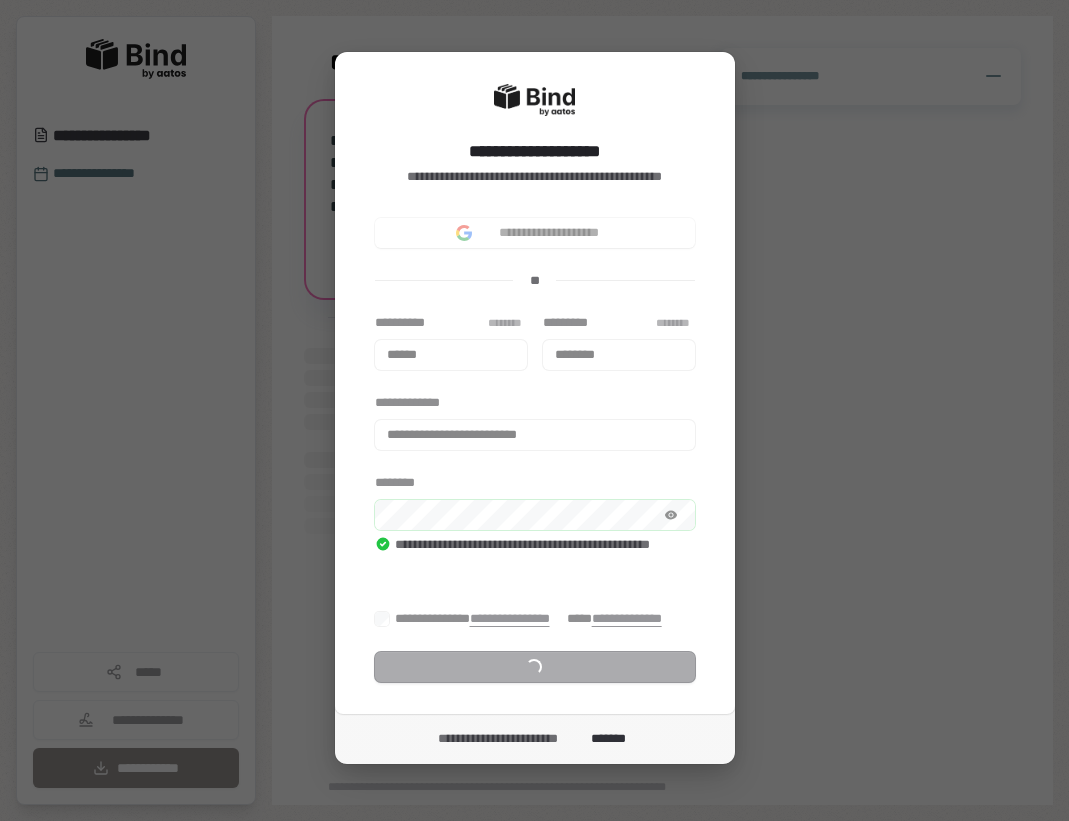 drag, startPoint x: 1061, startPoint y: 675, endPoint x: 1066, endPoint y: 749, distance: 74.168724 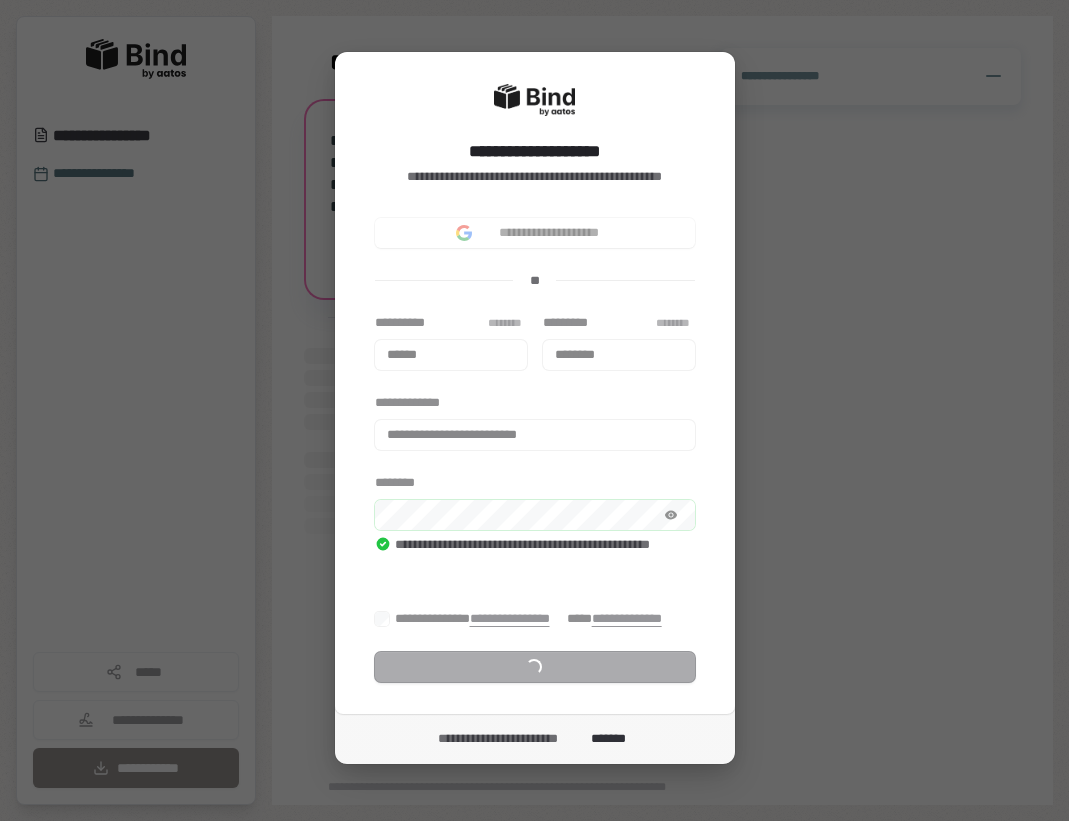 click on "**********" at bounding box center (534, 410) 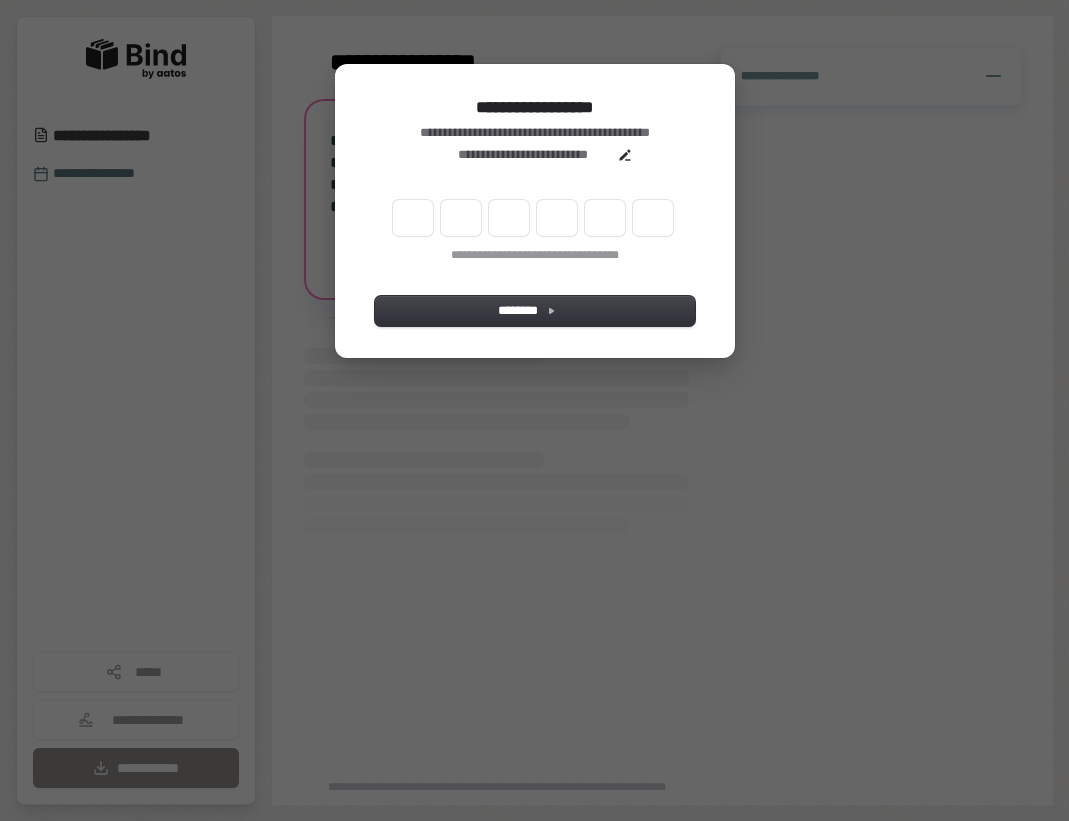 scroll, scrollTop: 0, scrollLeft: 0, axis: both 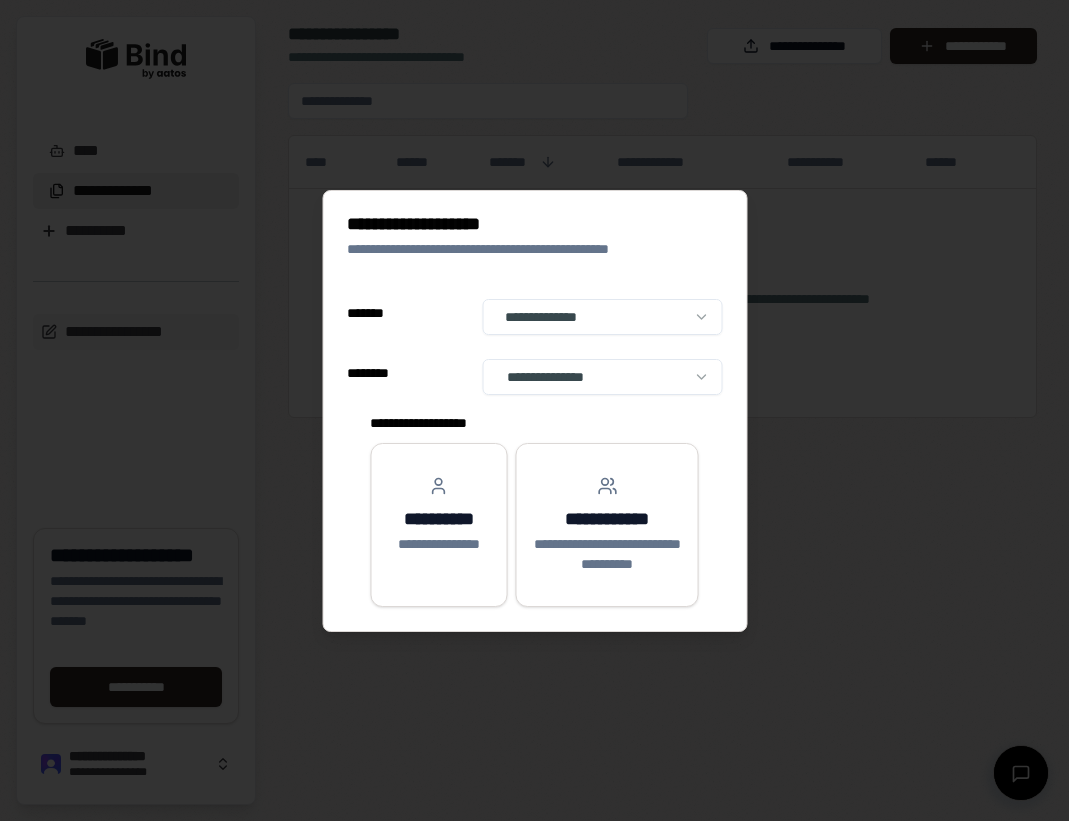 select on "**" 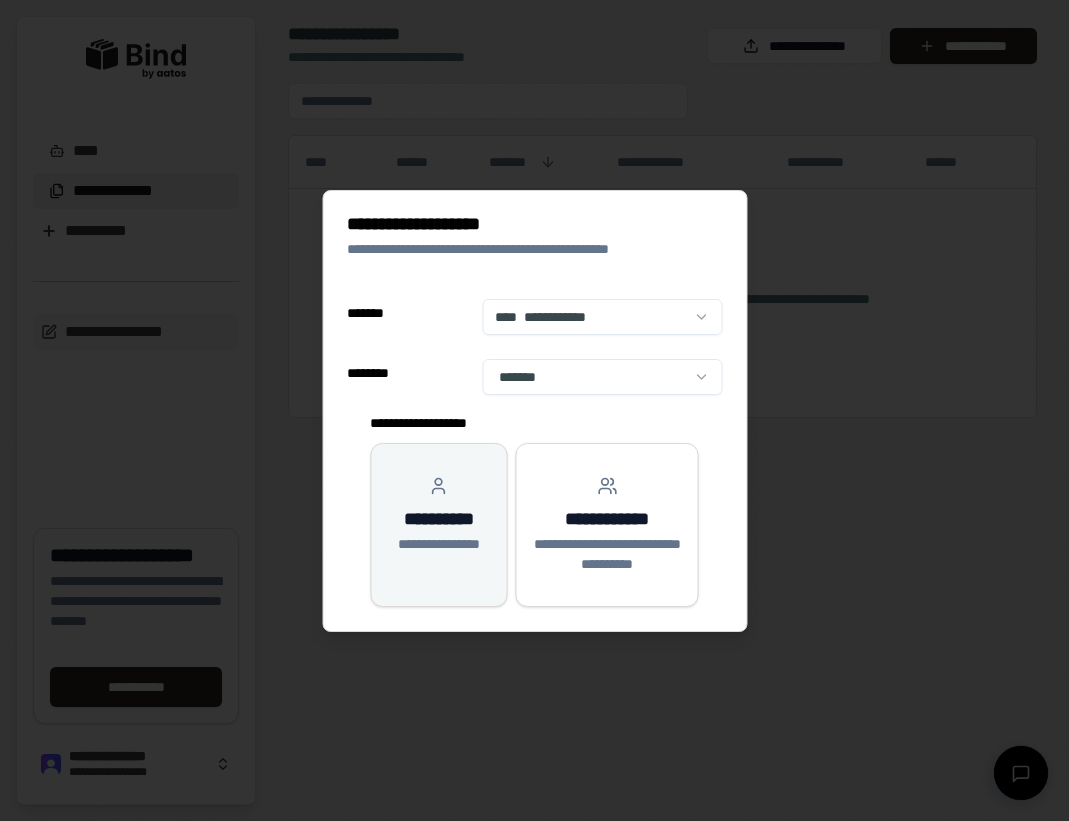 click on "**********" at bounding box center [438, 519] 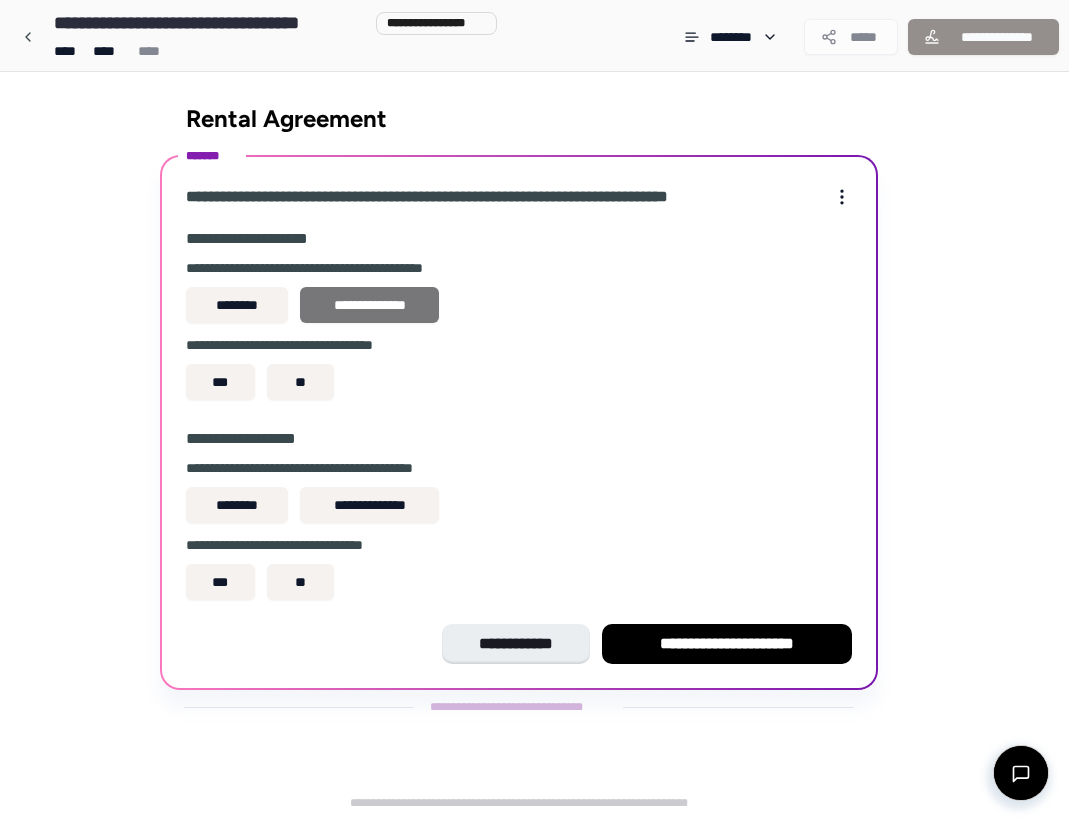 click on "**********" at bounding box center (369, 305) 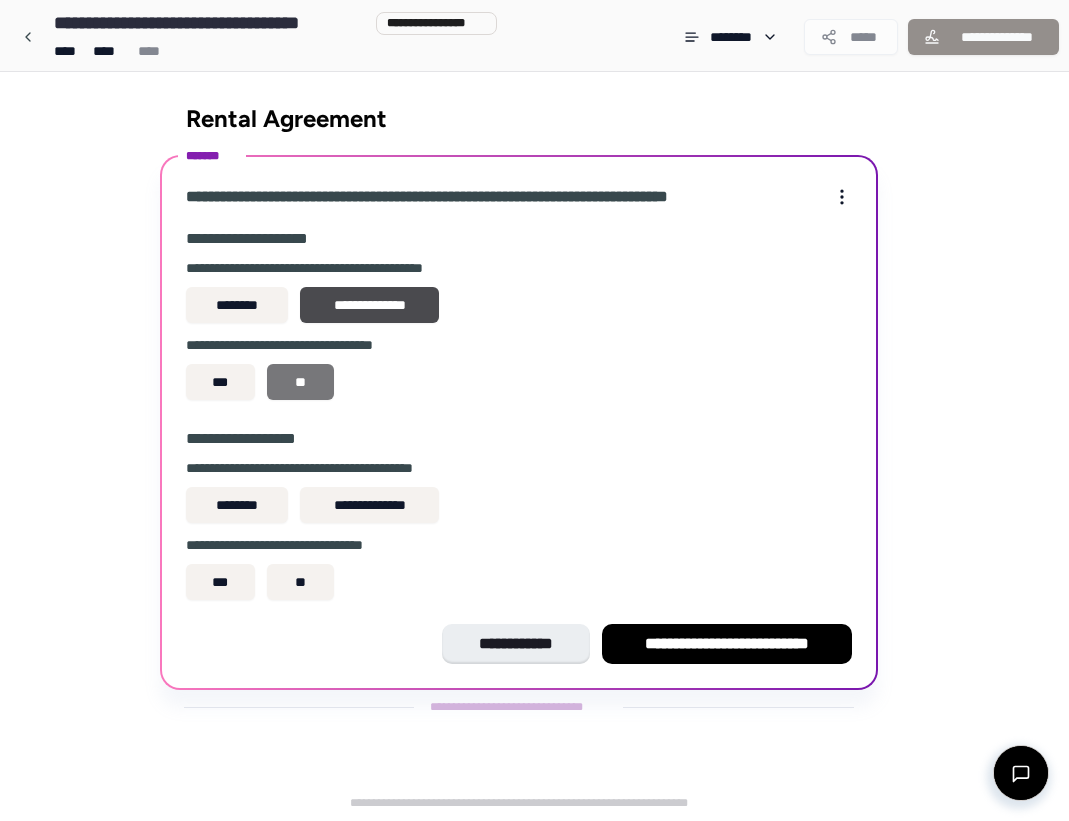 click on "**" at bounding box center [300, 382] 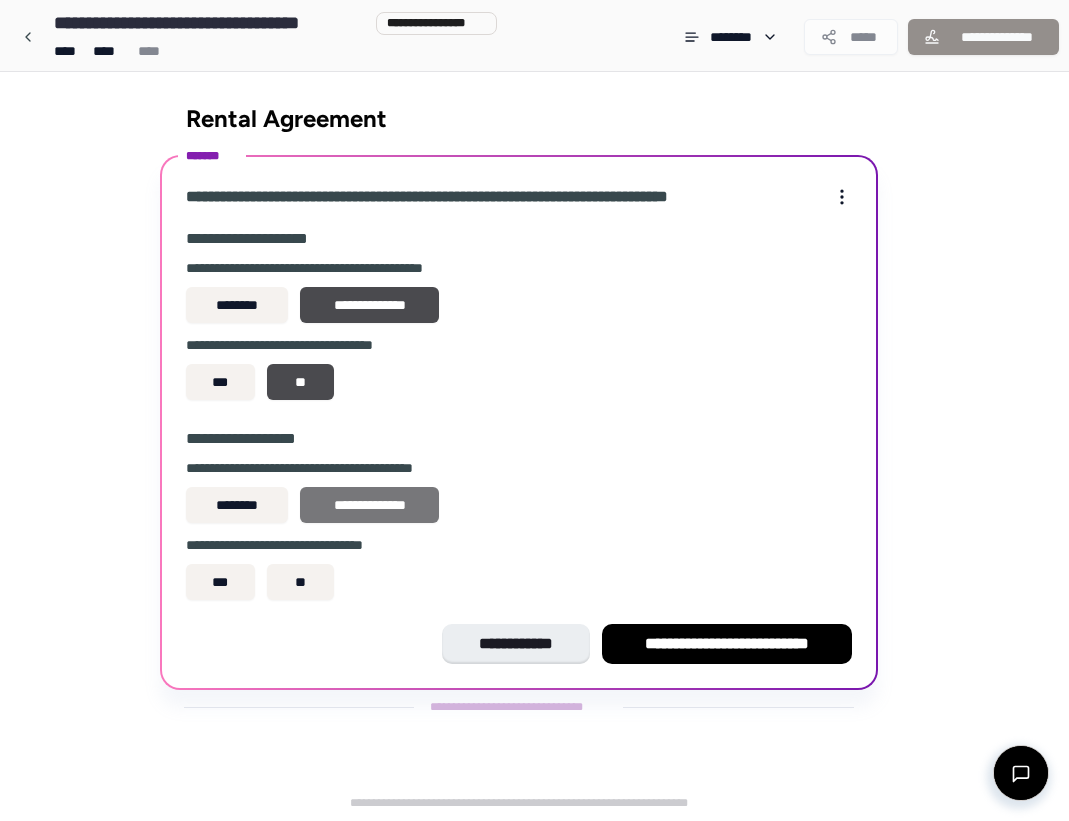 click on "**********" at bounding box center [369, 505] 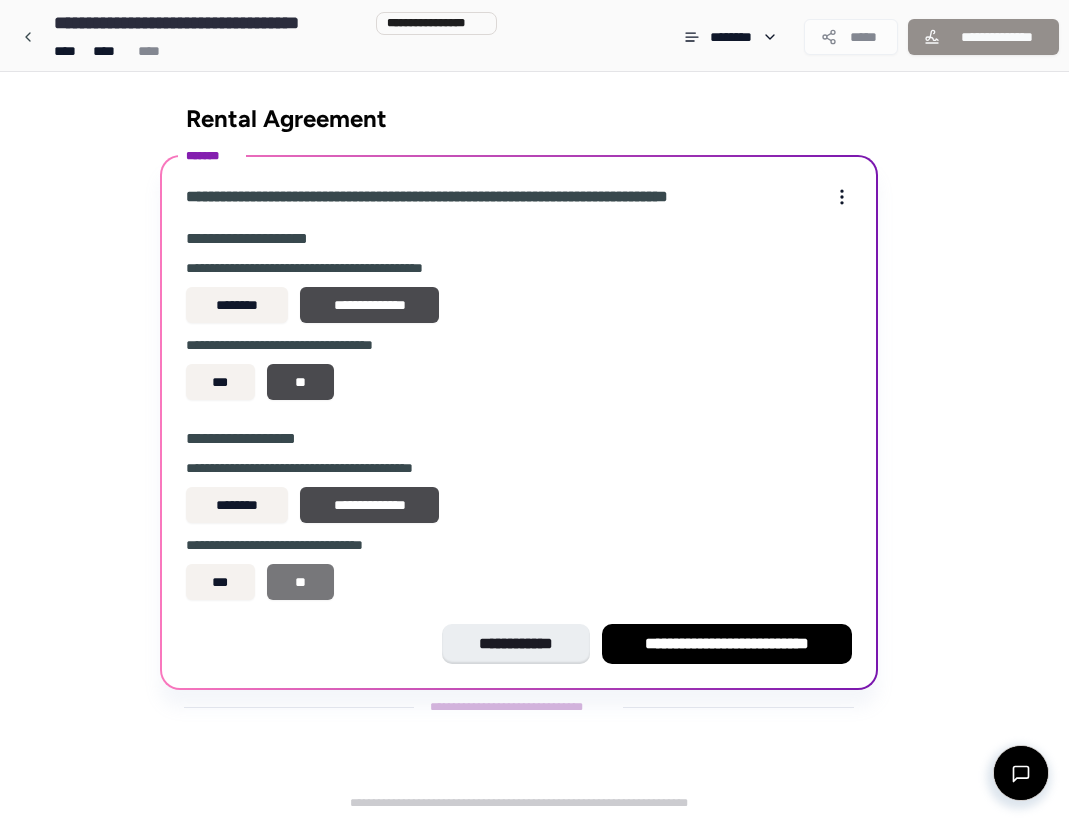 click on "**" at bounding box center (300, 582) 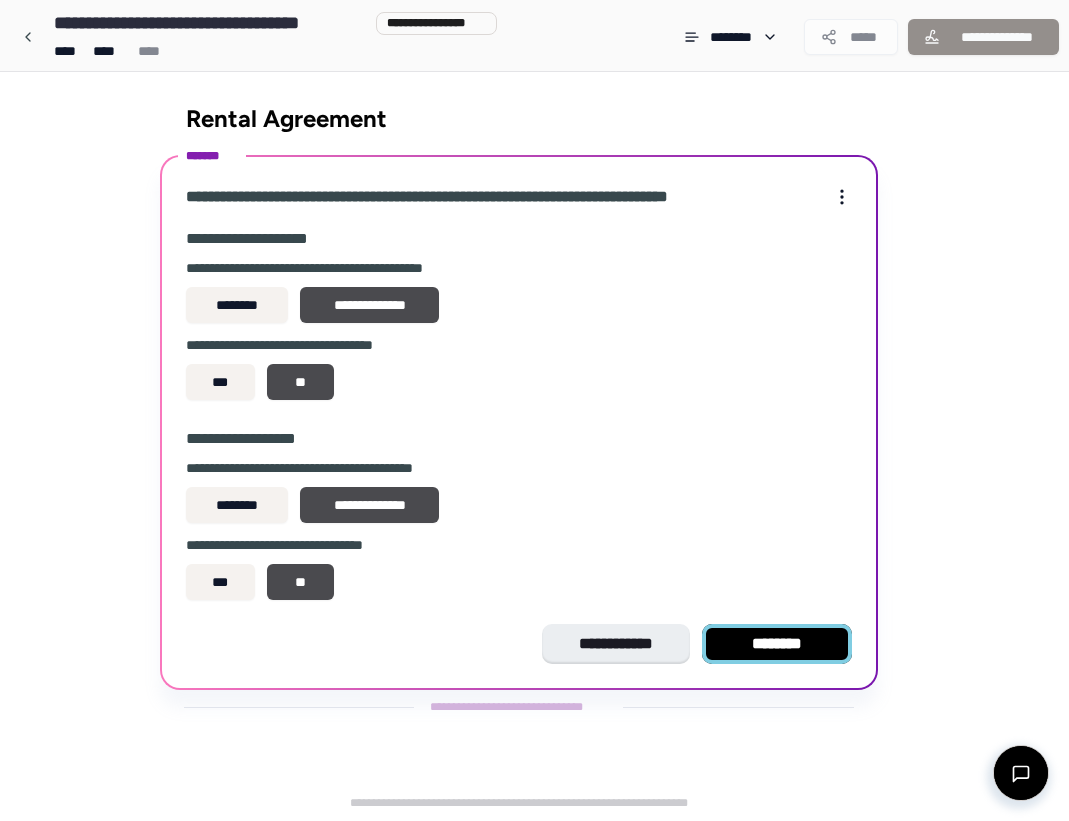 click on "********" at bounding box center (777, 644) 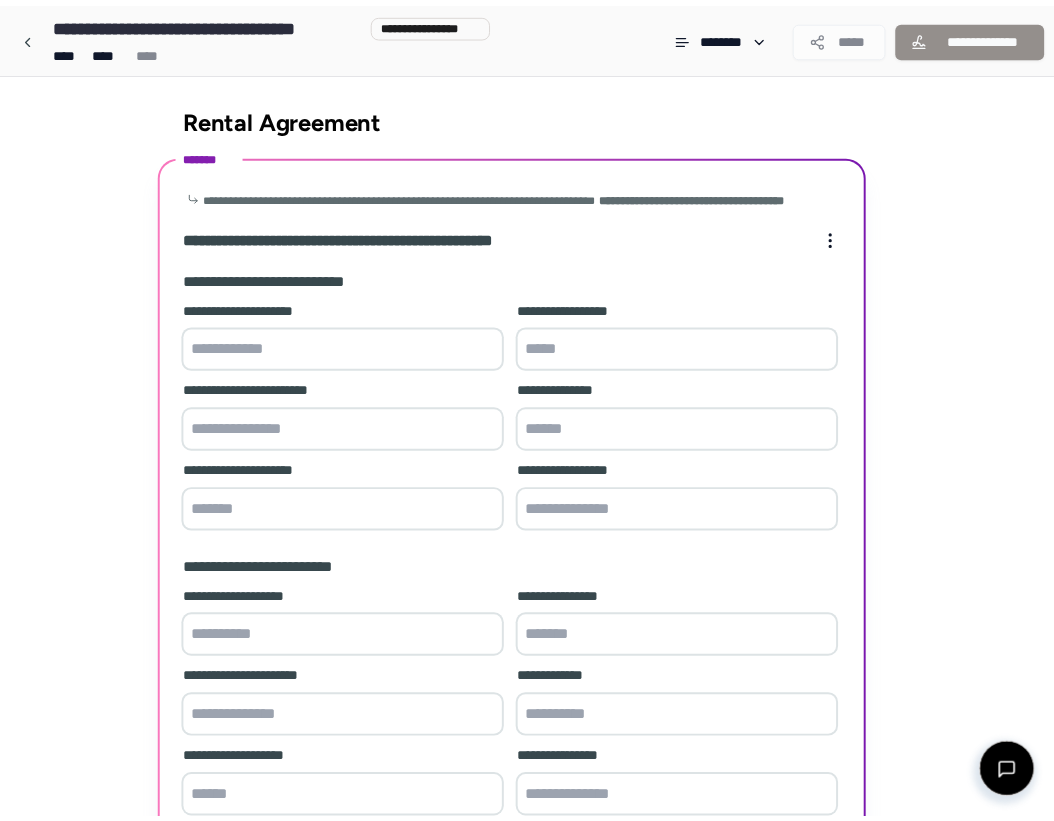 scroll, scrollTop: 183, scrollLeft: 0, axis: vertical 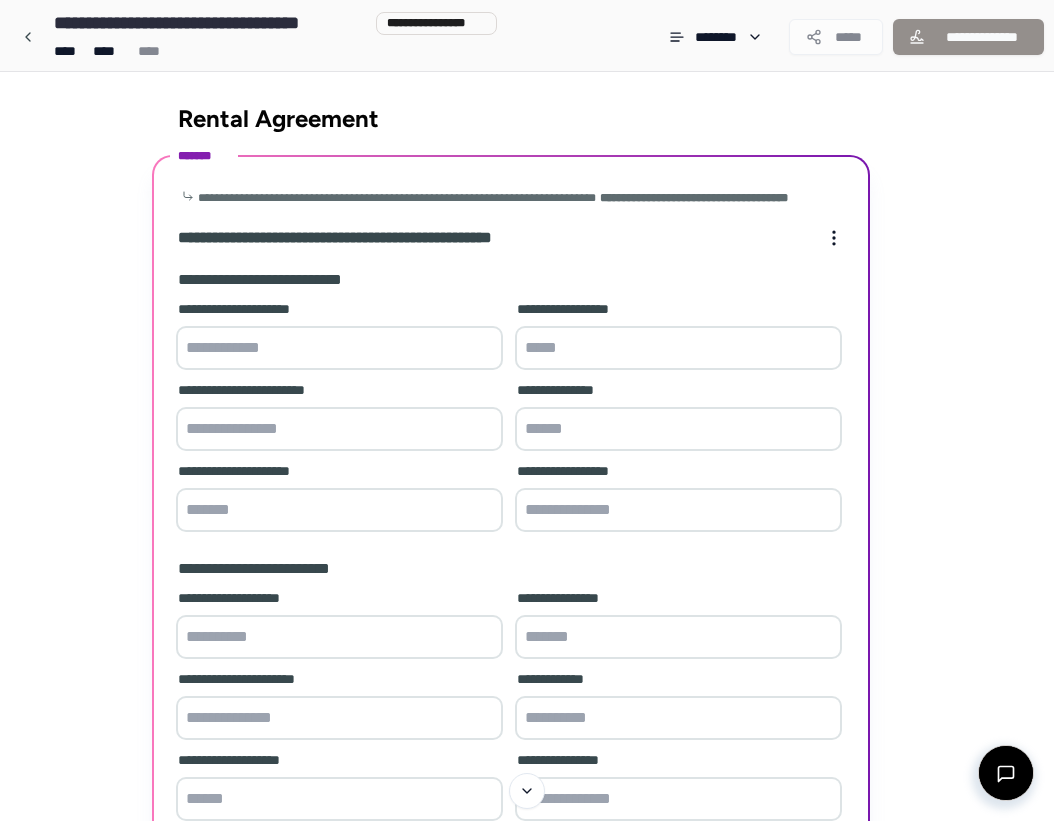 click at bounding box center (339, 348) 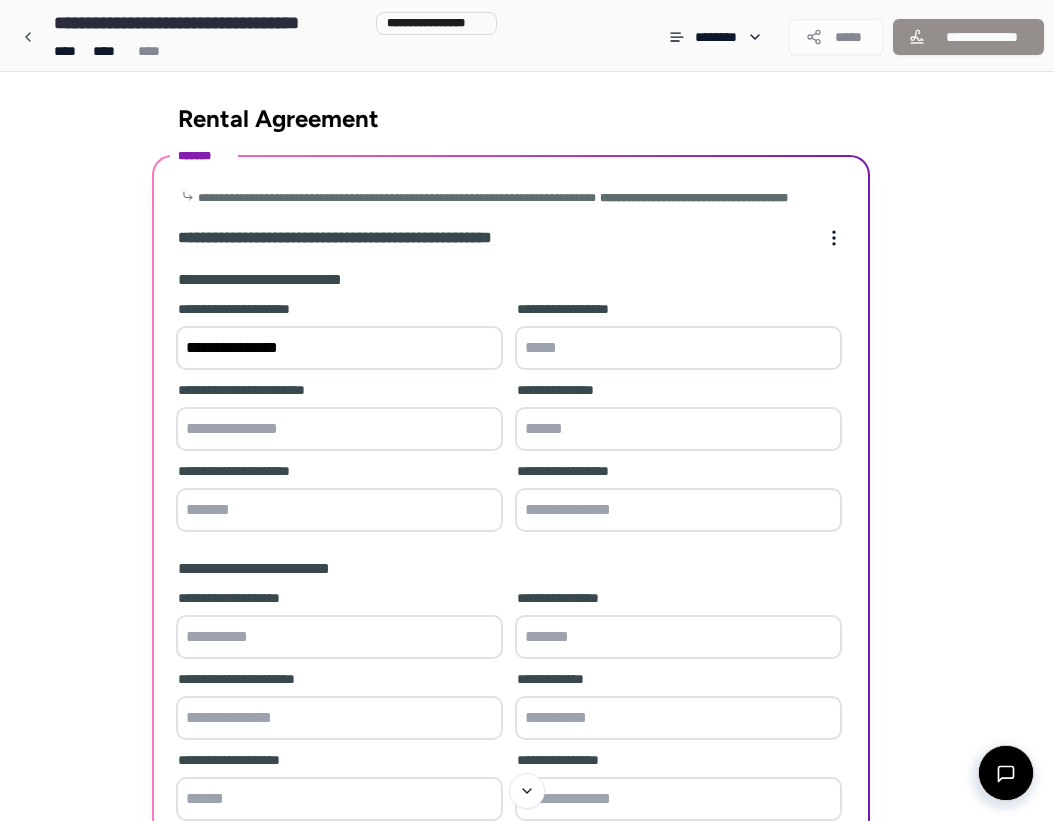 type on "**********" 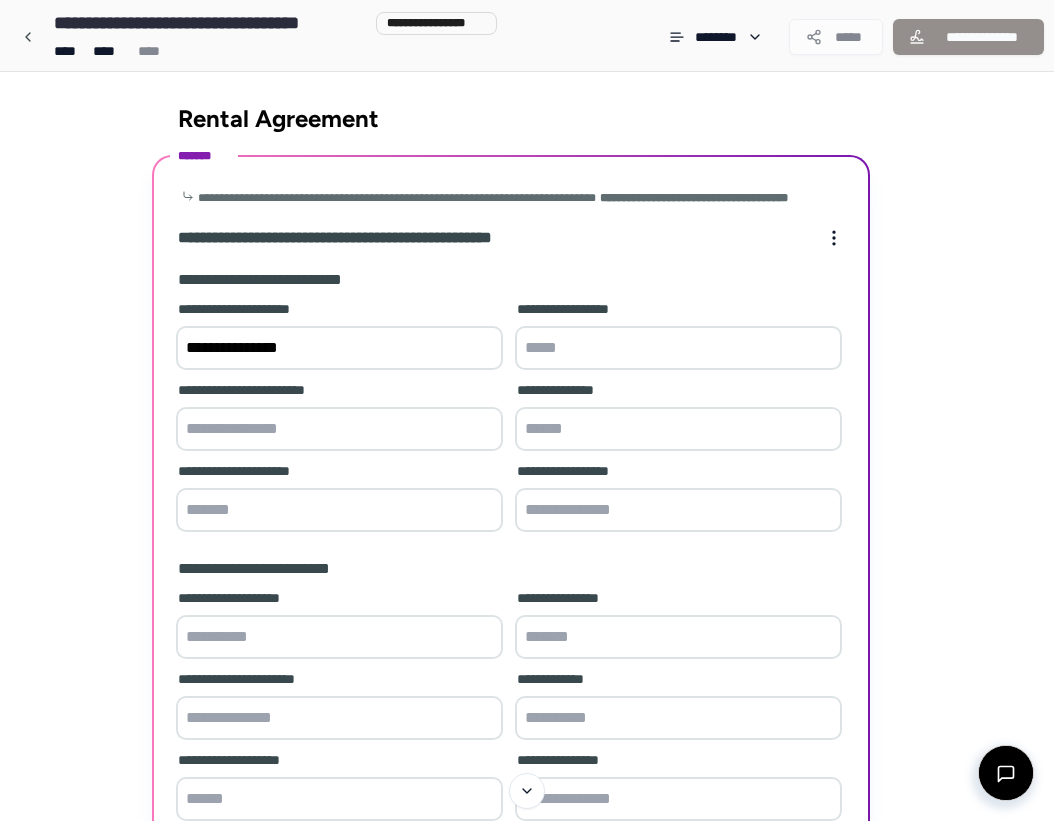 click at bounding box center (678, 348) 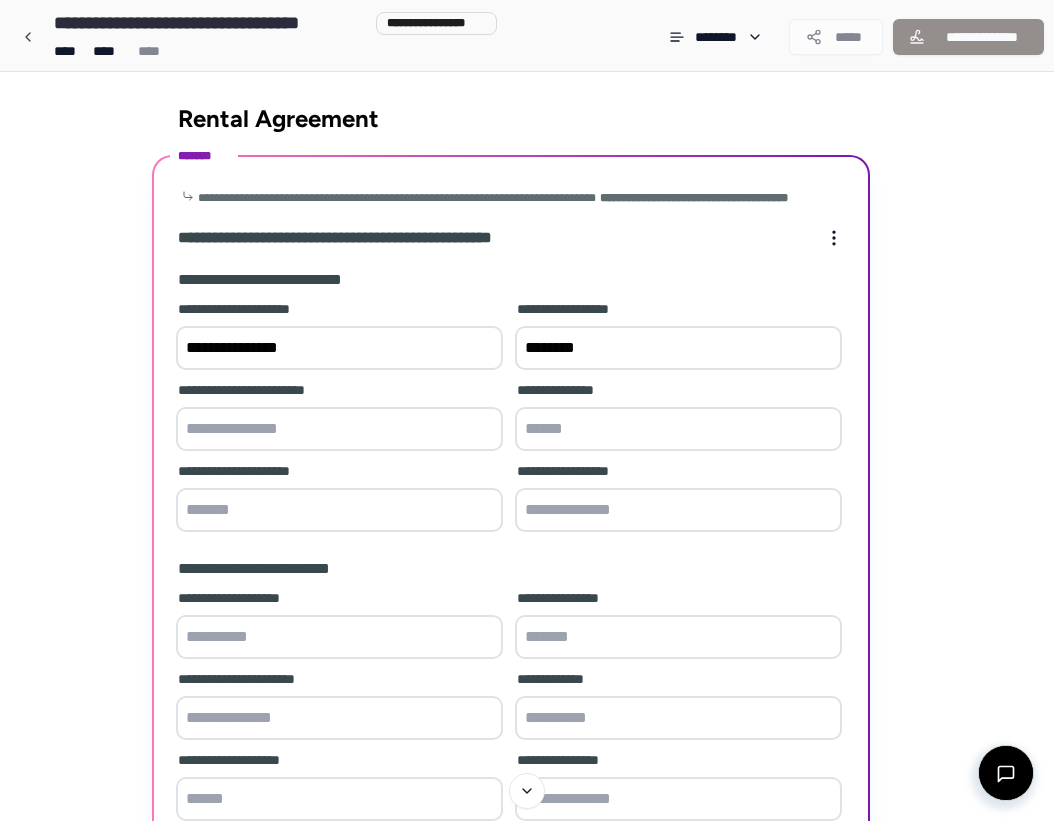 type on "********" 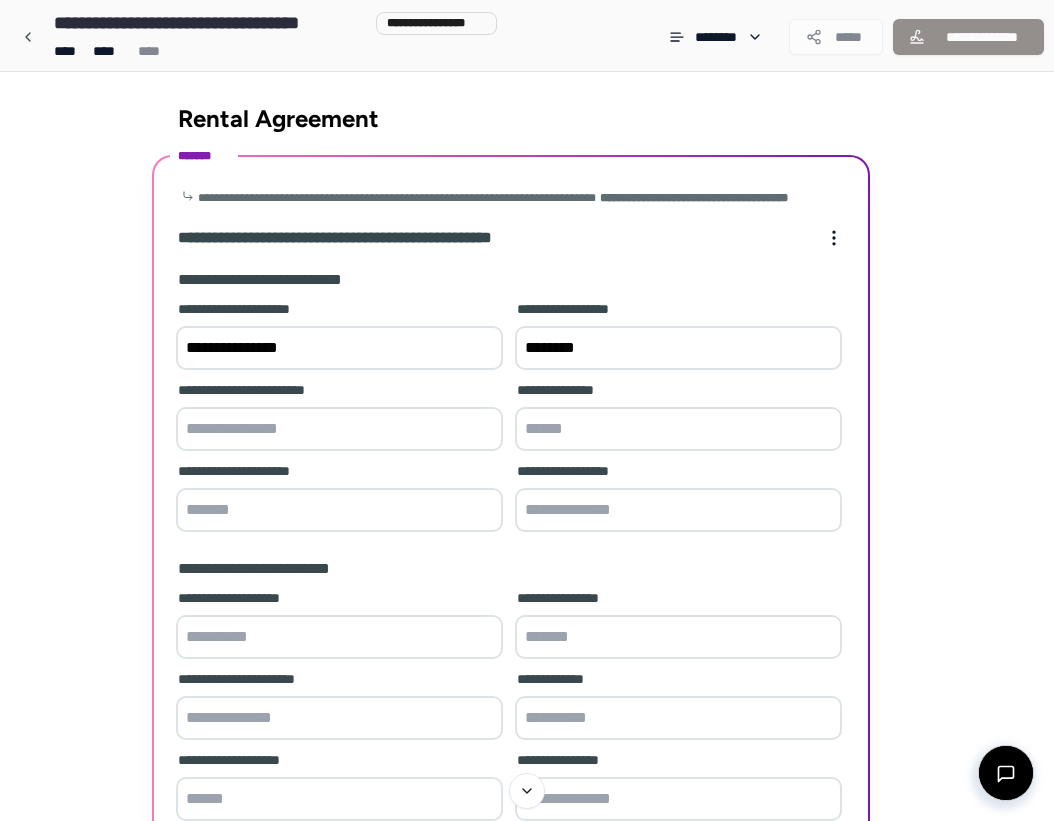 click on "**********" at bounding box center (339, 348) 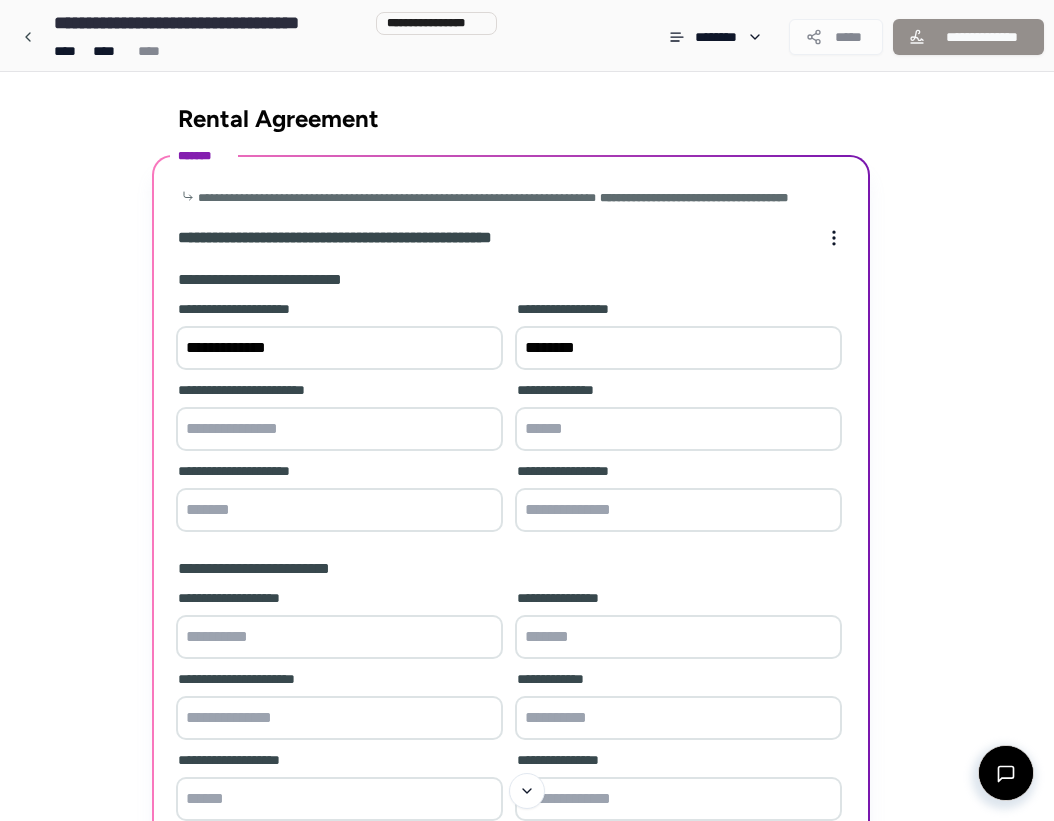 type on "**********" 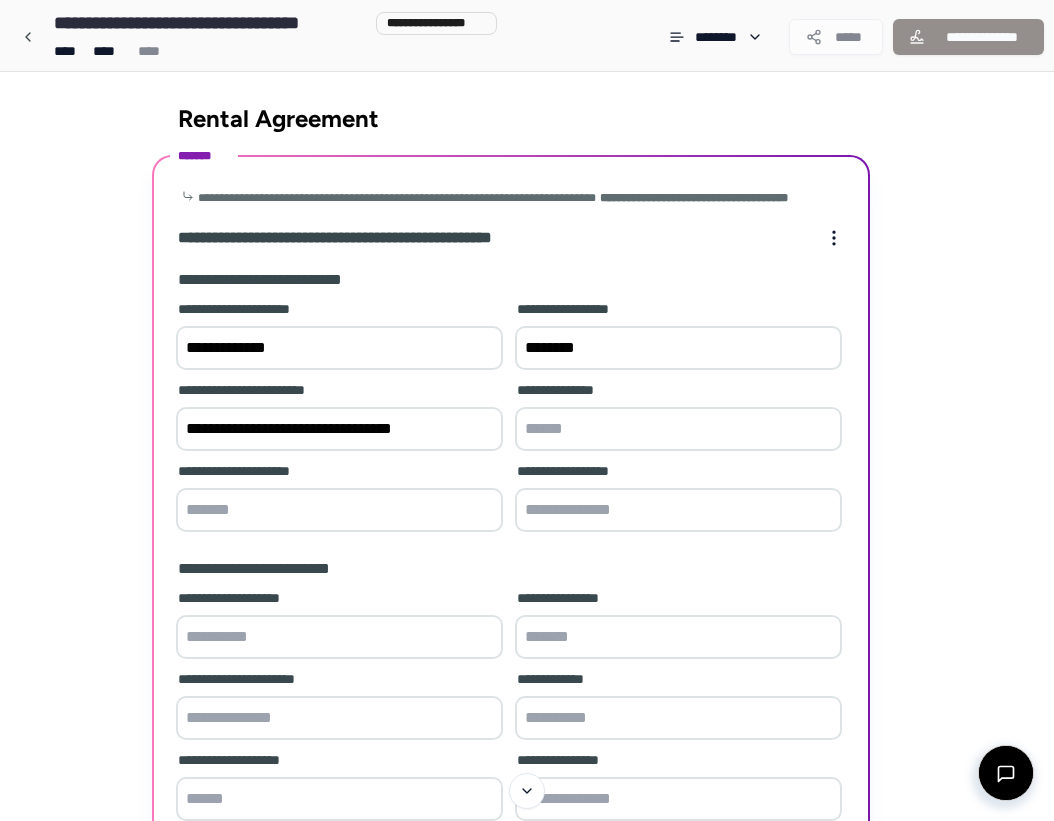 click on "**********" at bounding box center [339, 429] 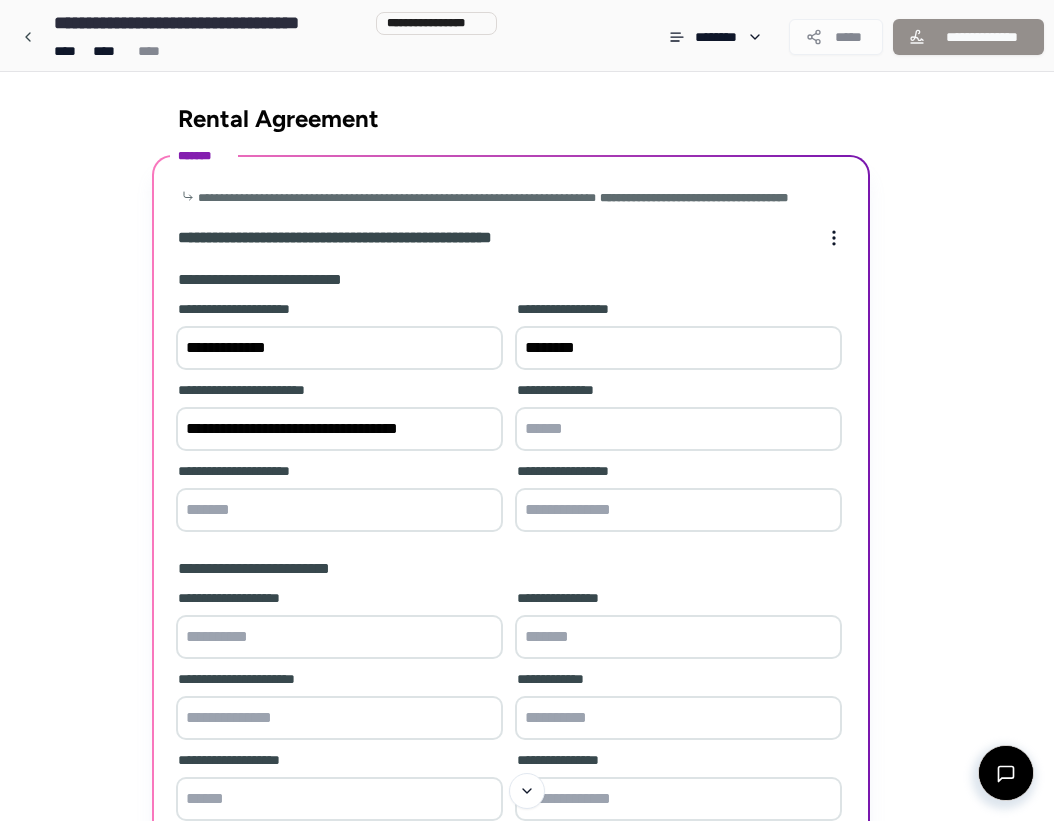 type on "**********" 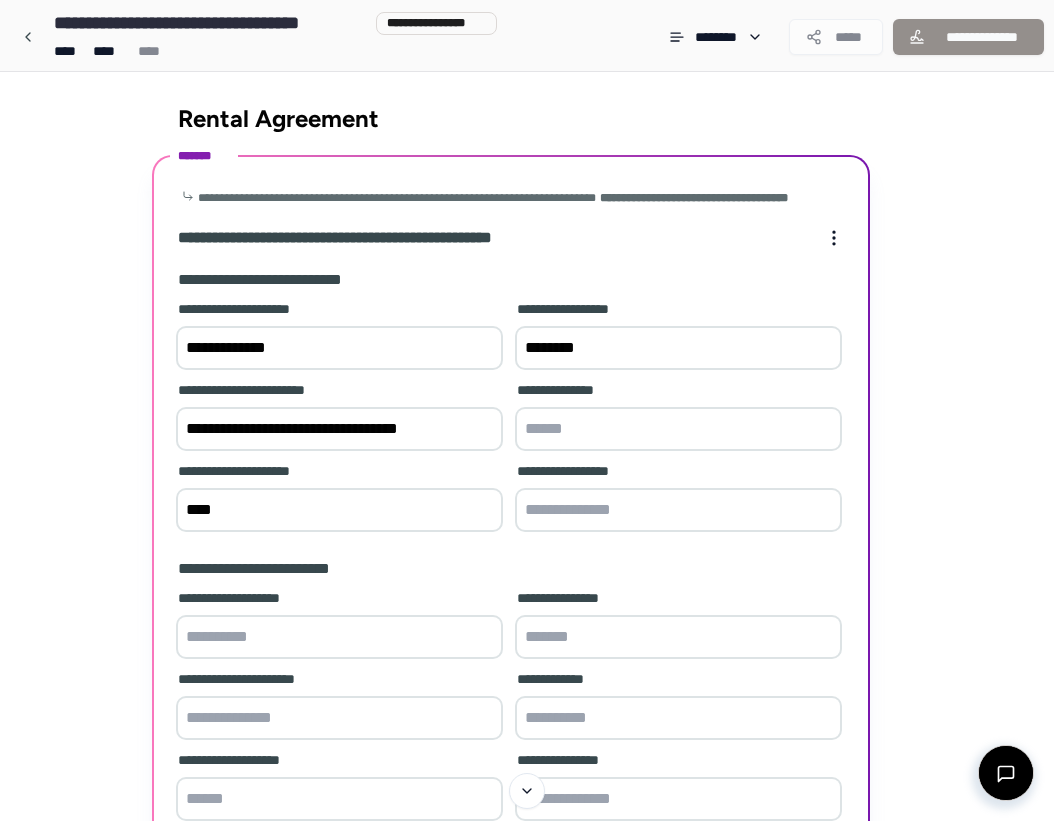 type on "****" 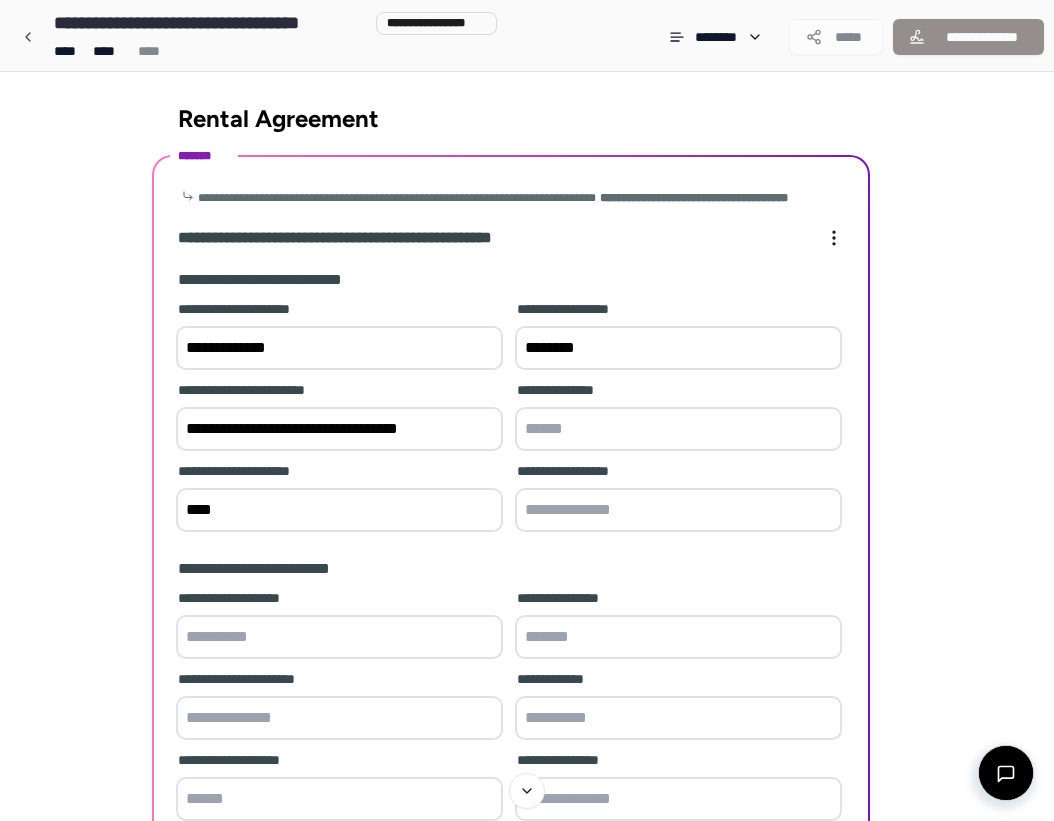 click at bounding box center [678, 429] 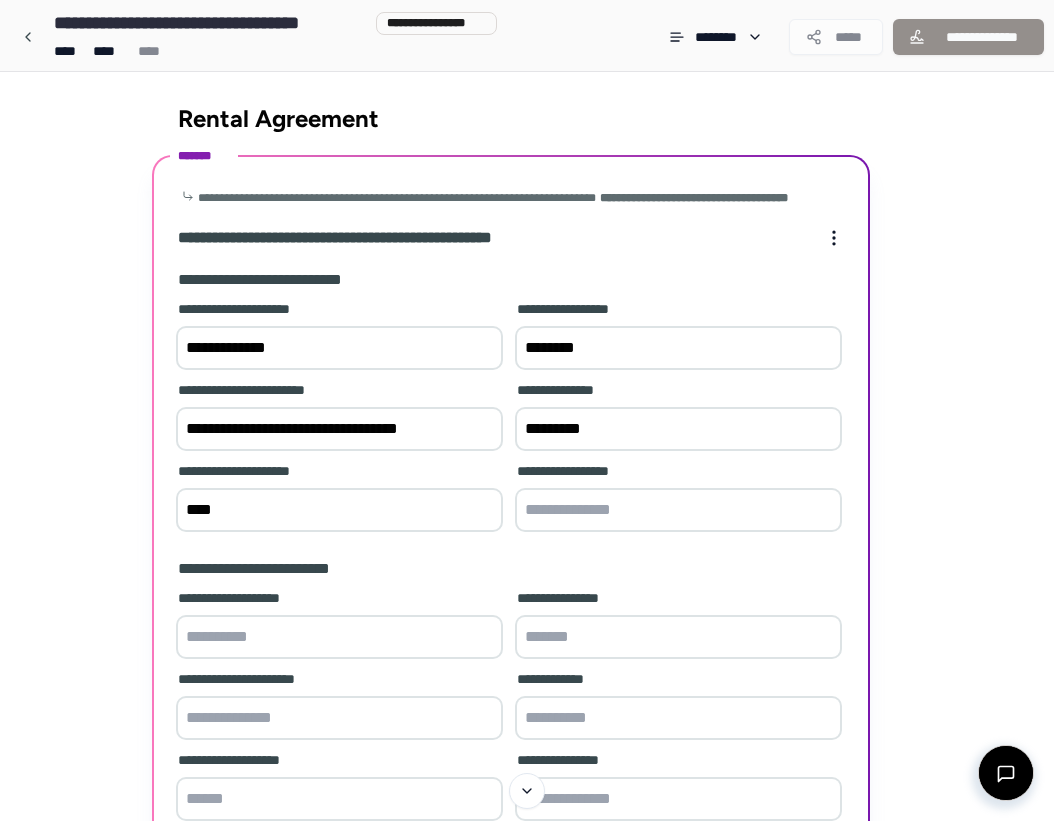 type on "*********" 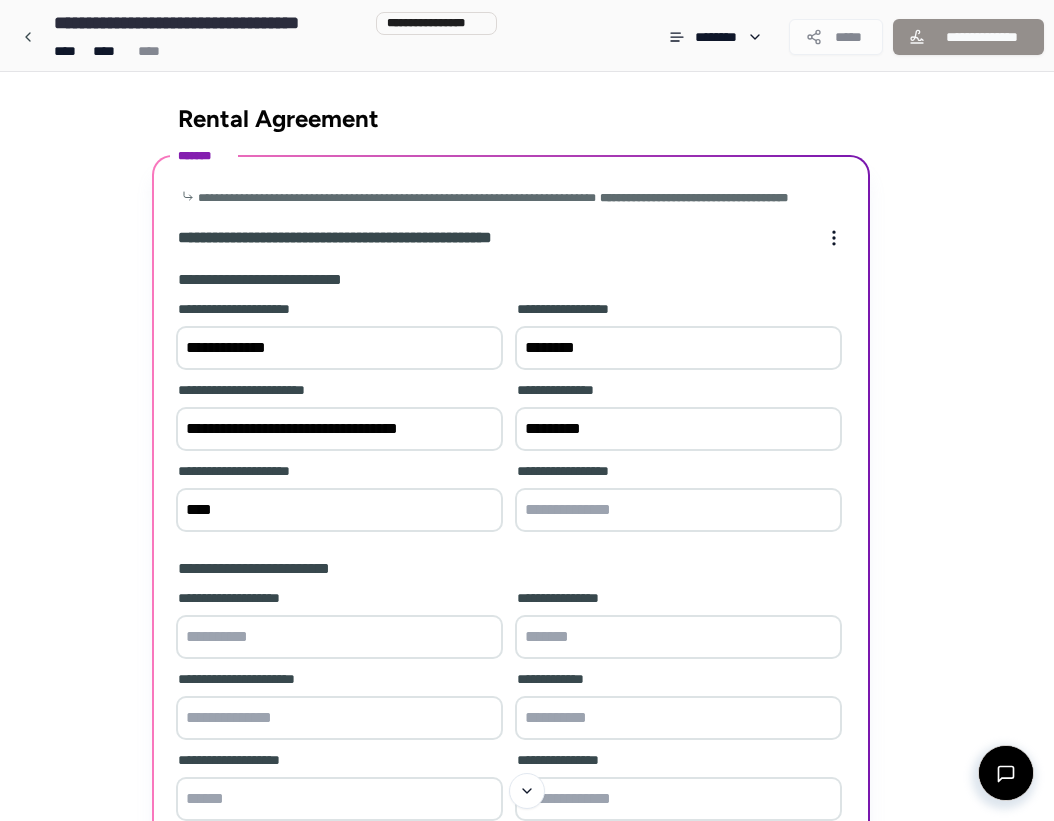click at bounding box center (678, 510) 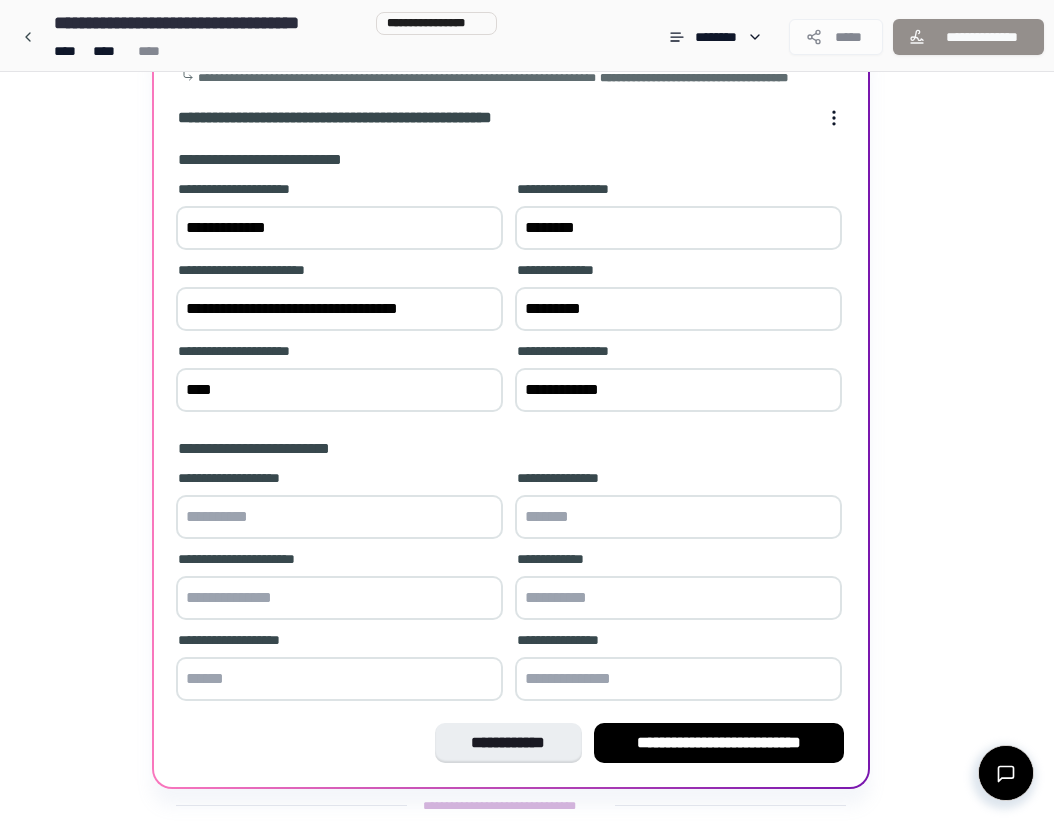 scroll, scrollTop: 183, scrollLeft: 0, axis: vertical 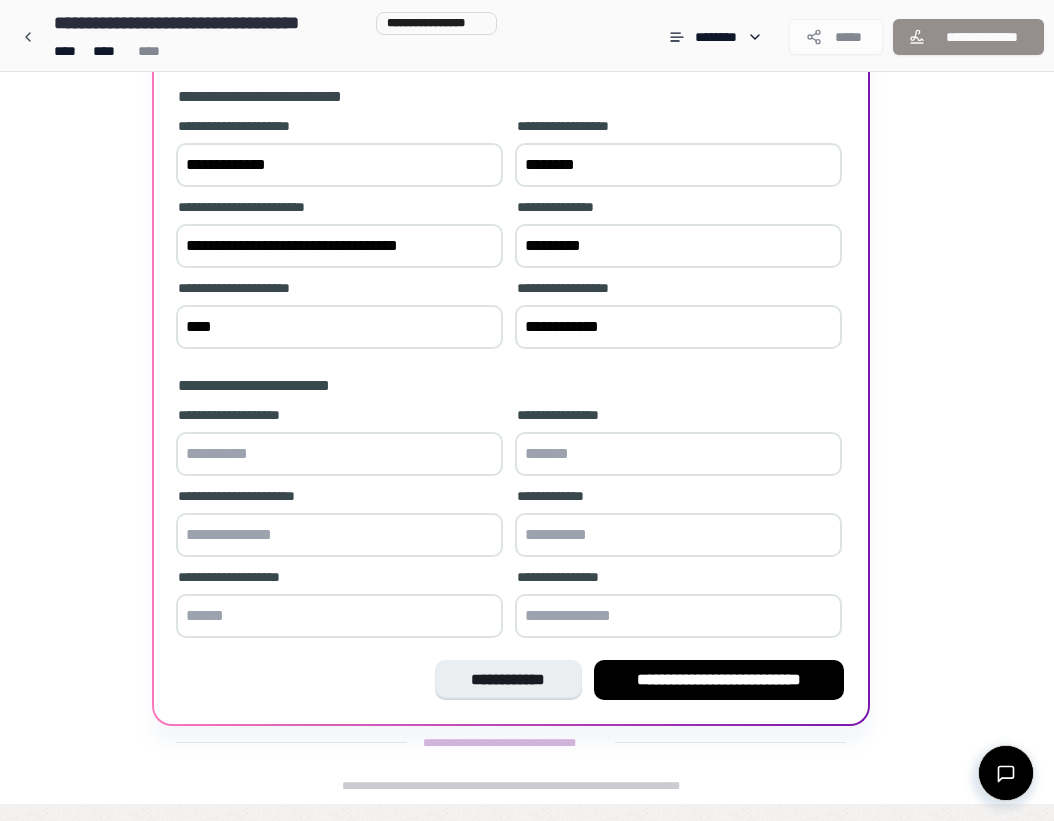 type on "**********" 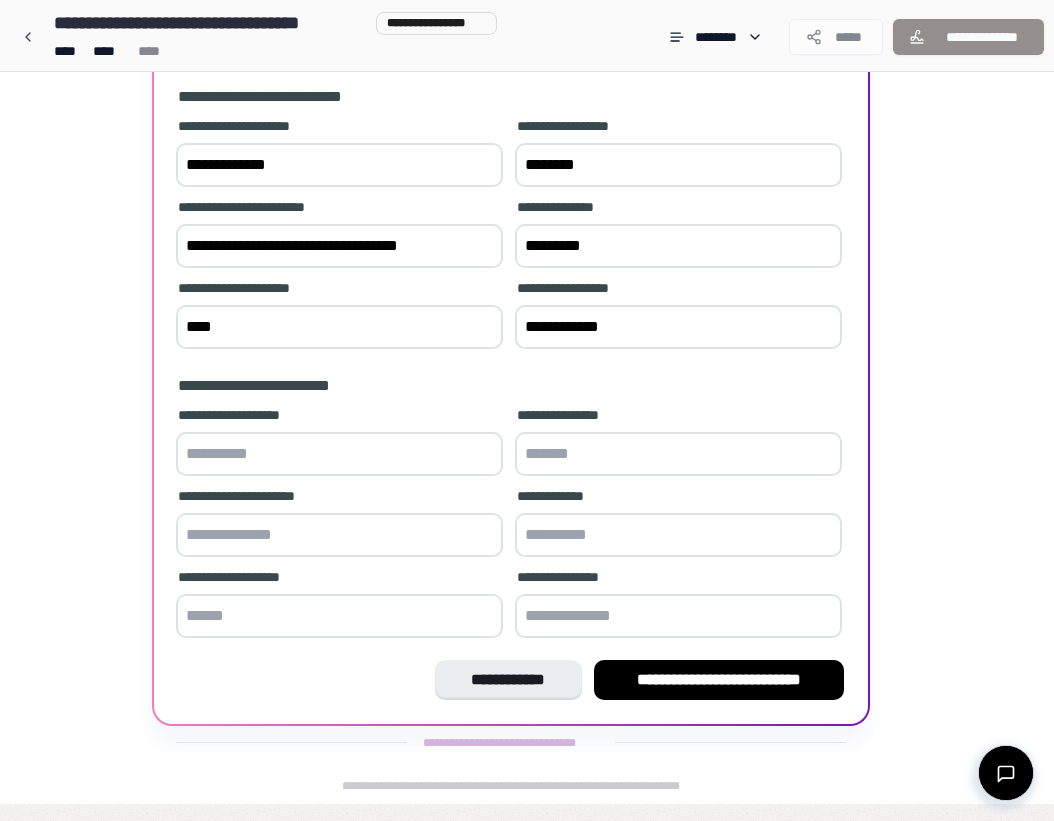 click at bounding box center [339, 454] 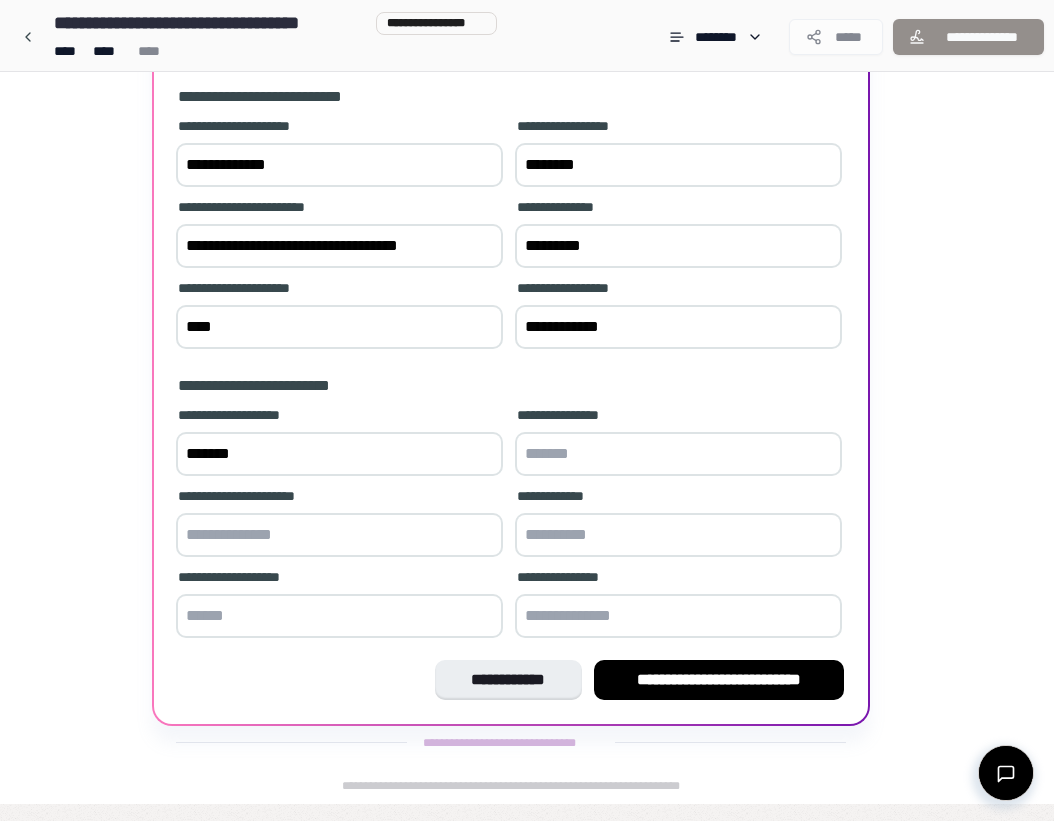 type on "*******" 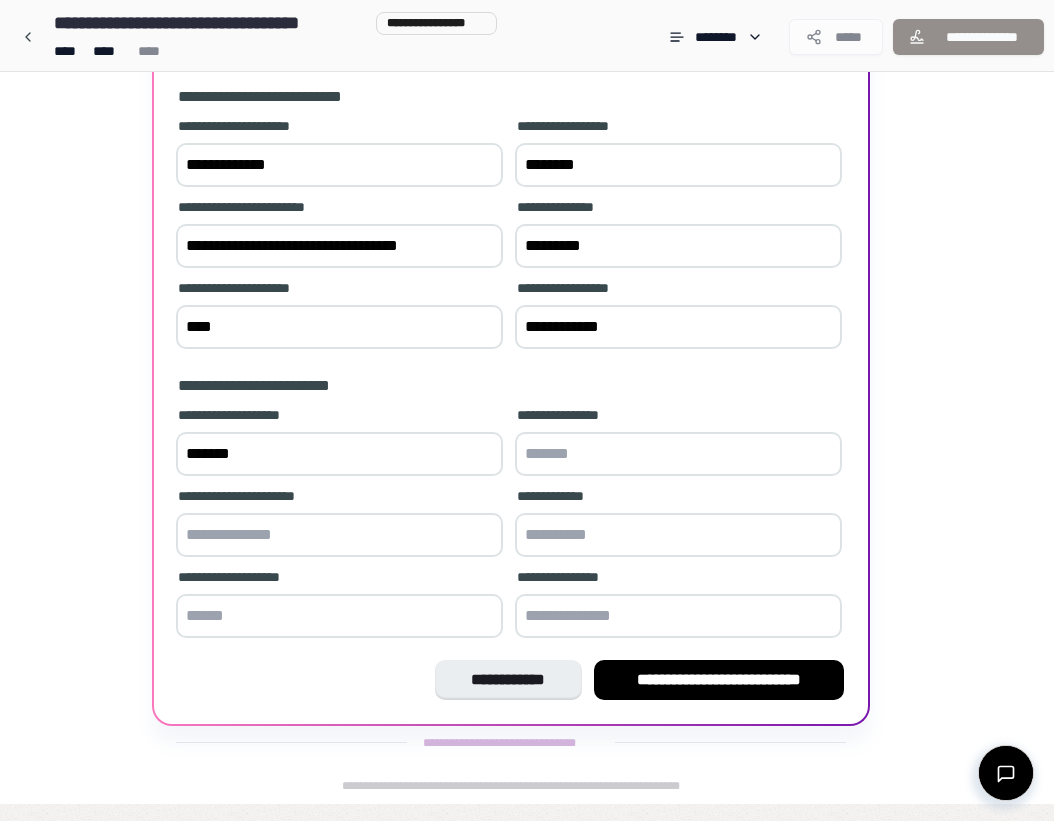 click at bounding box center [678, 454] 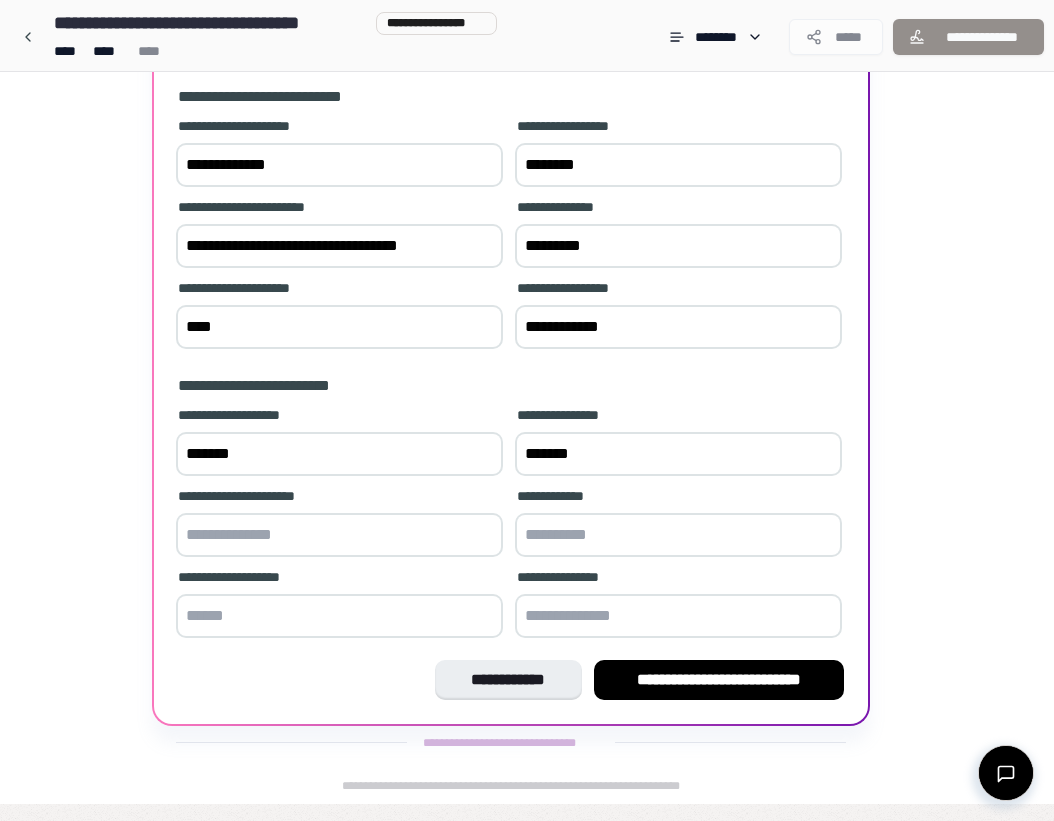 type on "*******" 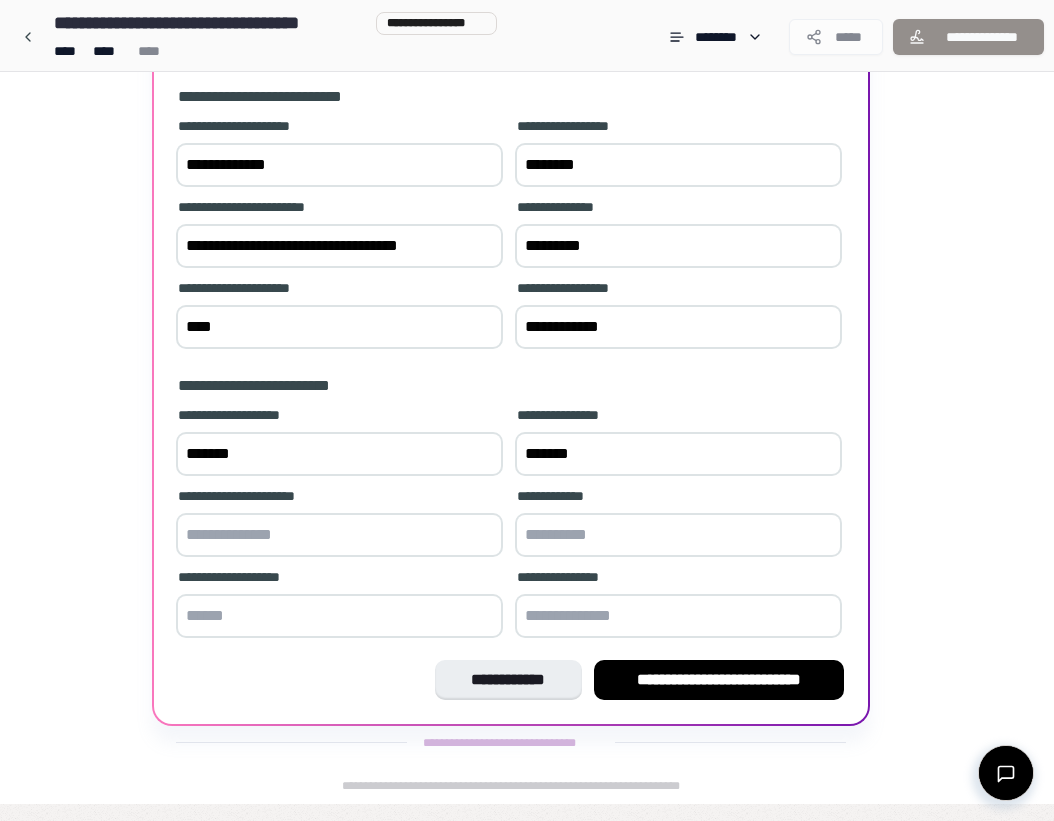 click at bounding box center [339, 535] 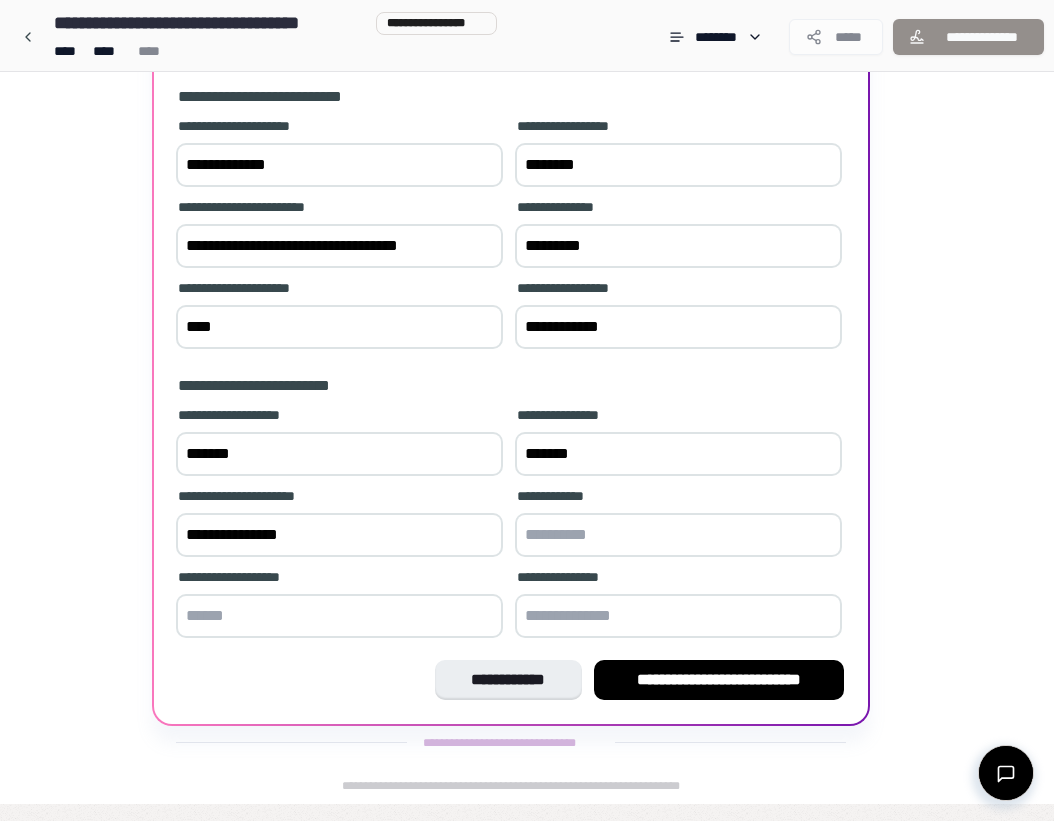 type on "**********" 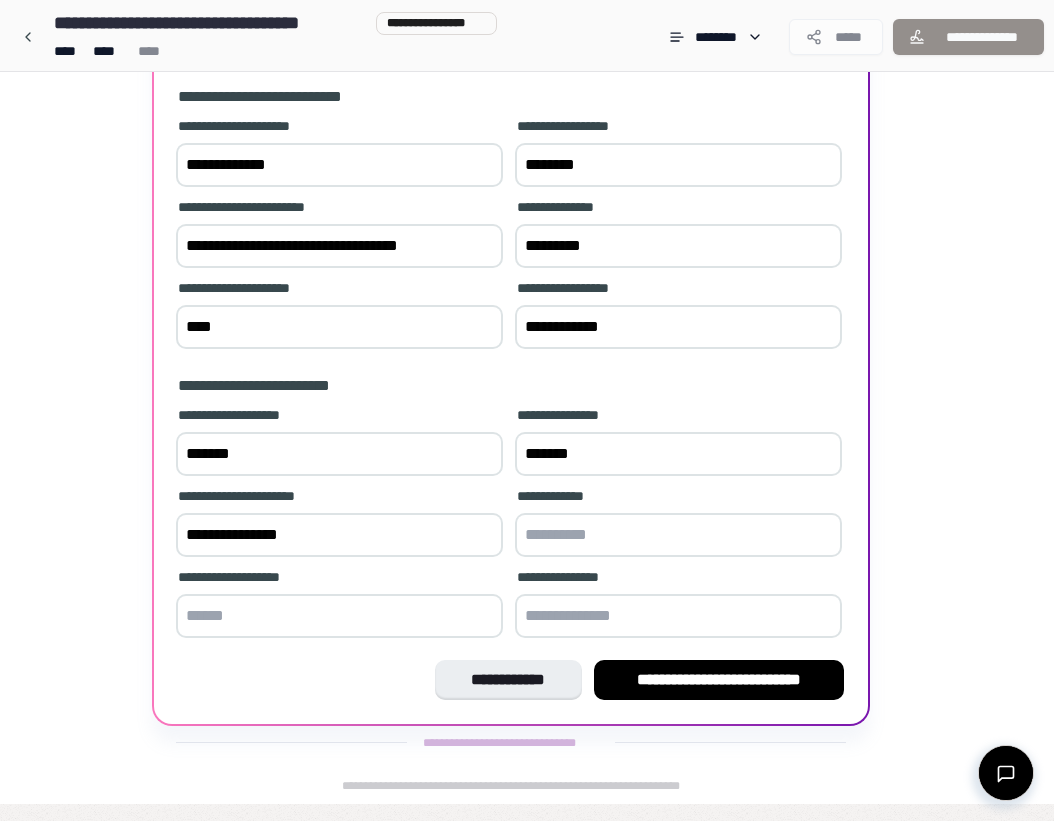 click at bounding box center [678, 535] 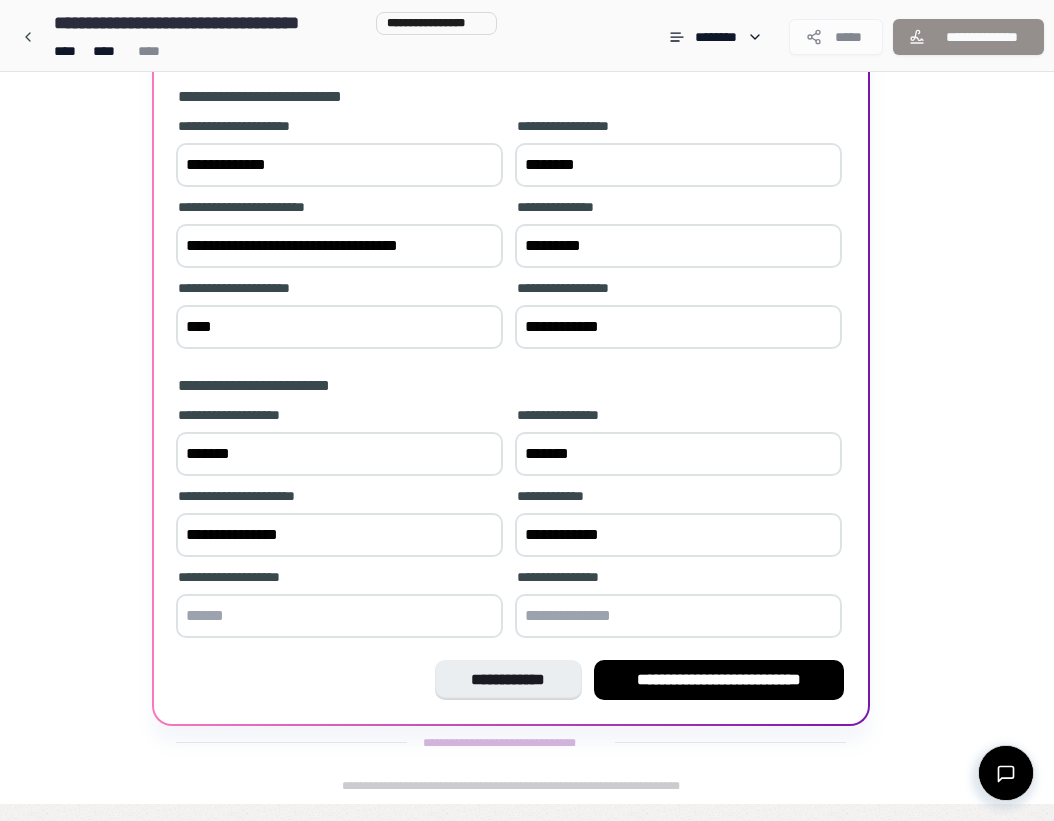 type on "**********" 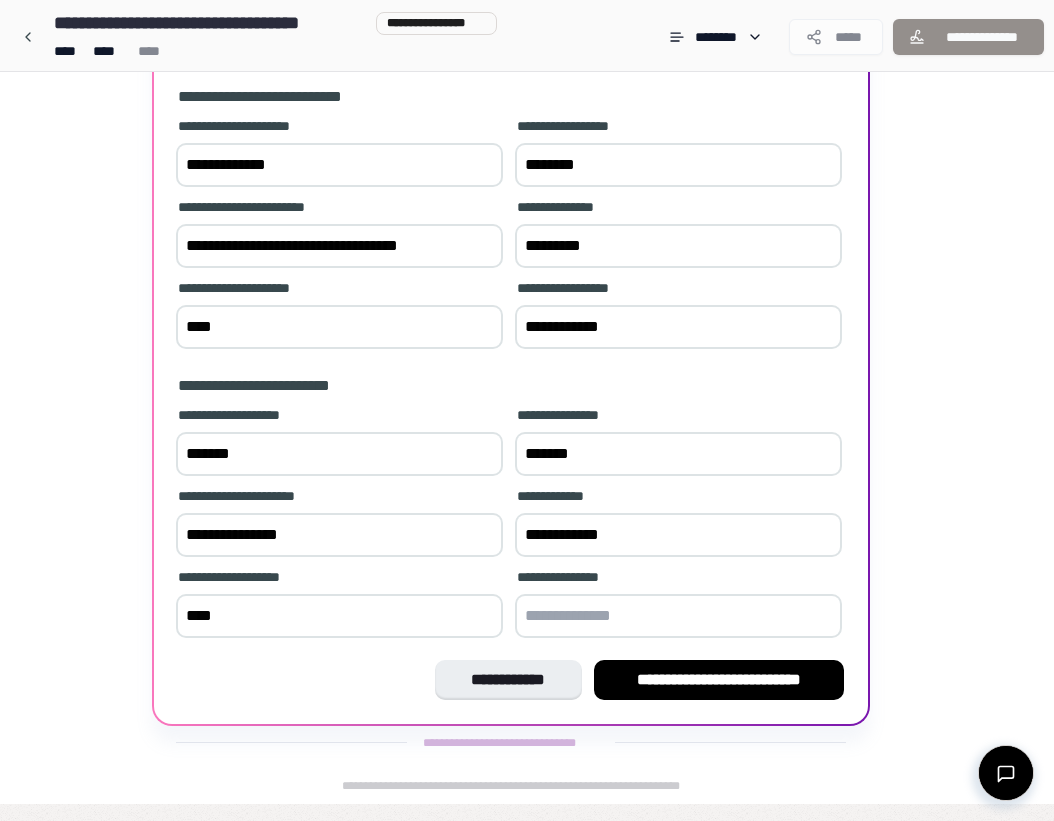 type on "****" 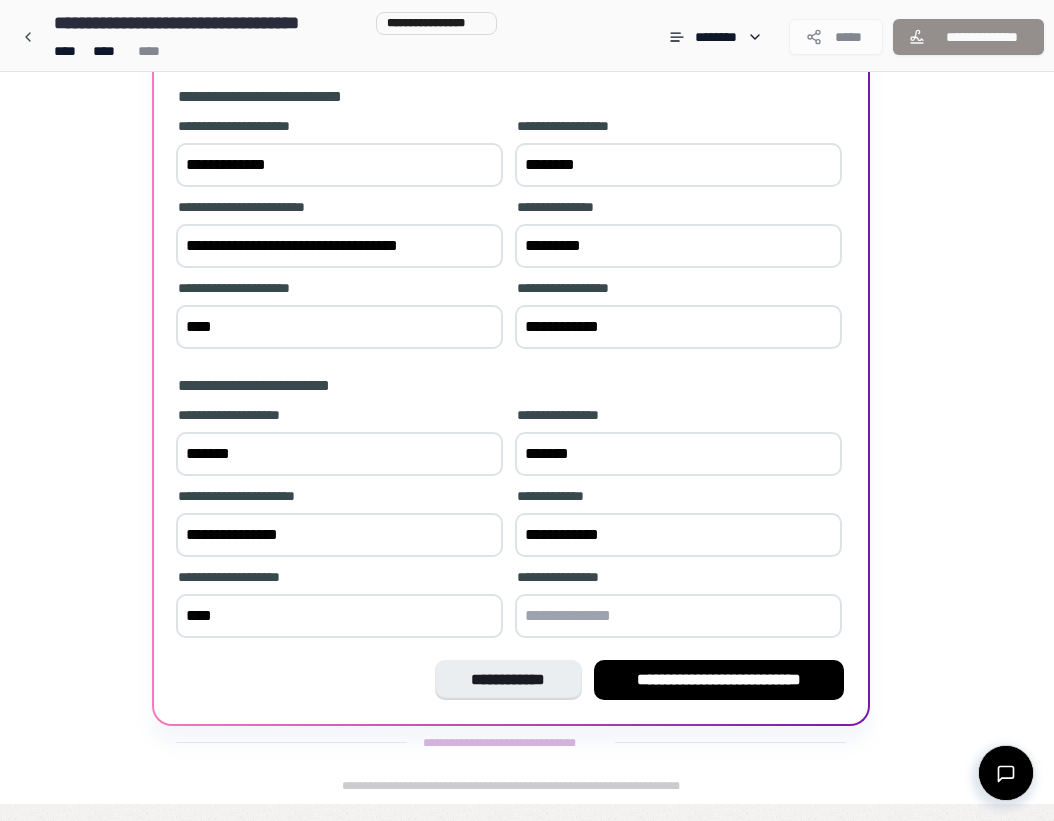 click at bounding box center [678, 616] 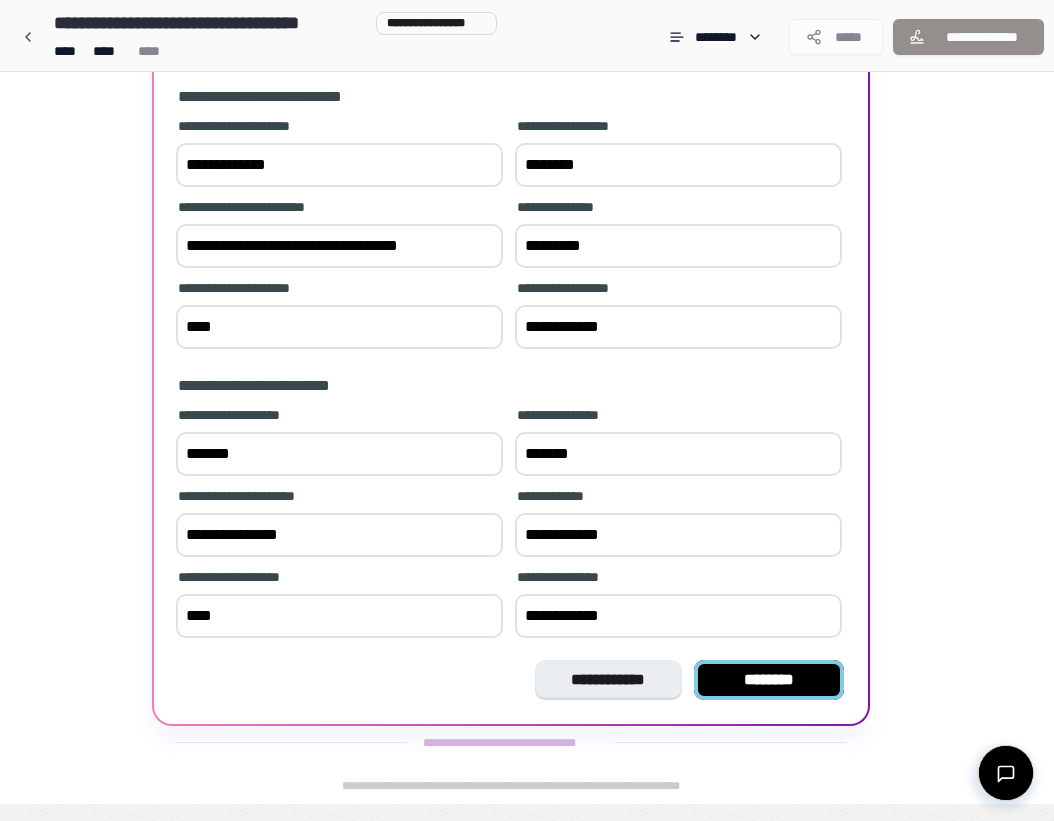 type on "**********" 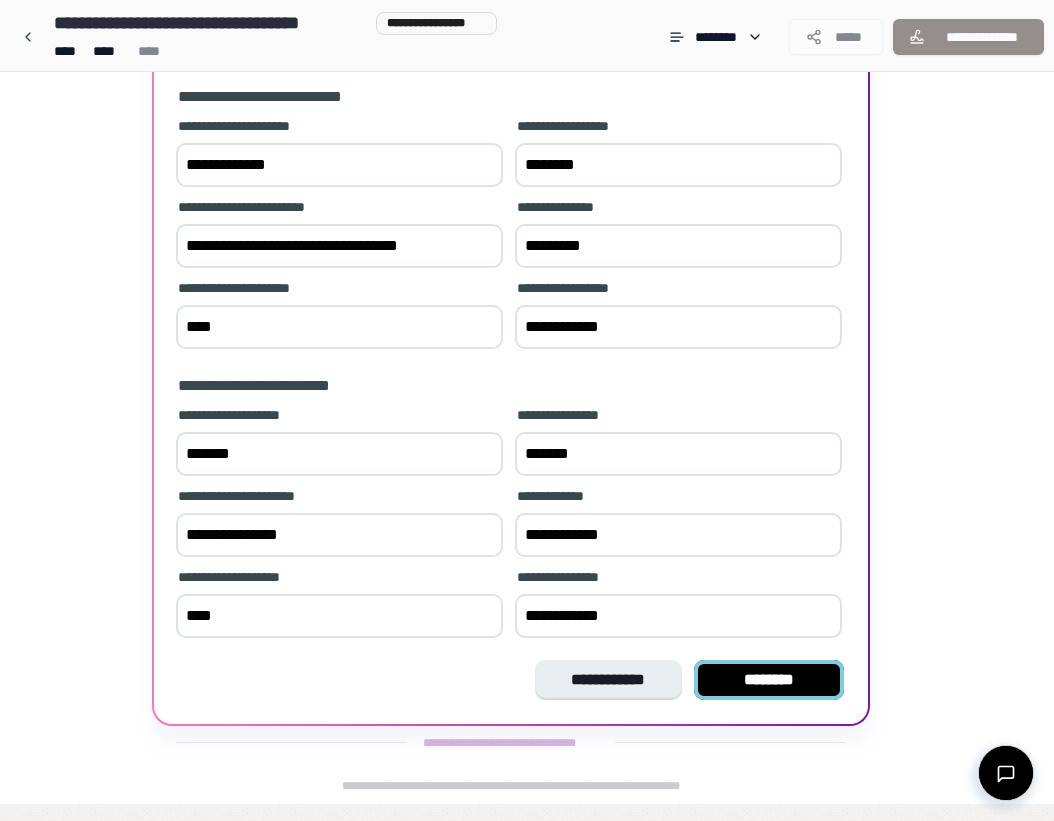 click on "********" at bounding box center (769, 680) 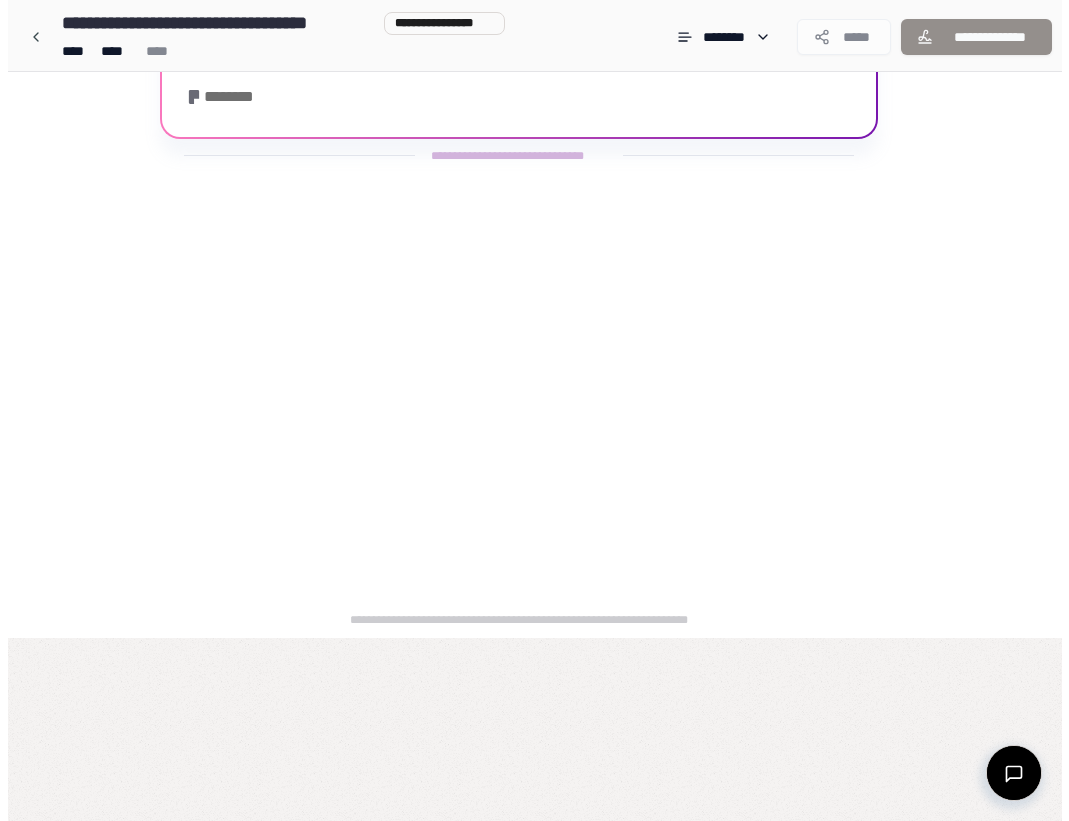 scroll, scrollTop: 0, scrollLeft: 0, axis: both 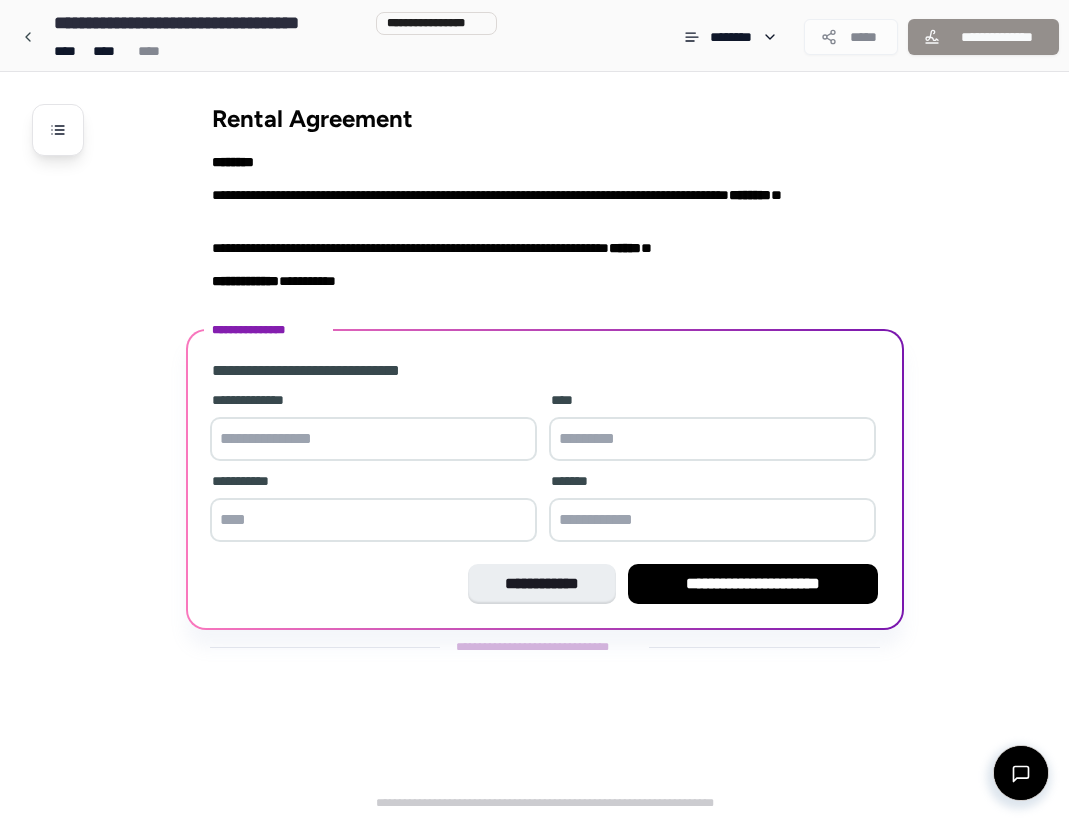 click at bounding box center (373, 439) 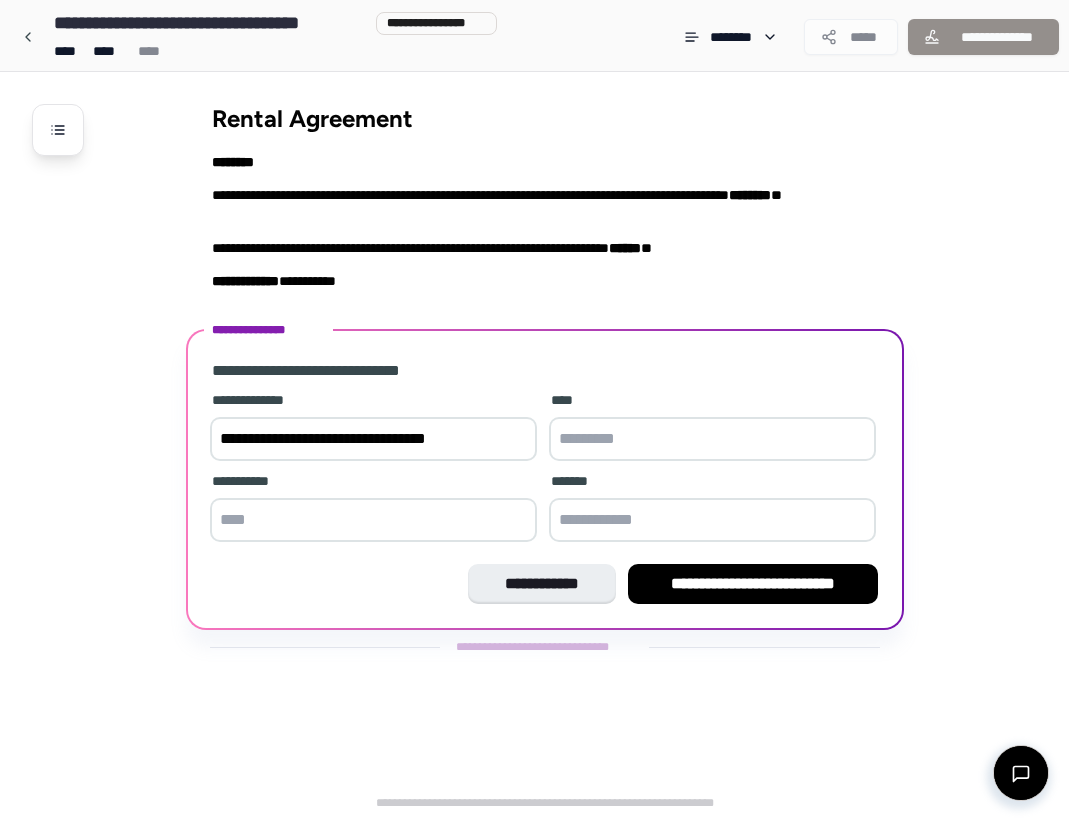 type on "**********" 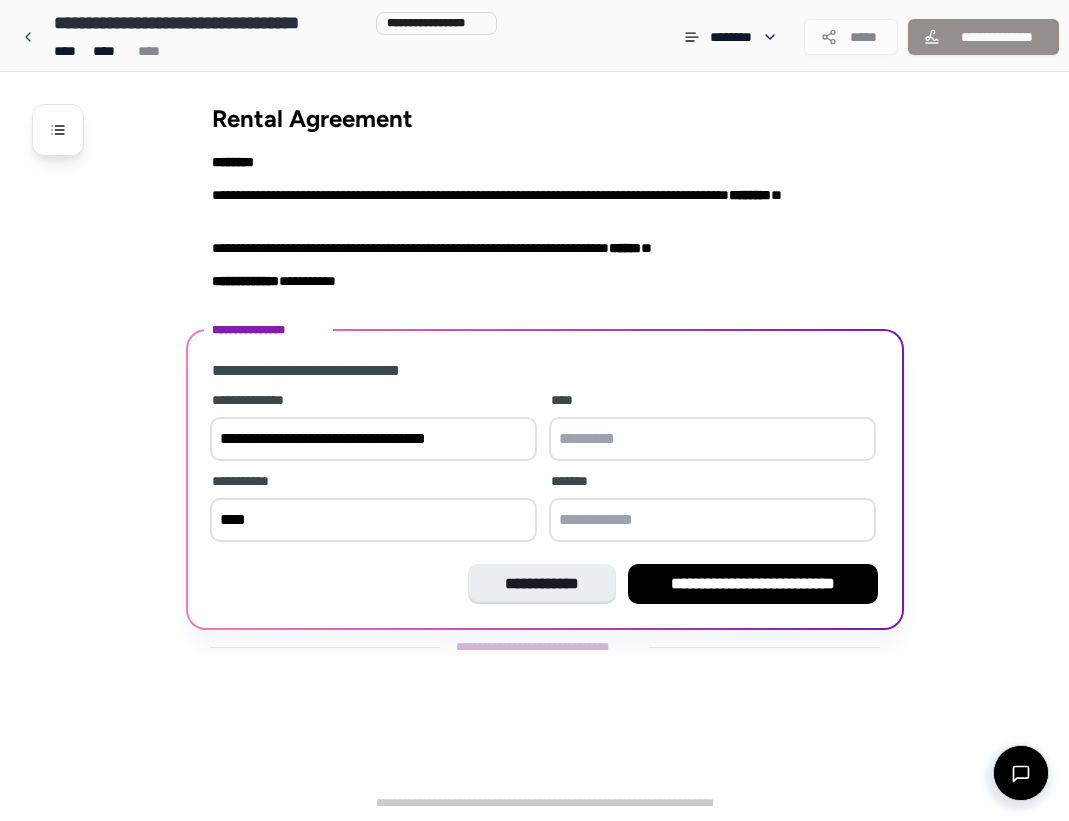 type on "****" 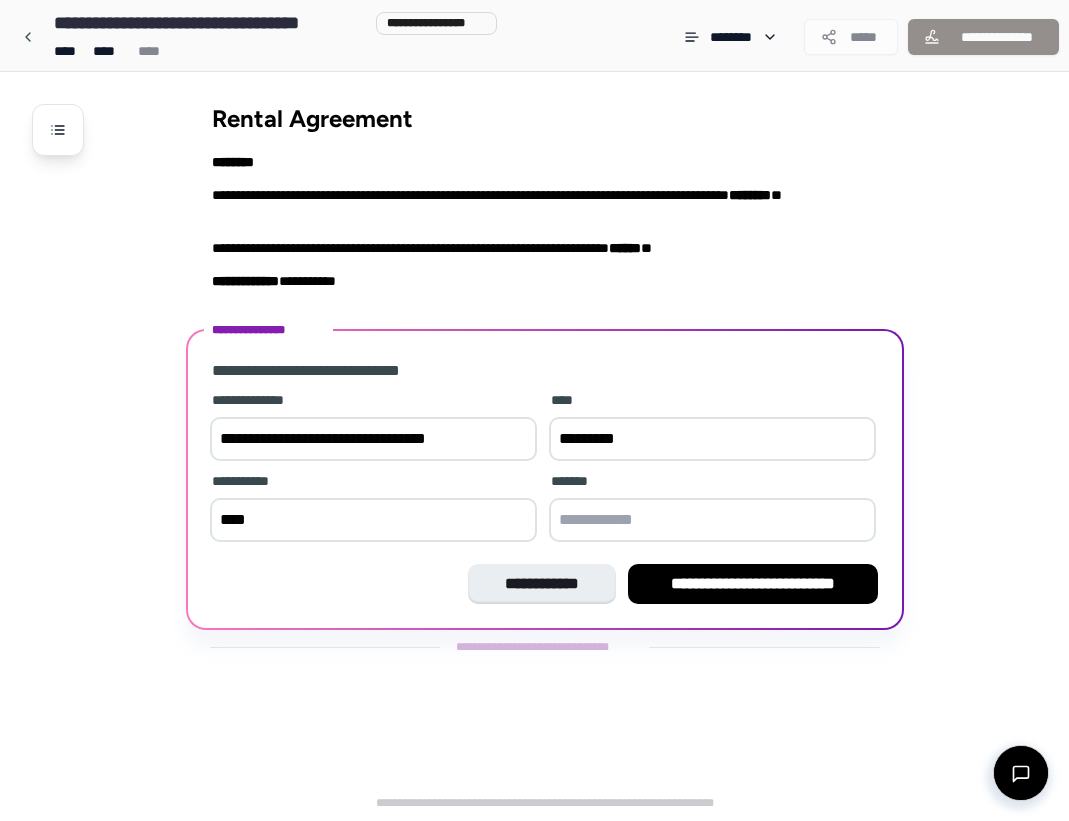 type on "*********" 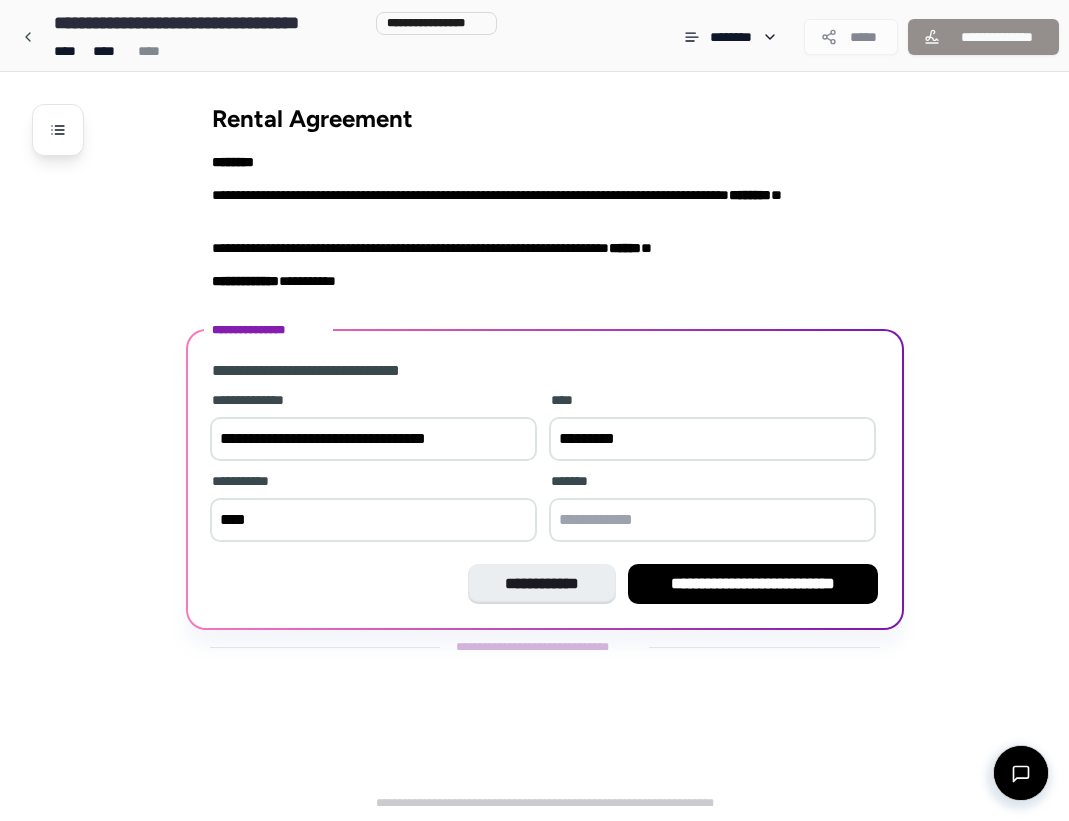 click at bounding box center [712, 520] 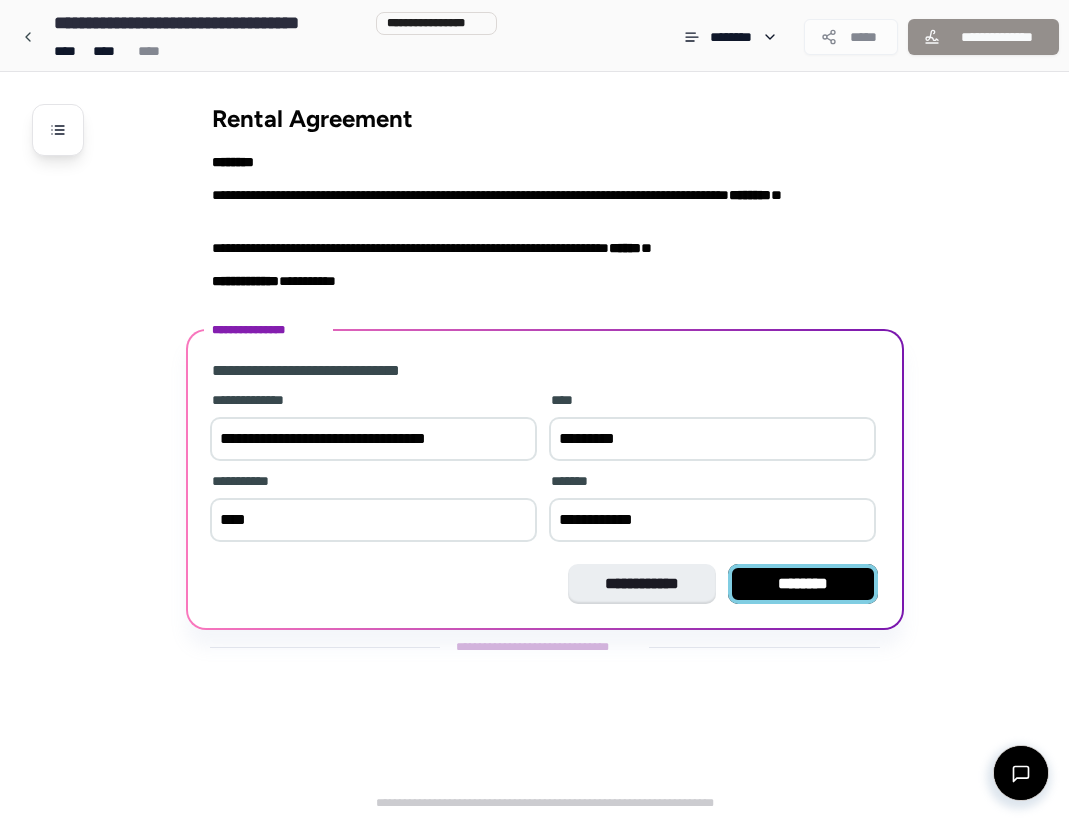 type on "**********" 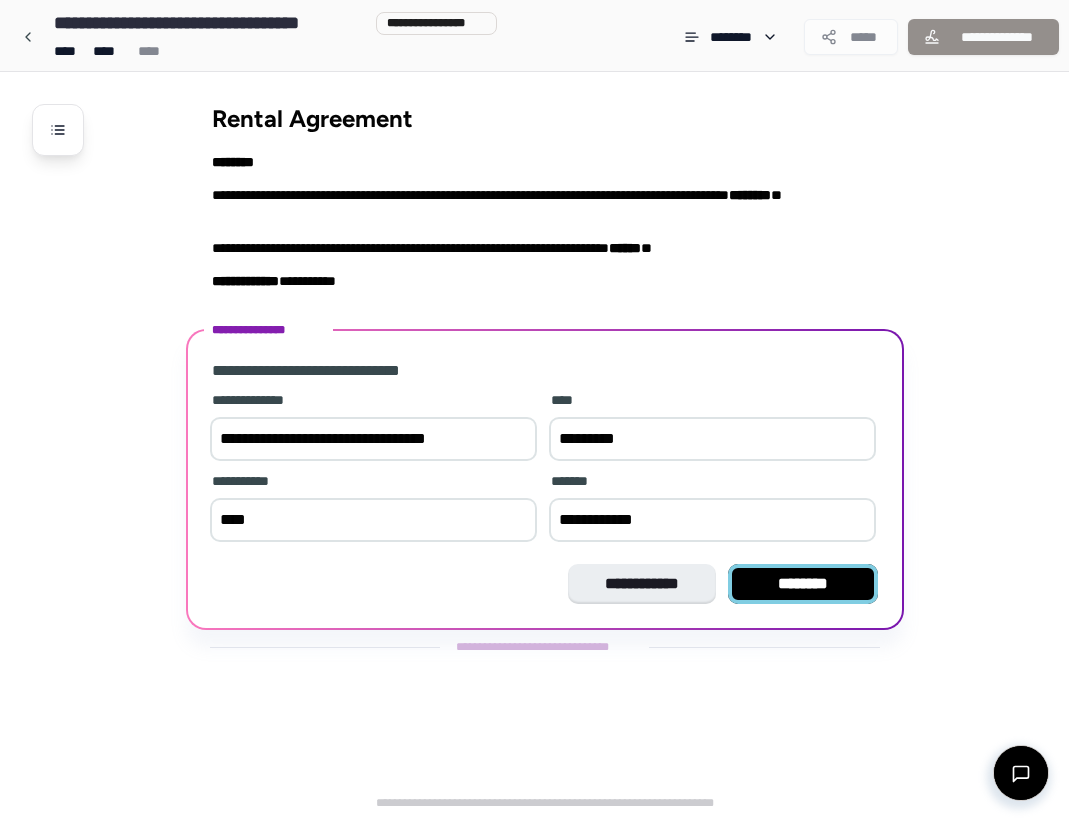click on "********" at bounding box center [803, 584] 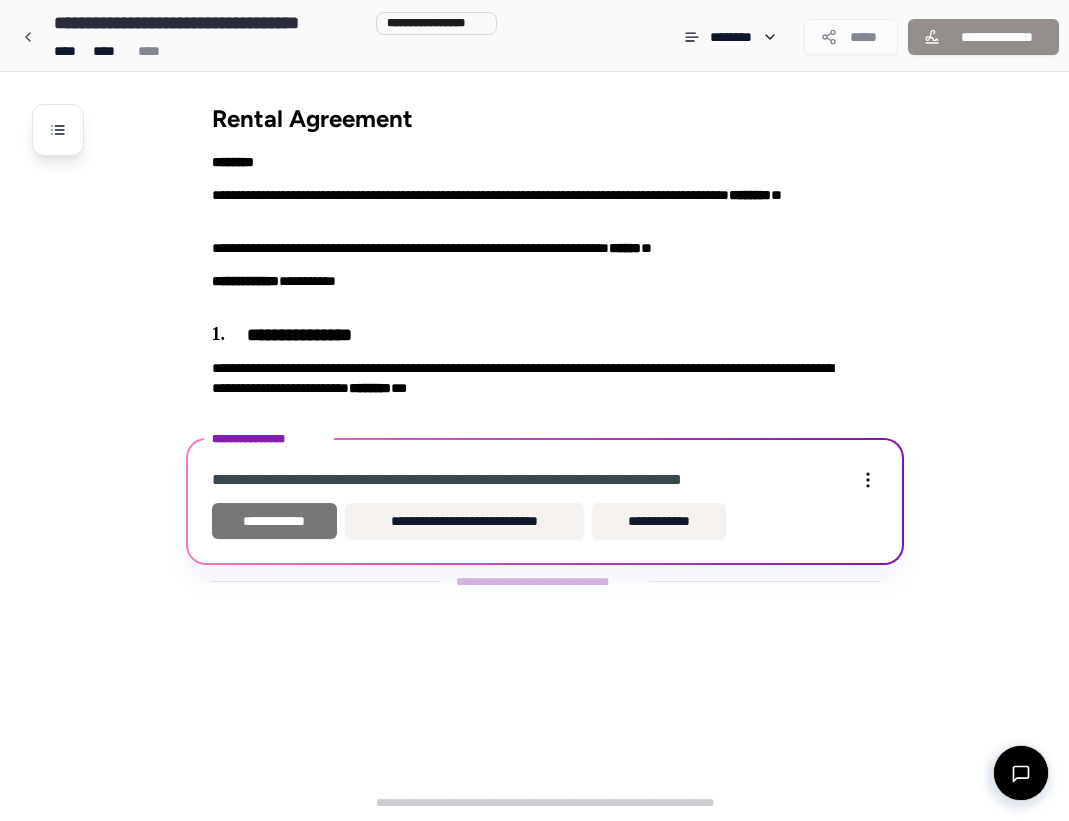 click on "**********" at bounding box center (275, 521) 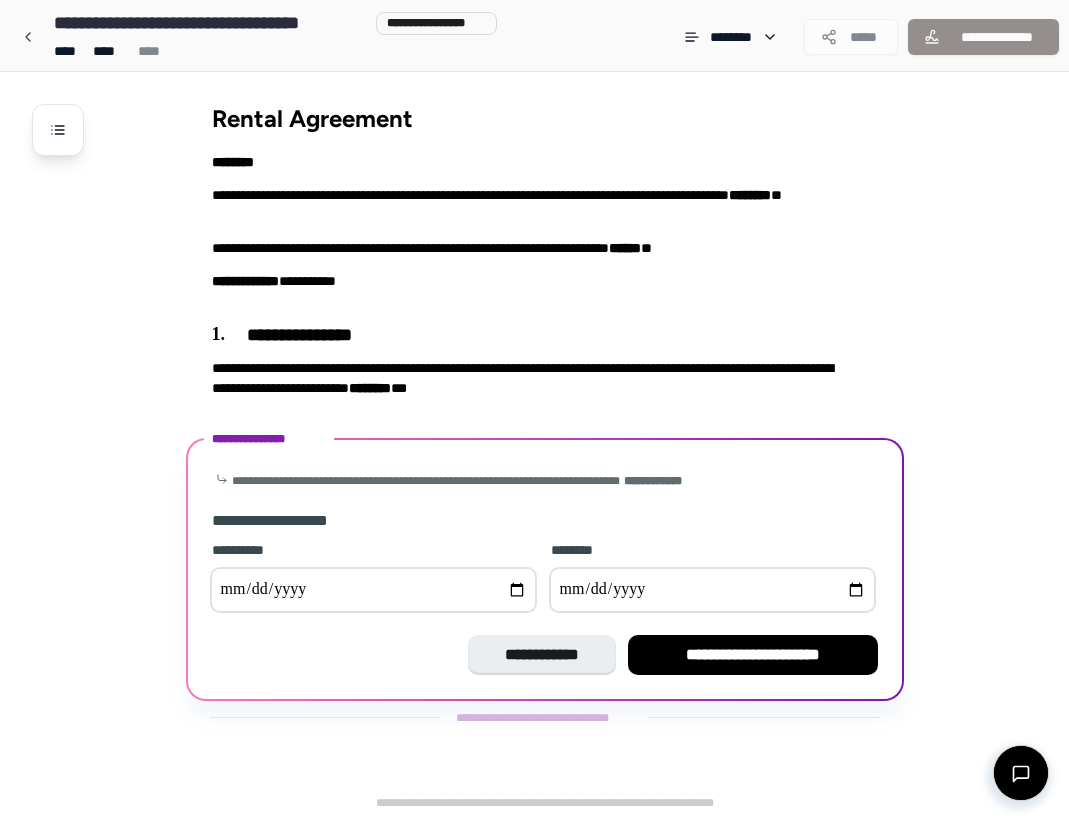 click at bounding box center (373, 590) 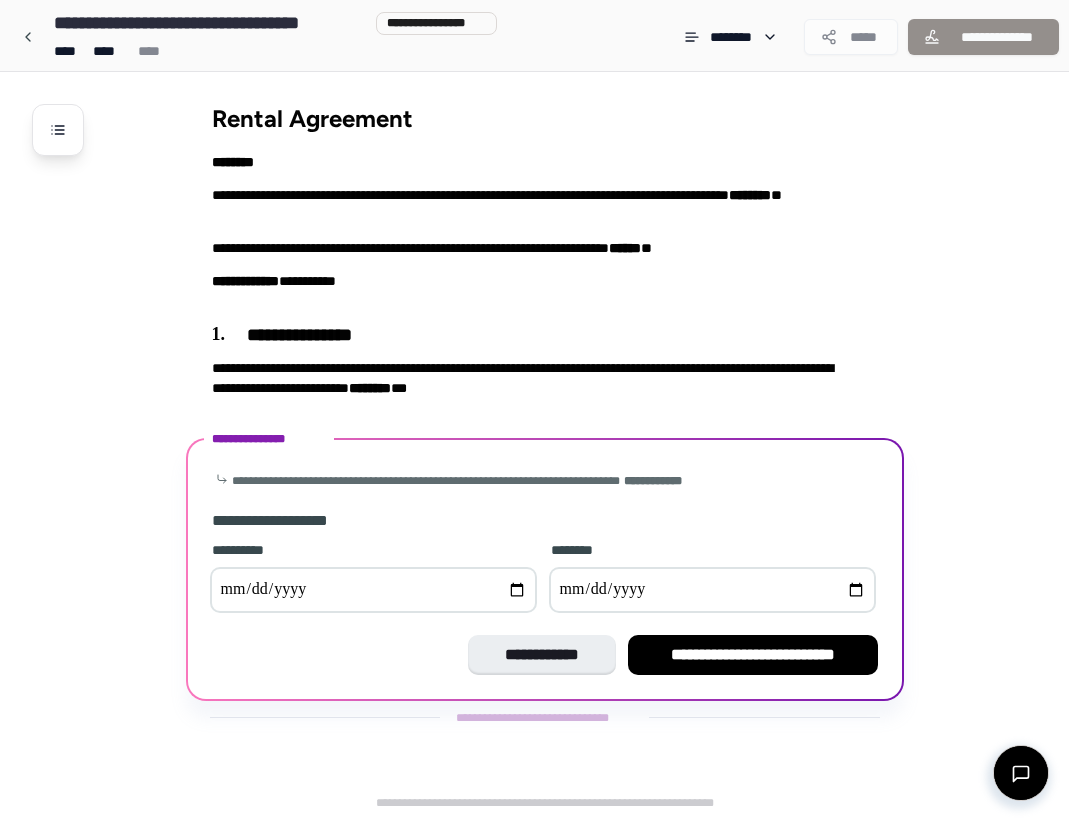 click on "**********" at bounding box center [373, 590] 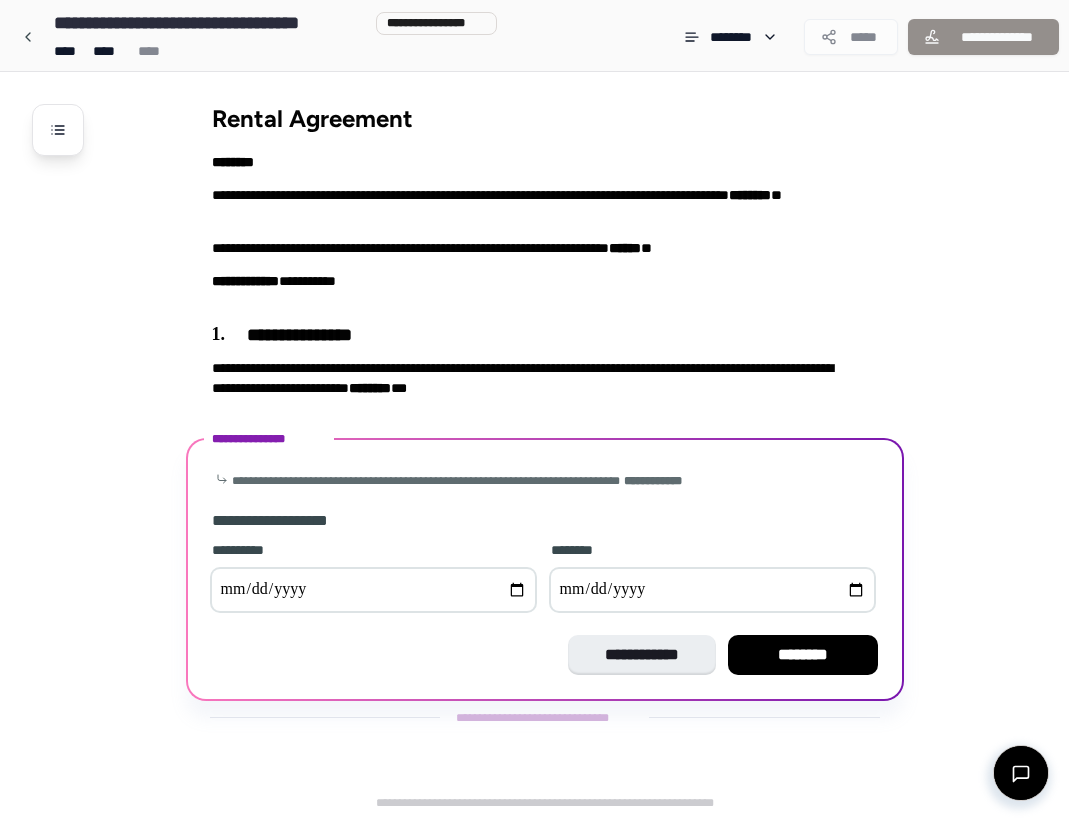 type on "**********" 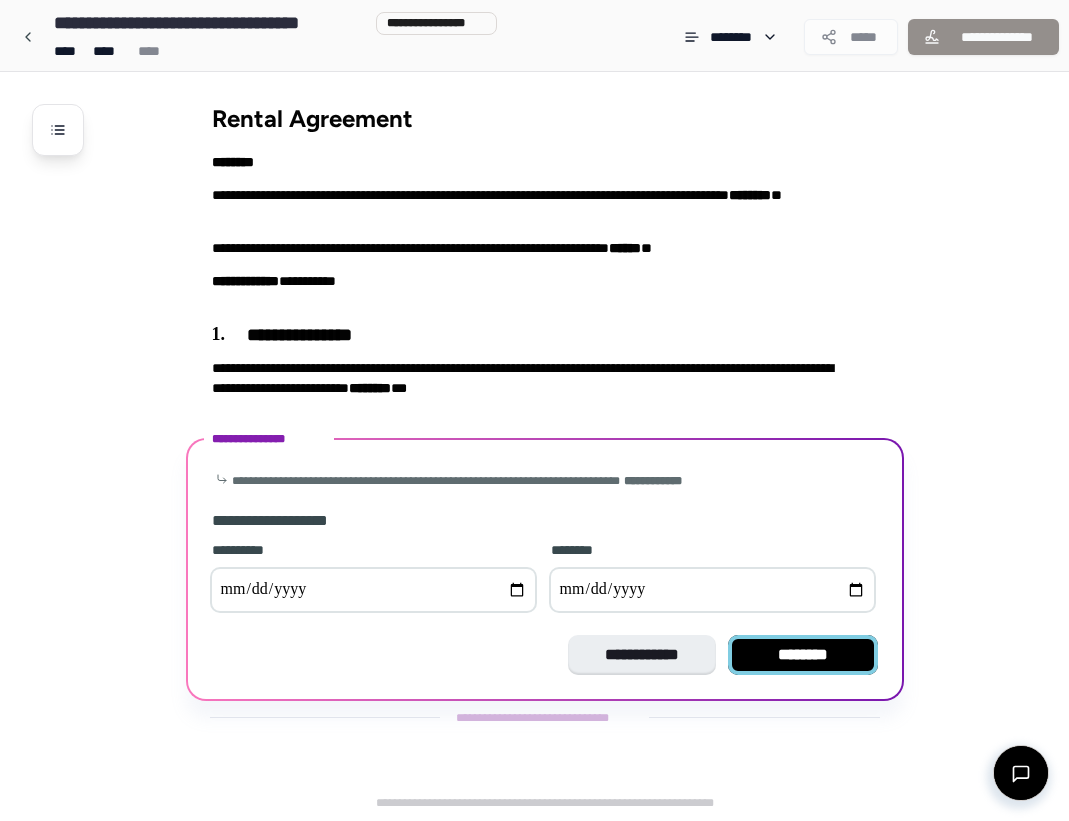 click on "********" at bounding box center [803, 655] 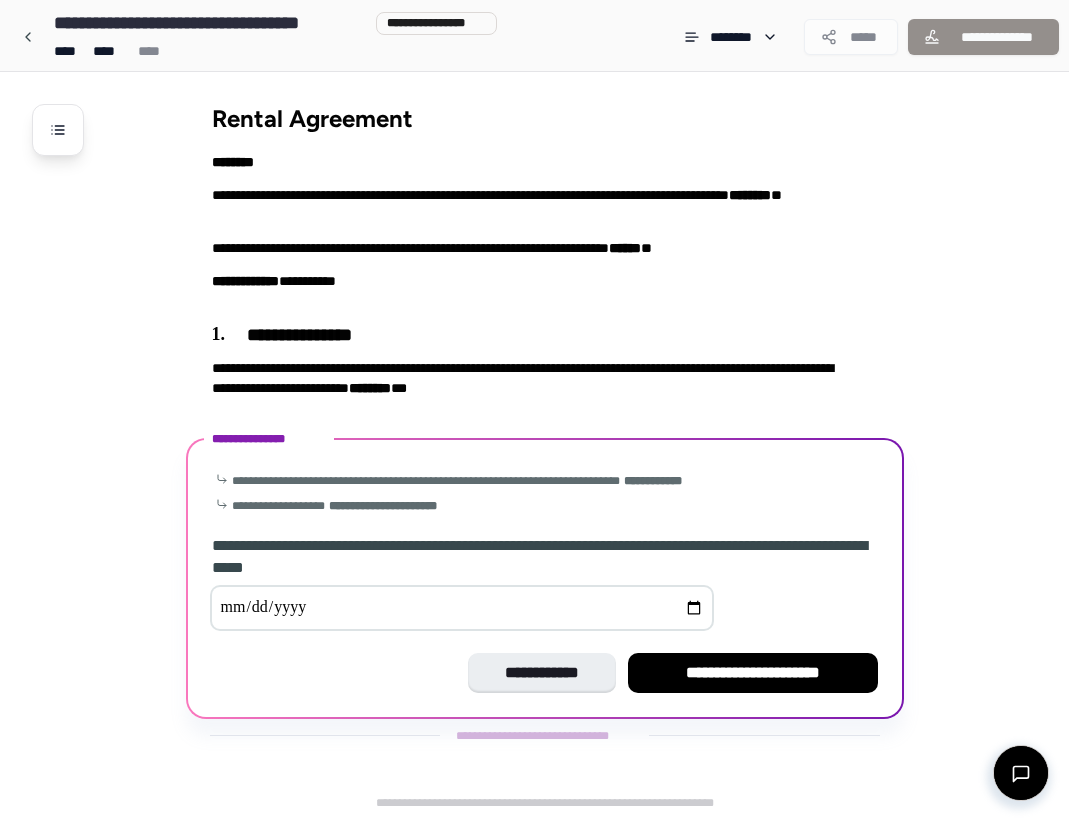 click at bounding box center (462, 608) 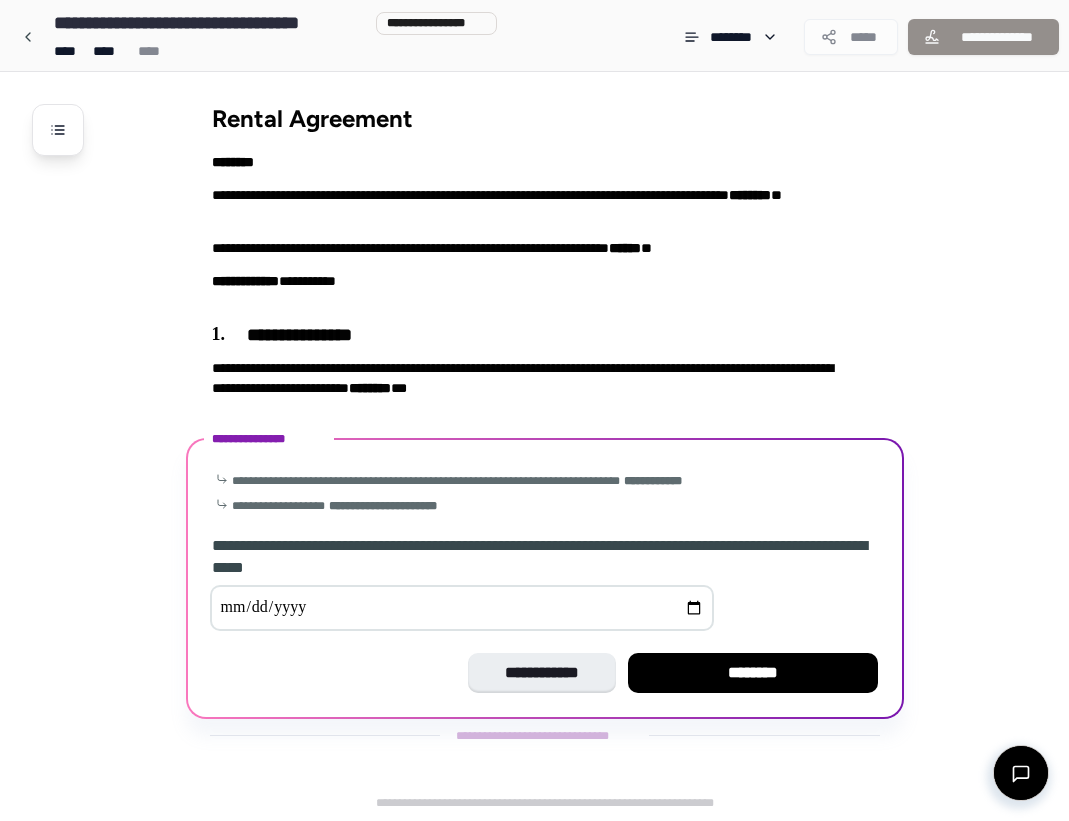 type on "**********" 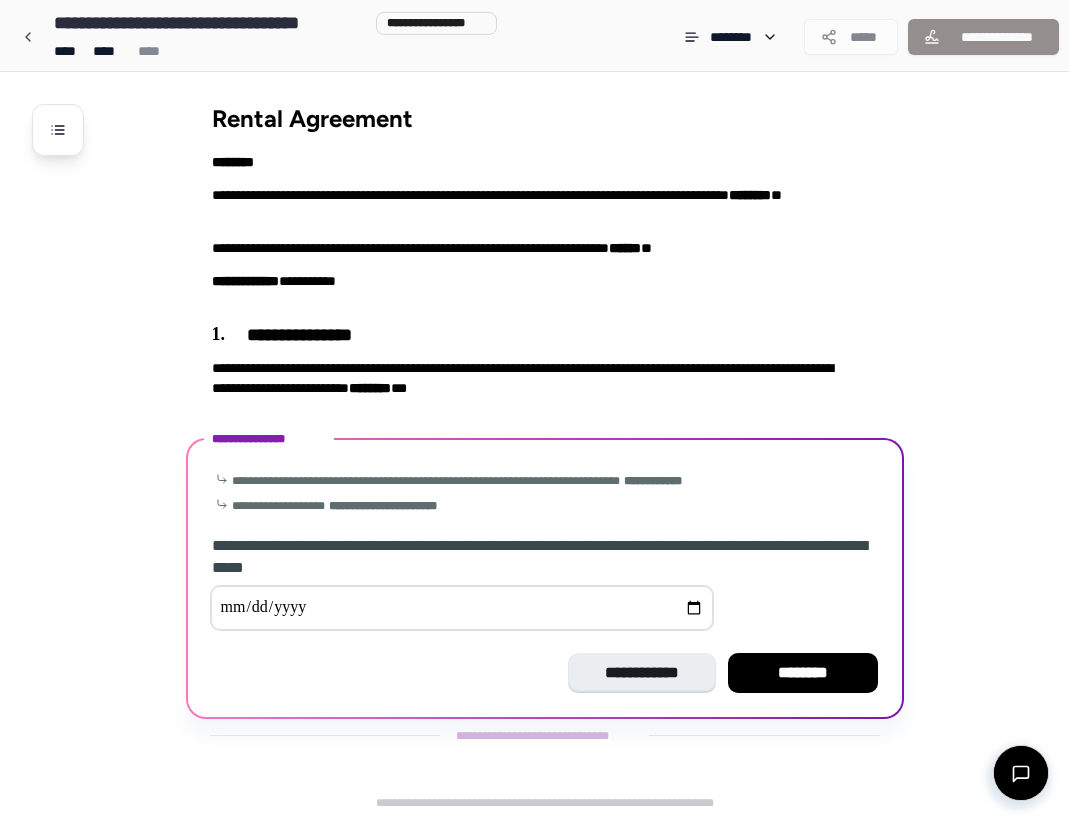 click on "**********" at bounding box center [462, 608] 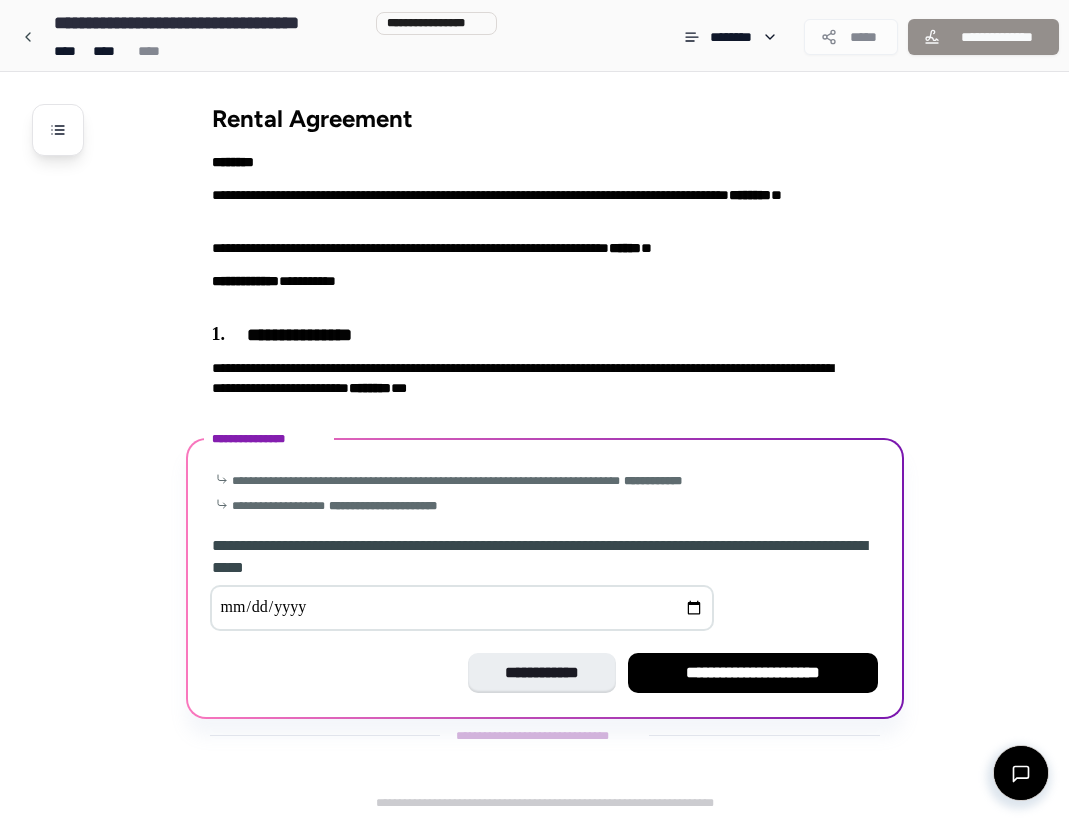 type on "**********" 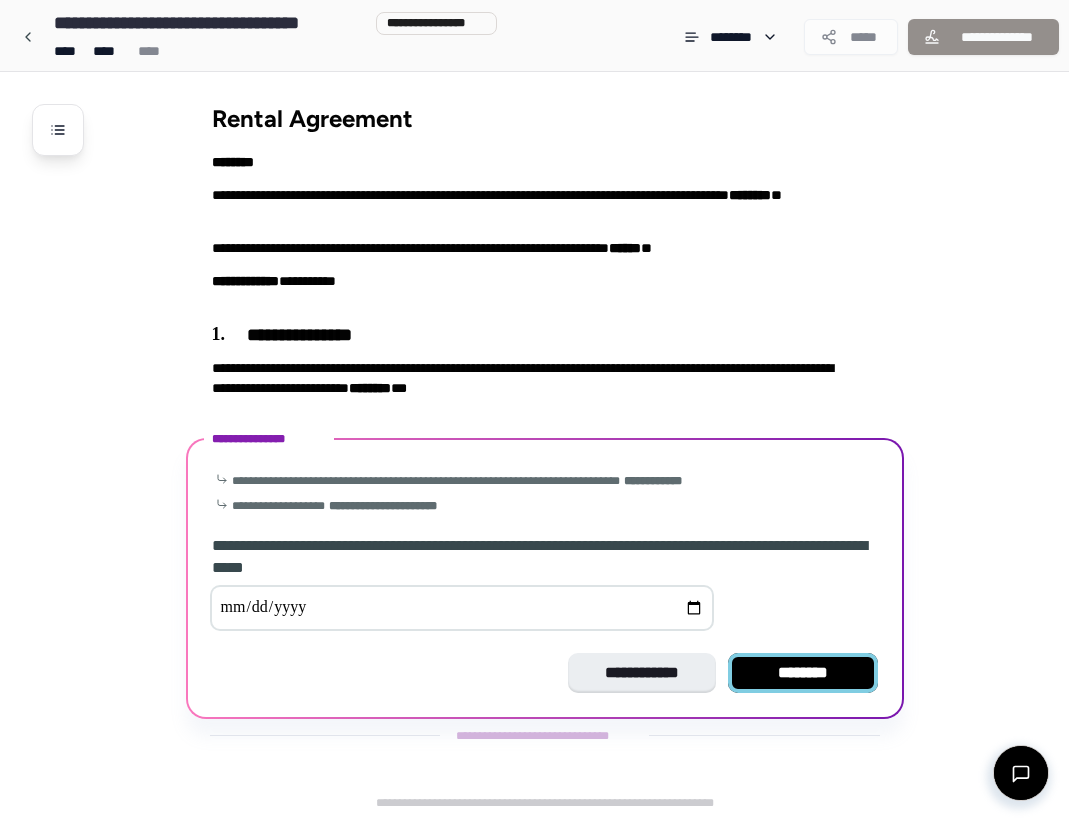 click on "********" at bounding box center (803, 673) 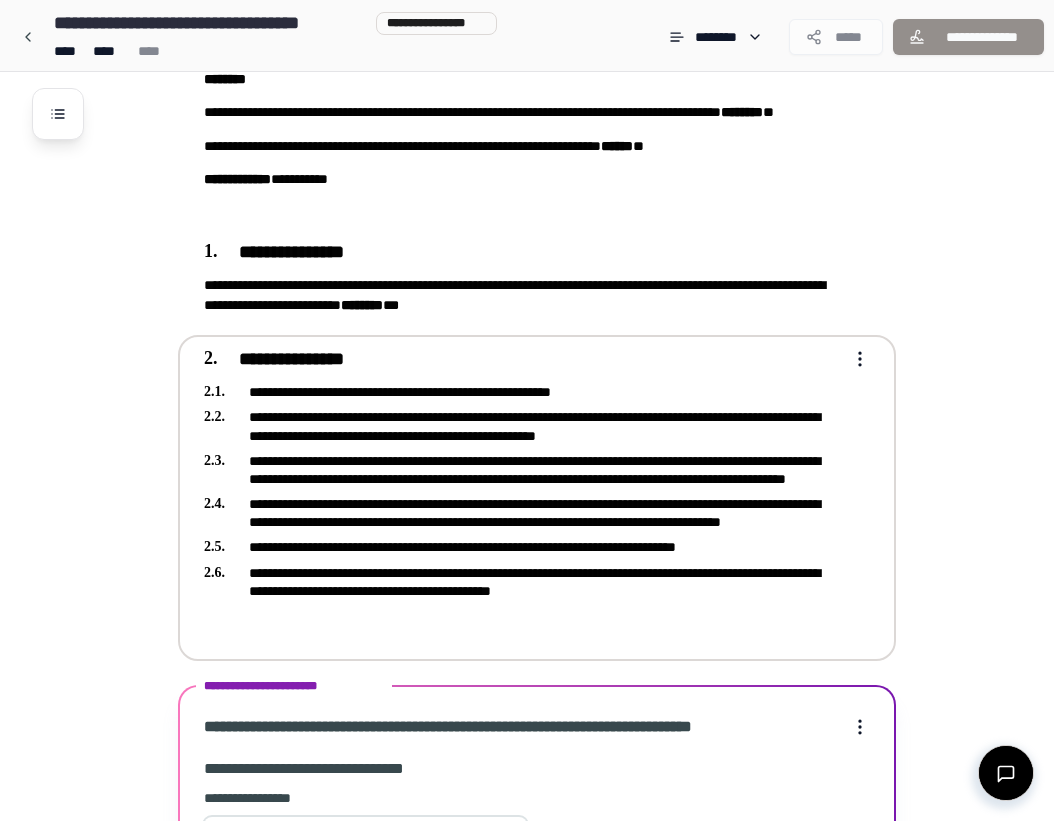 scroll, scrollTop: 693, scrollLeft: 0, axis: vertical 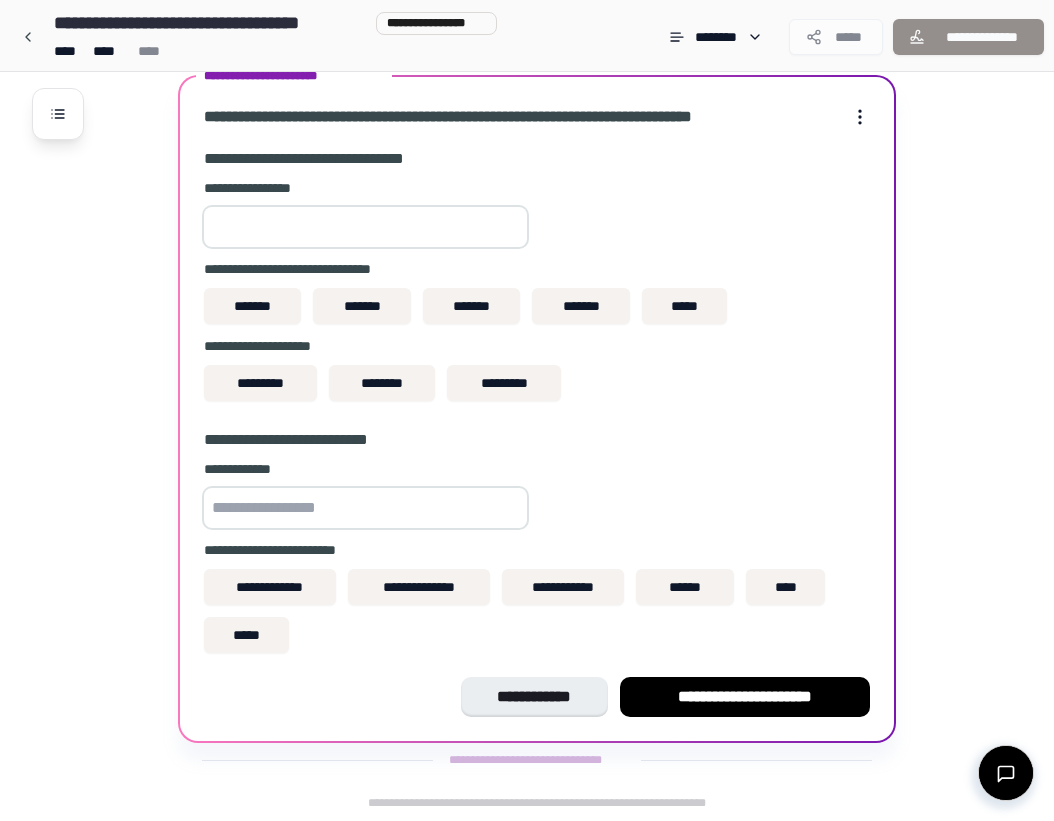 click at bounding box center [365, 227] 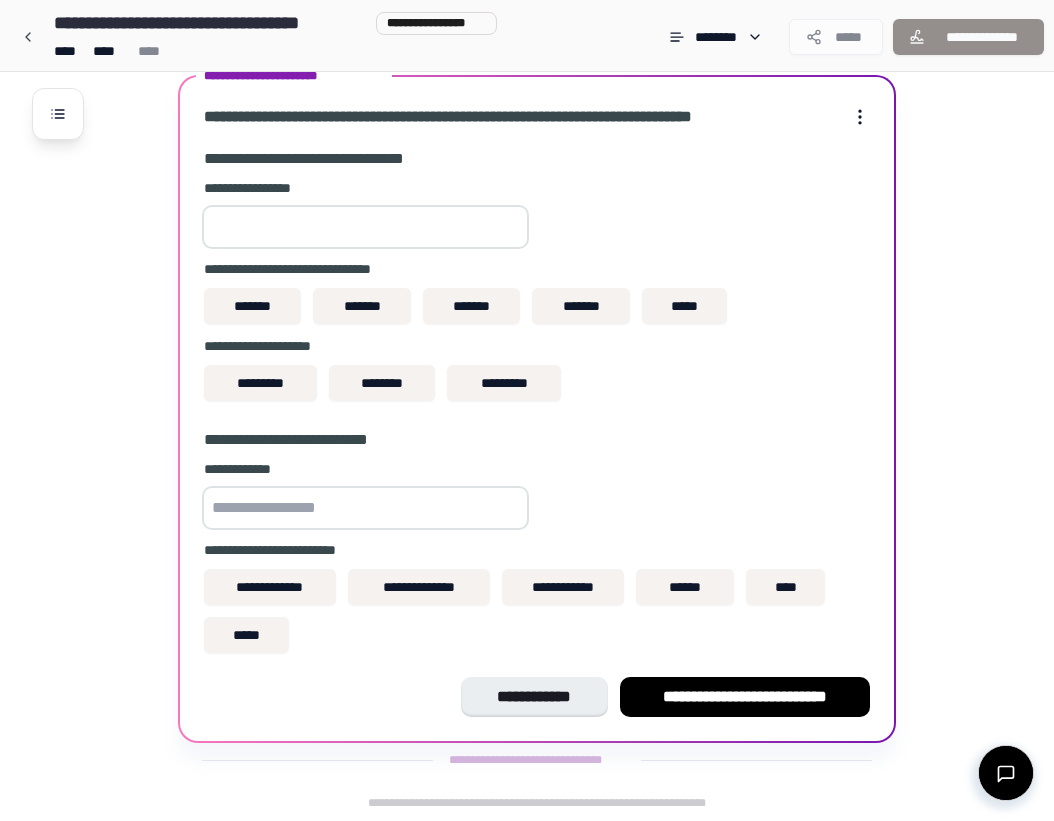 type on "*" 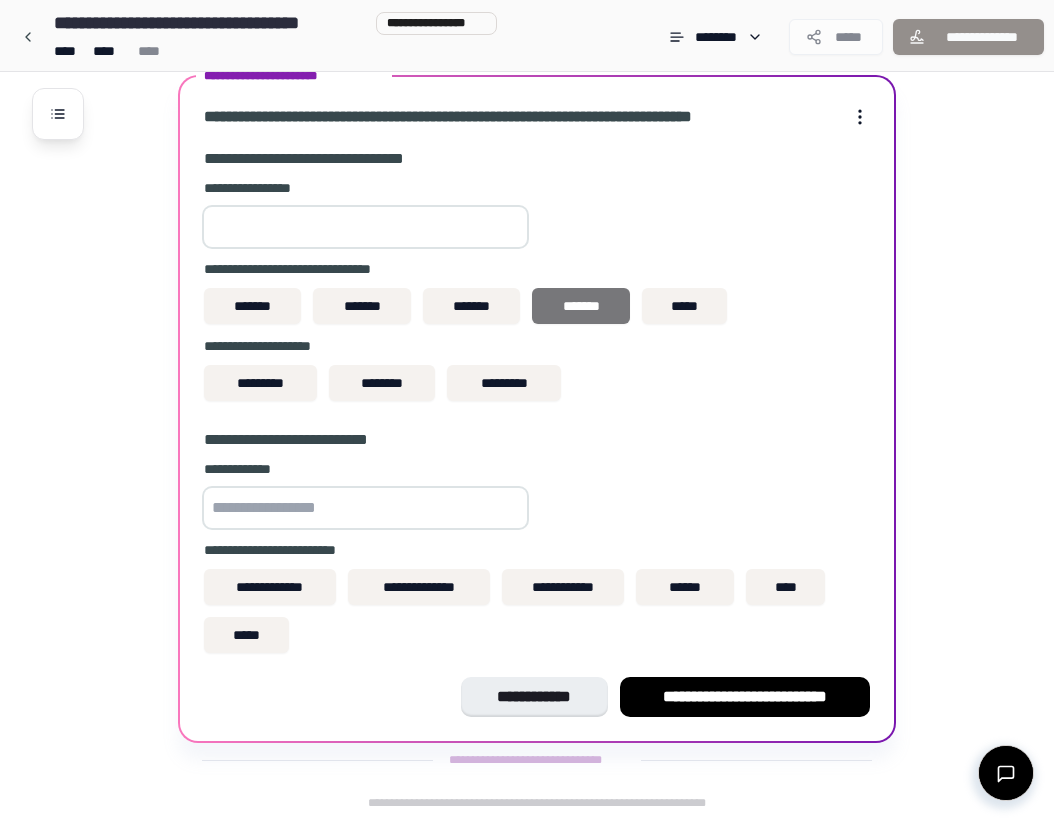 type on "****" 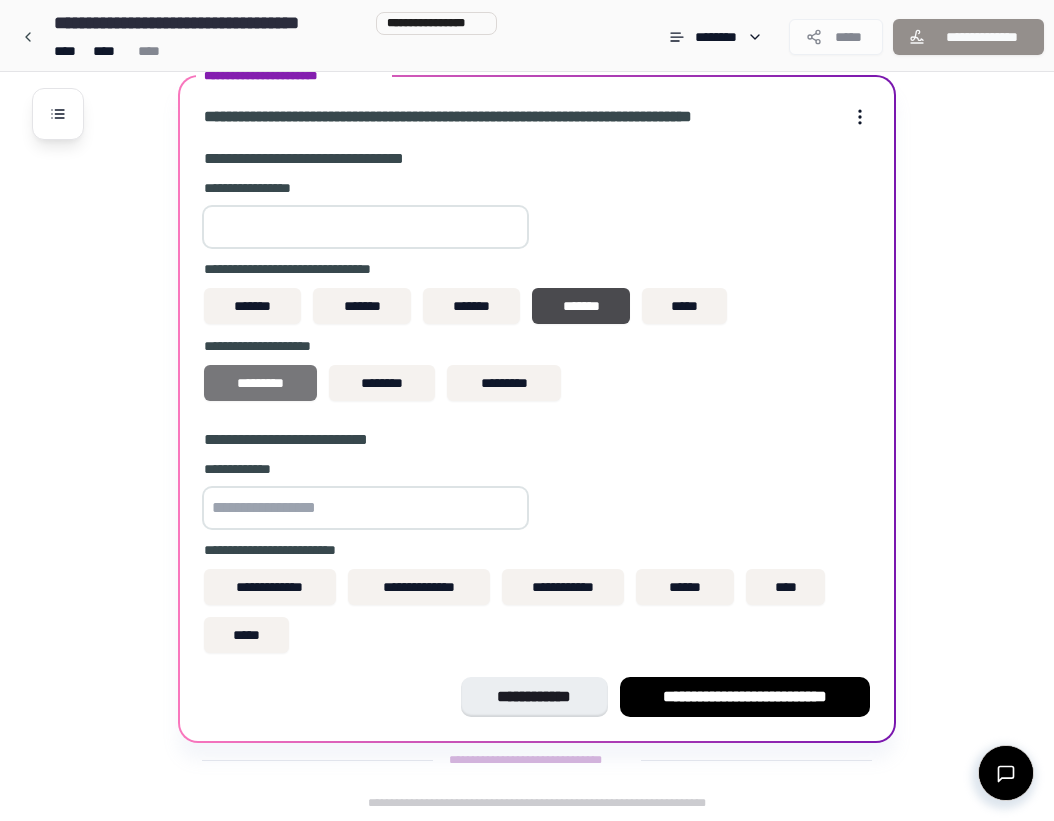 click on "*********" at bounding box center (260, 383) 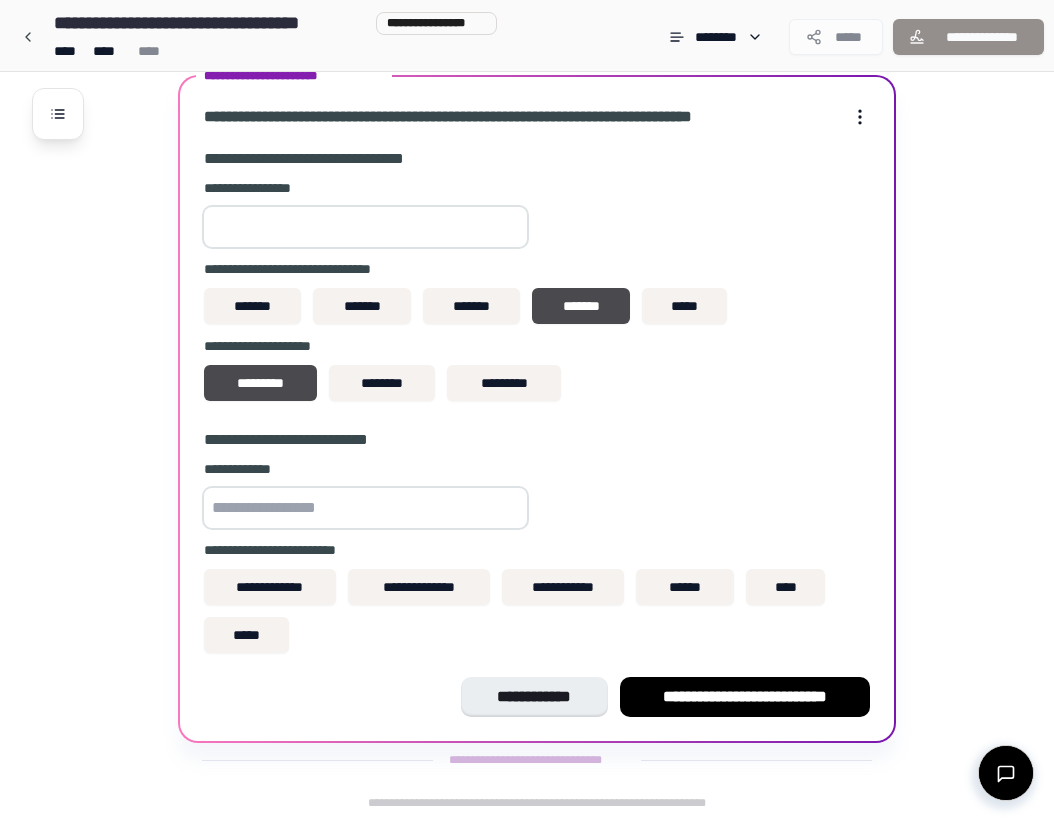 click at bounding box center [365, 508] 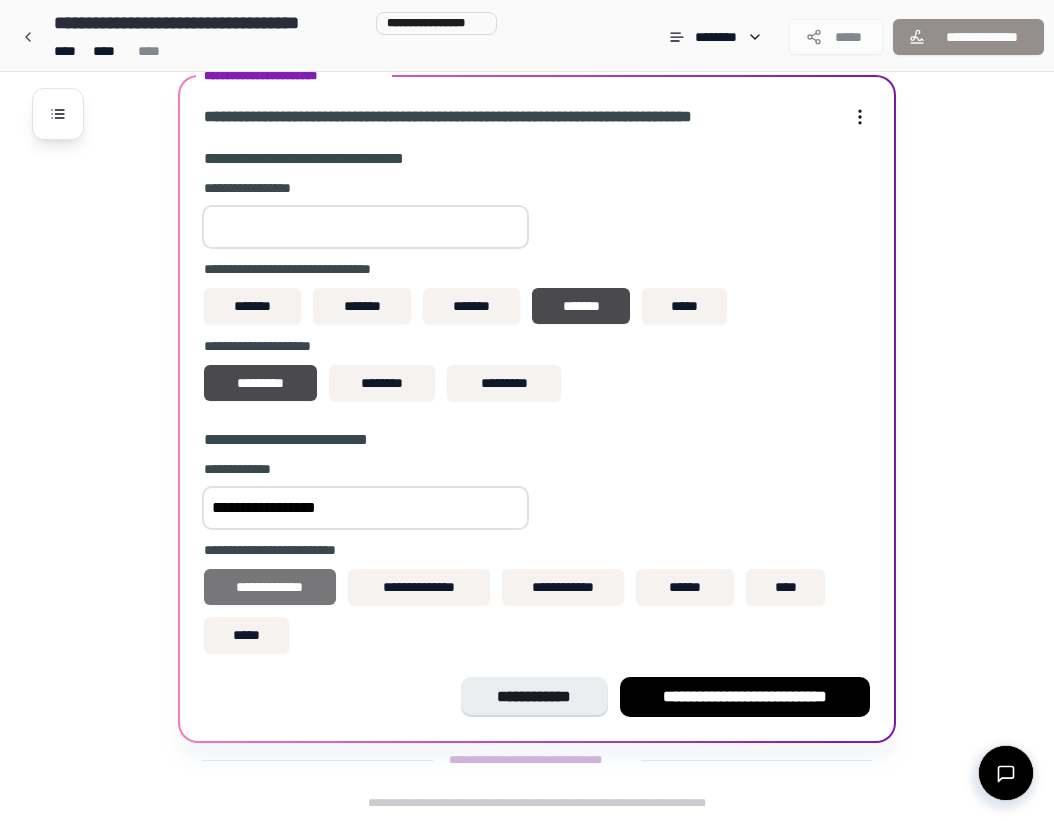 type on "**********" 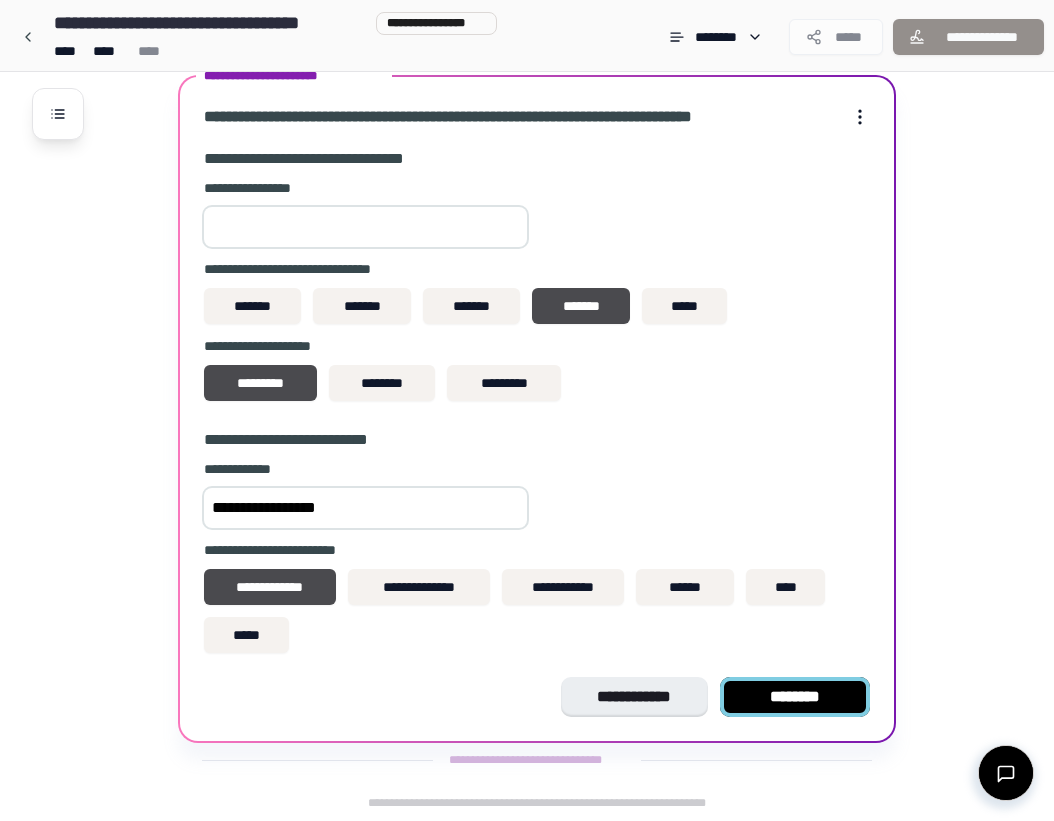 click on "********" at bounding box center (795, 697) 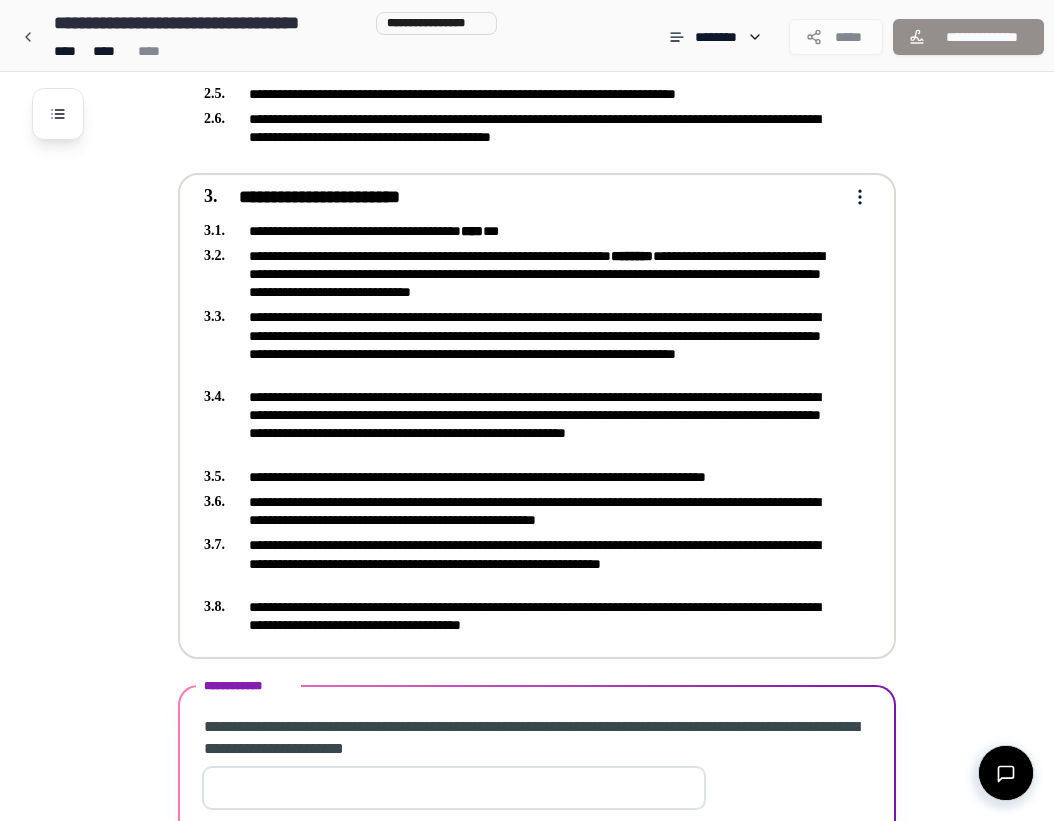 scroll, scrollTop: 728, scrollLeft: 0, axis: vertical 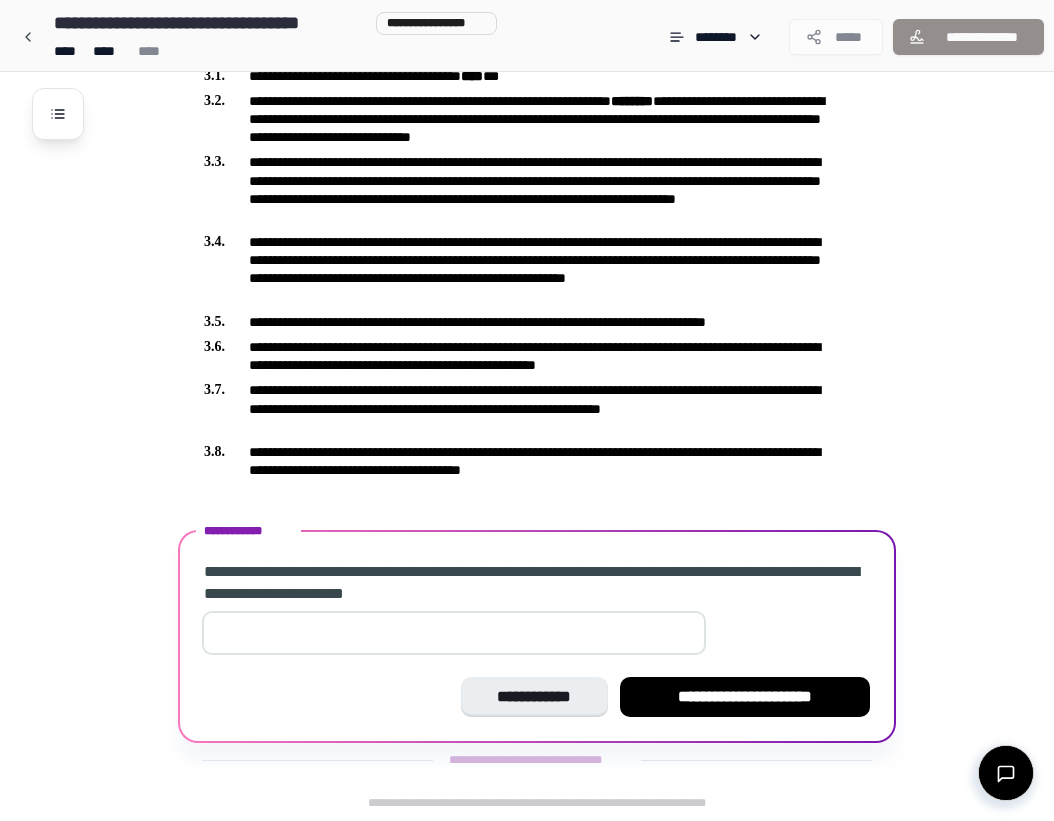 click at bounding box center [454, 633] 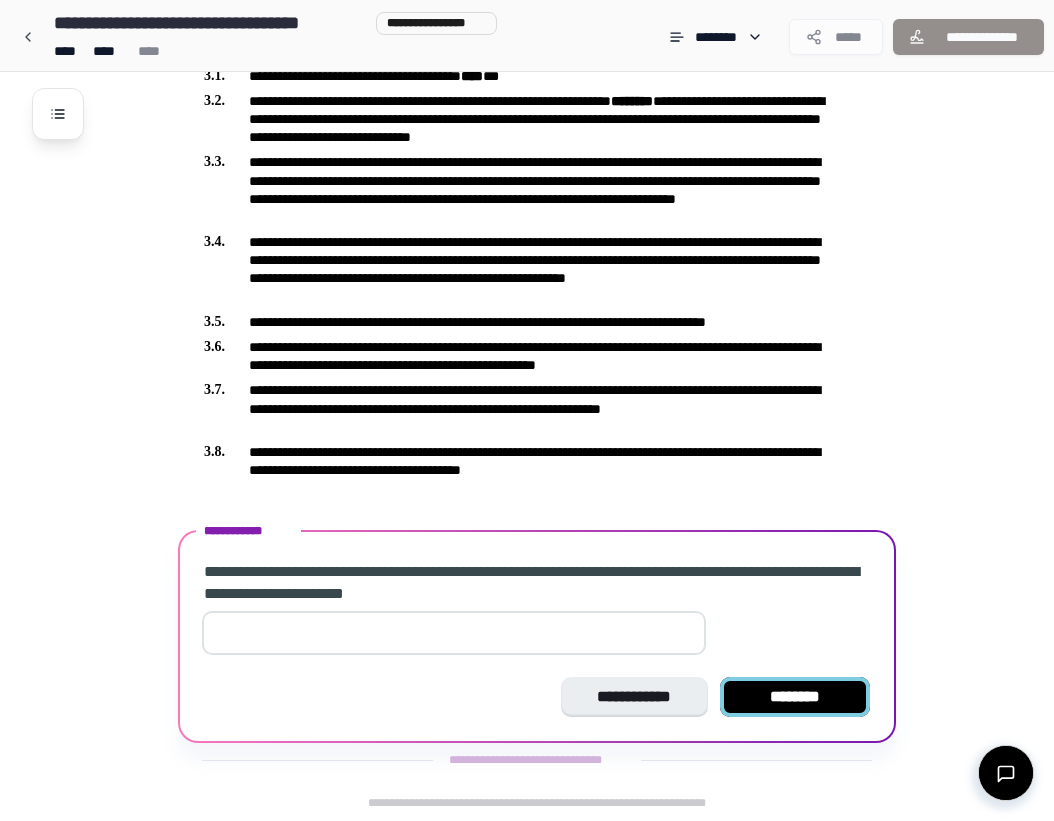 type on "*" 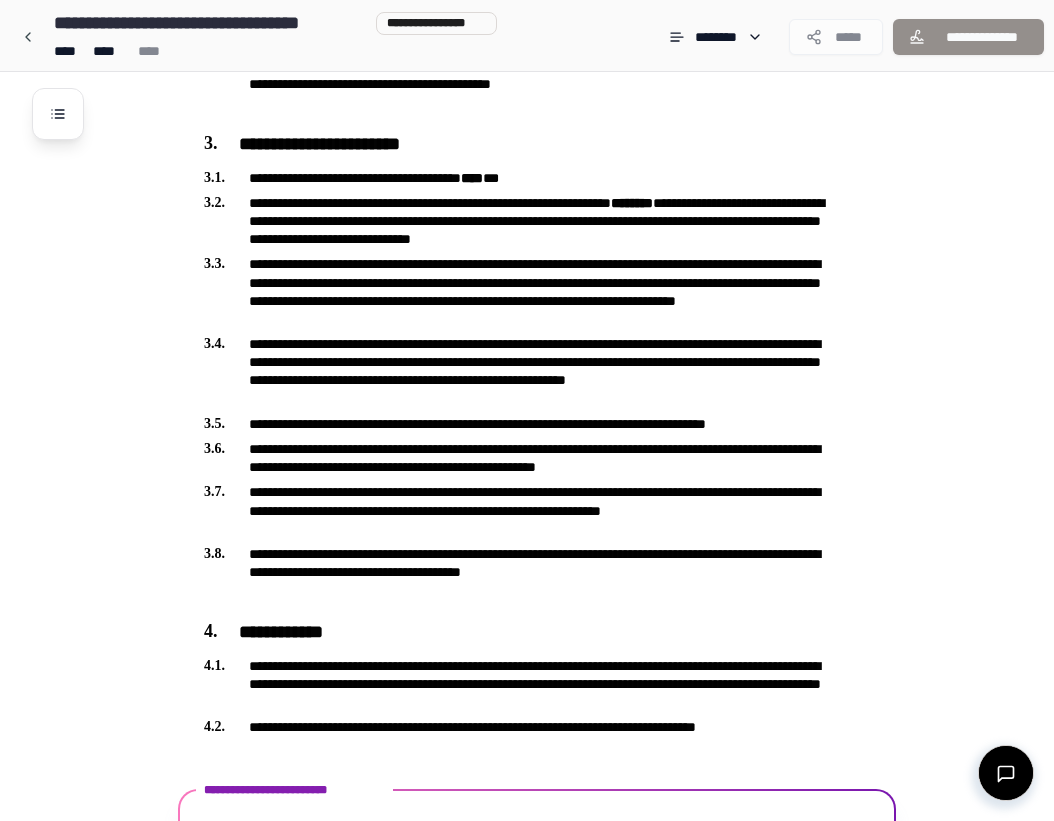 scroll, scrollTop: 730, scrollLeft: 0, axis: vertical 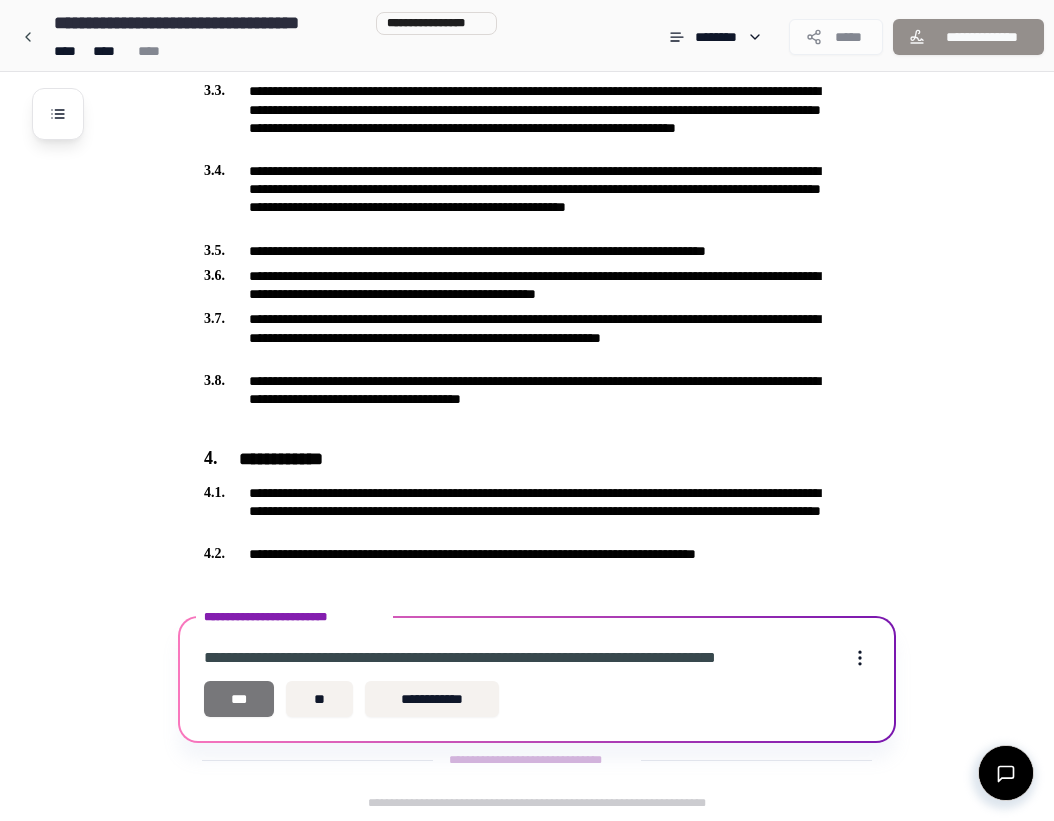 click on "***" at bounding box center (239, 699) 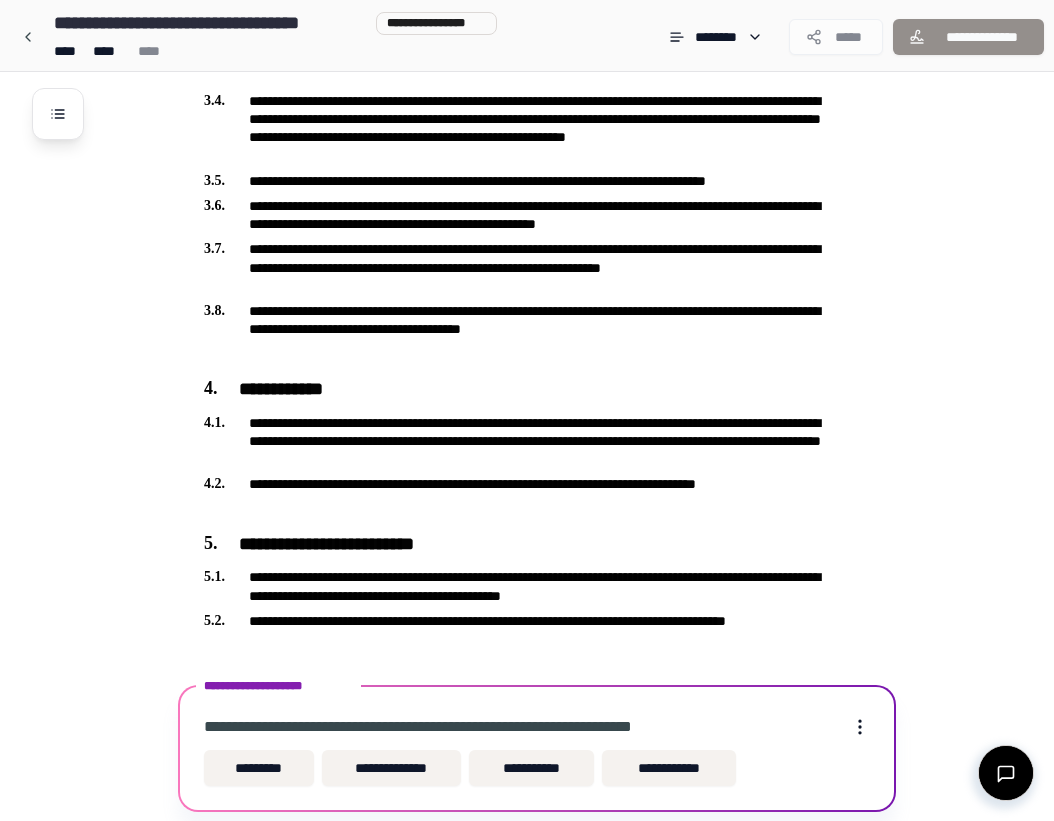 scroll, scrollTop: 938, scrollLeft: 0, axis: vertical 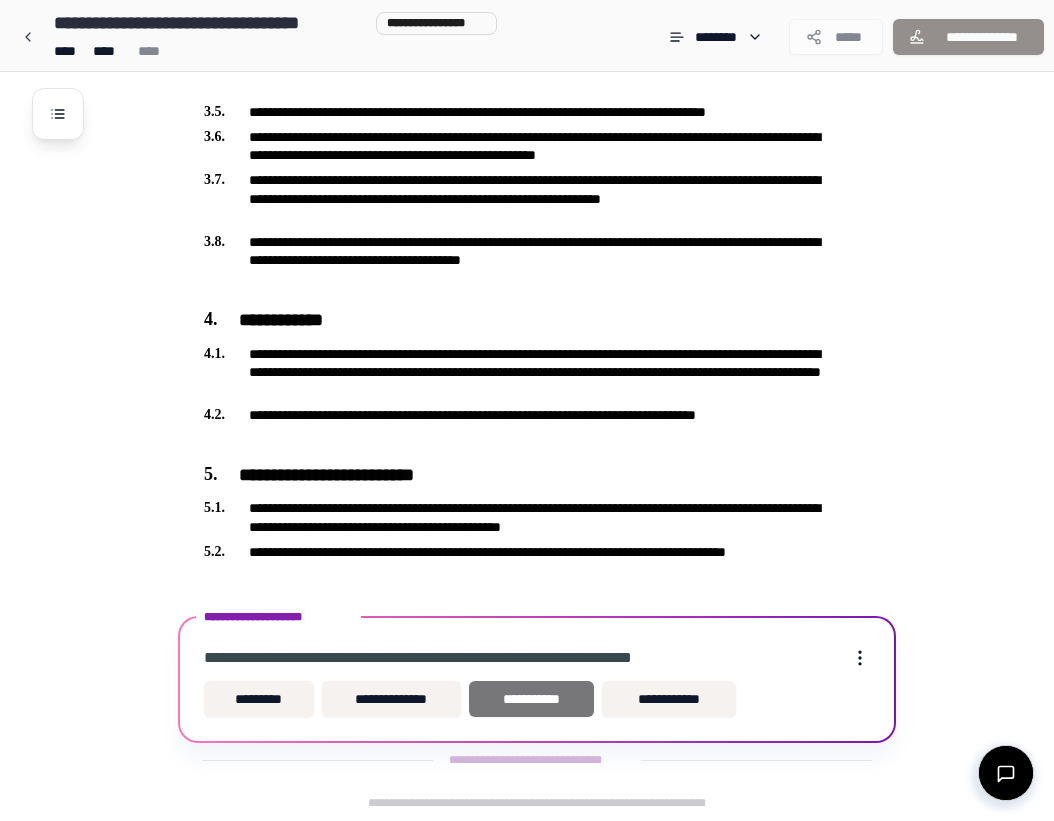 click on "**********" at bounding box center (531, 699) 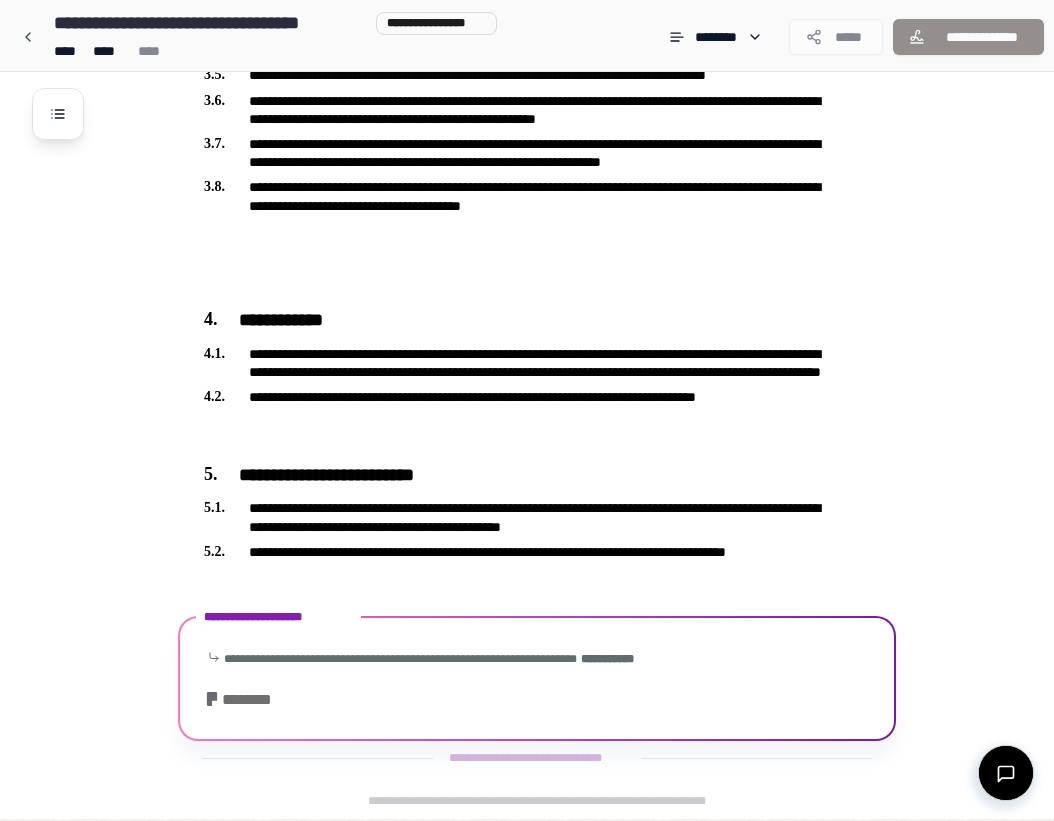 scroll, scrollTop: 936, scrollLeft: 0, axis: vertical 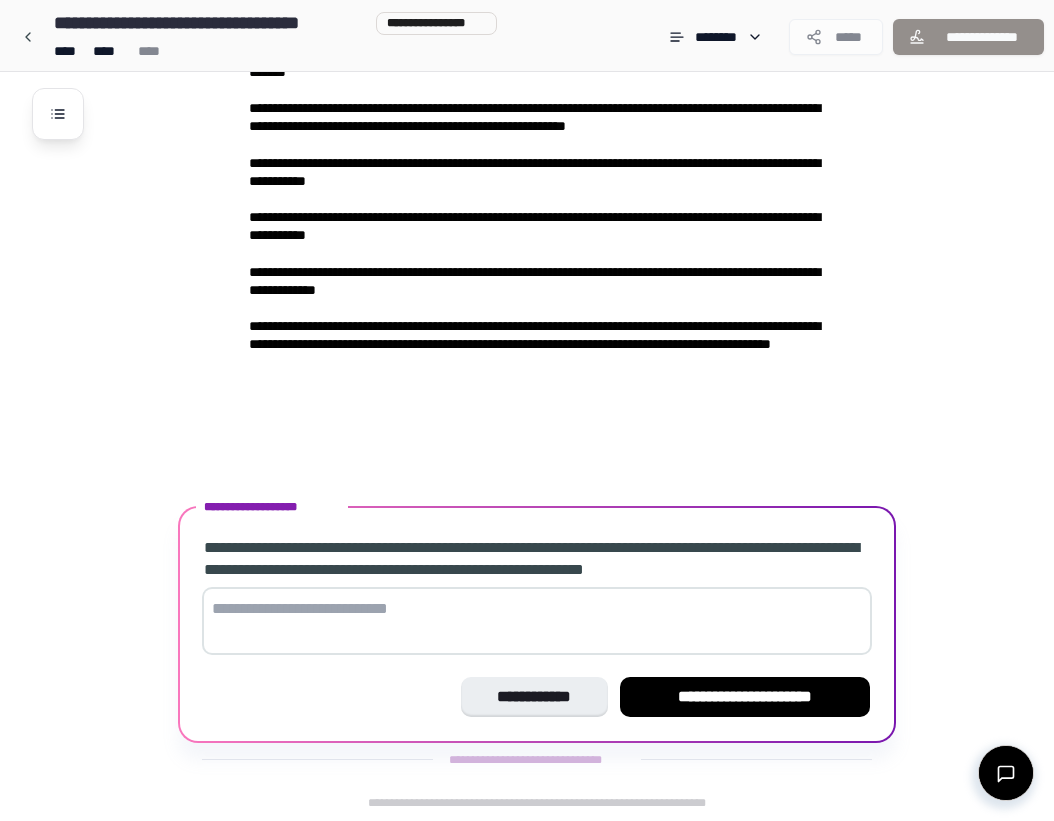 click at bounding box center [537, 621] 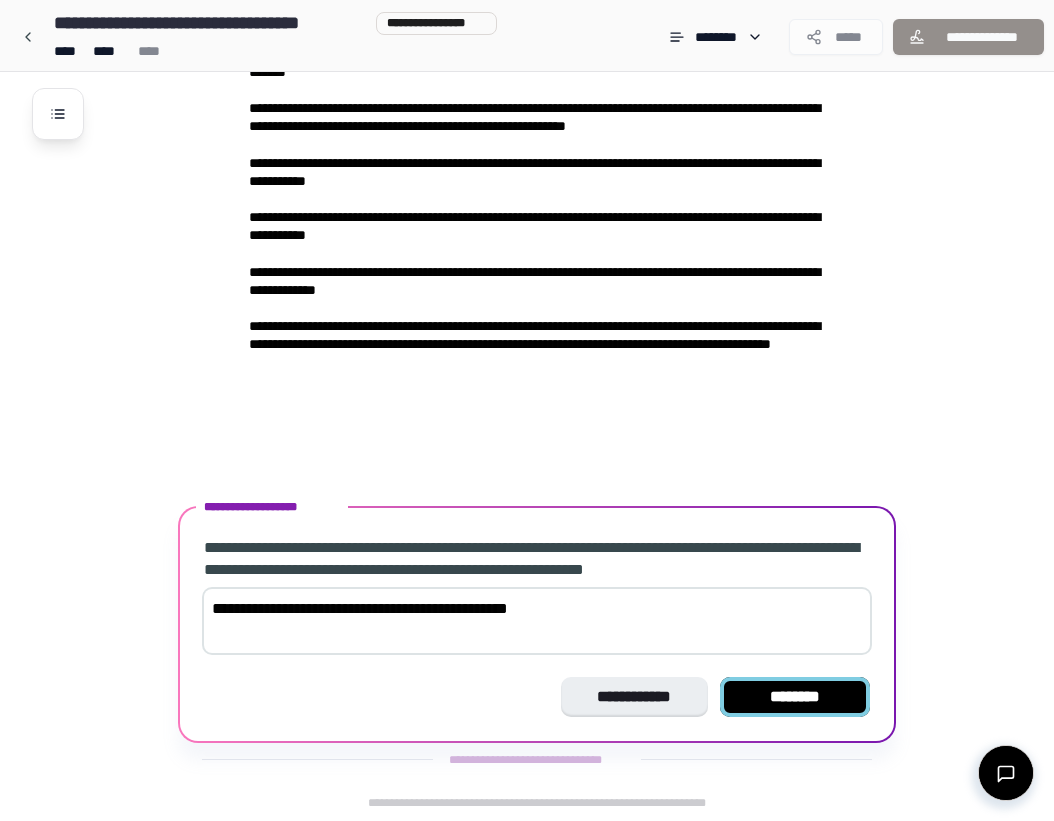 type on "**********" 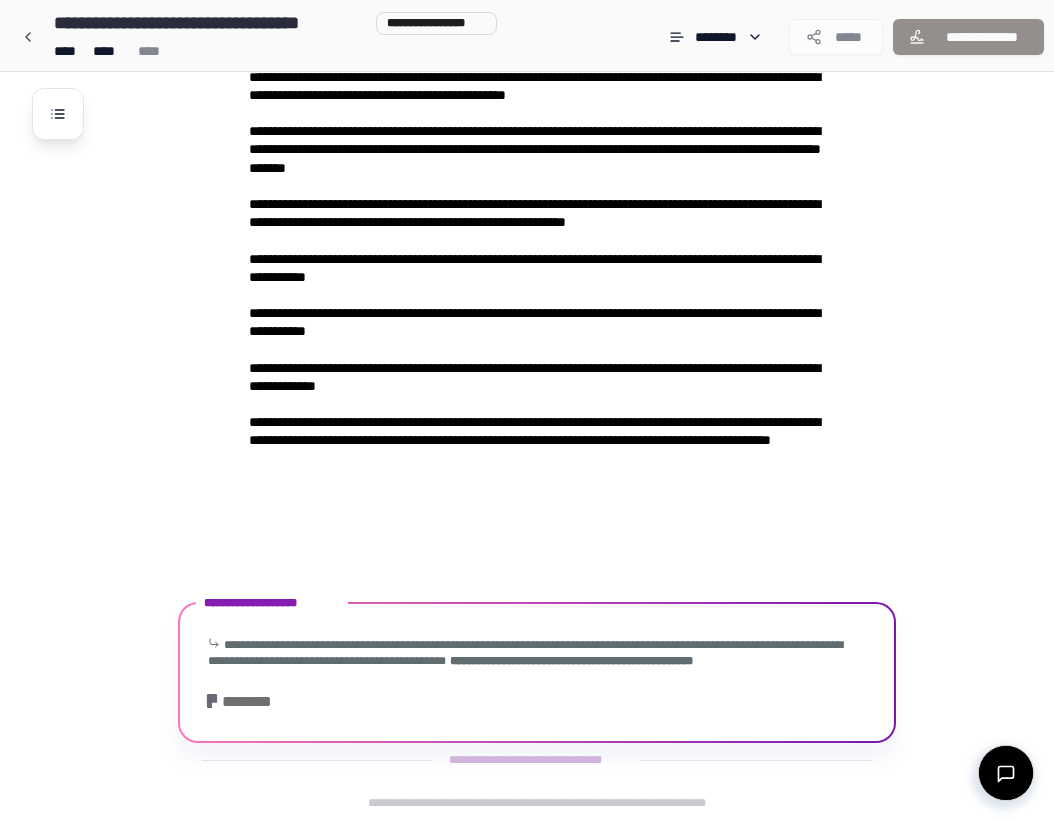 scroll, scrollTop: 2682, scrollLeft: 0, axis: vertical 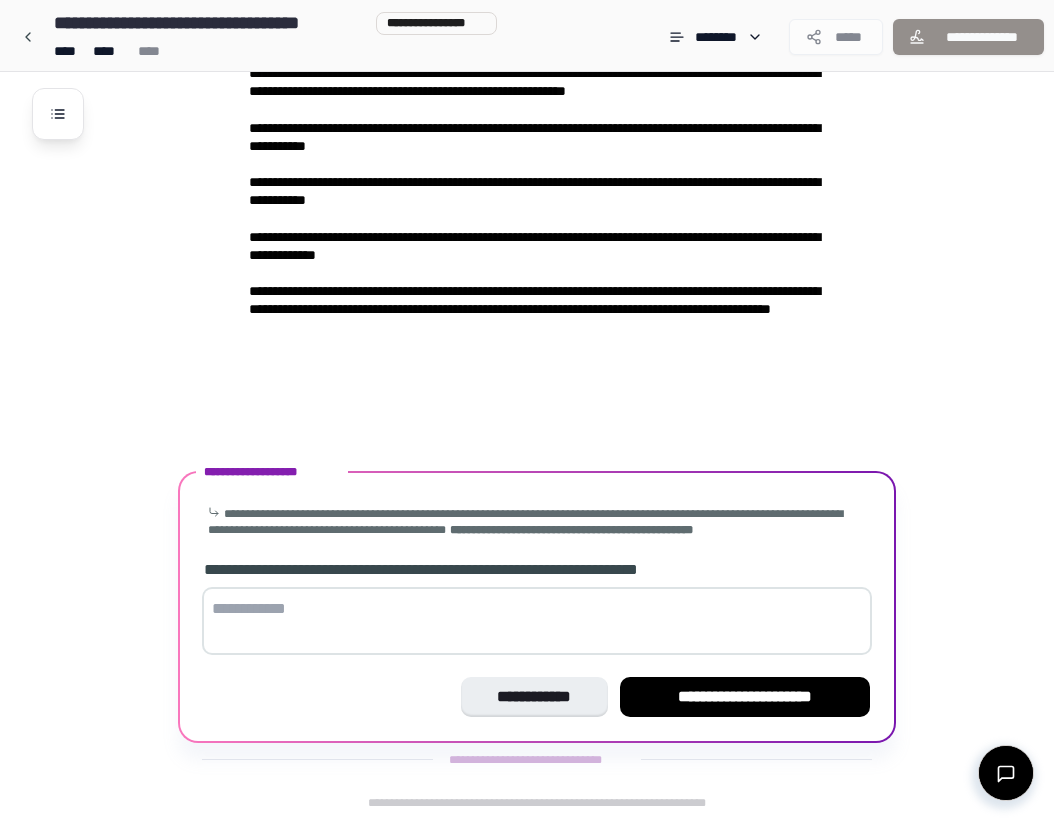 click at bounding box center (537, 621) 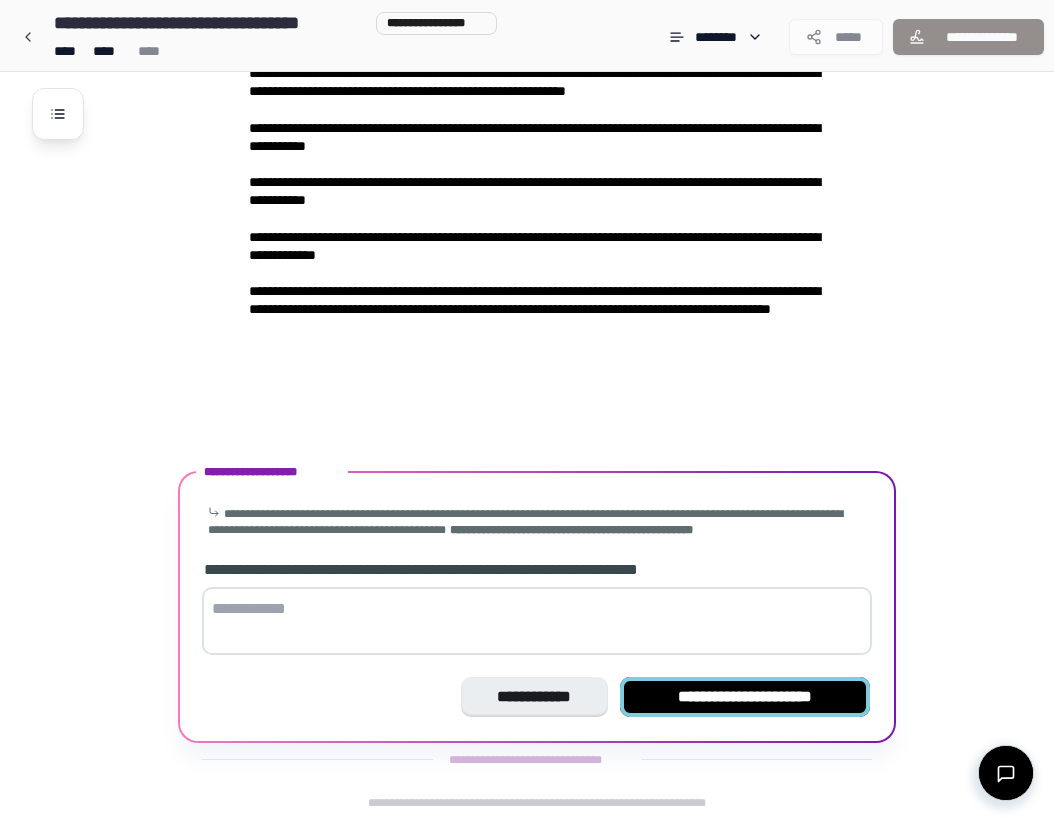 click on "**********" at bounding box center [745, 697] 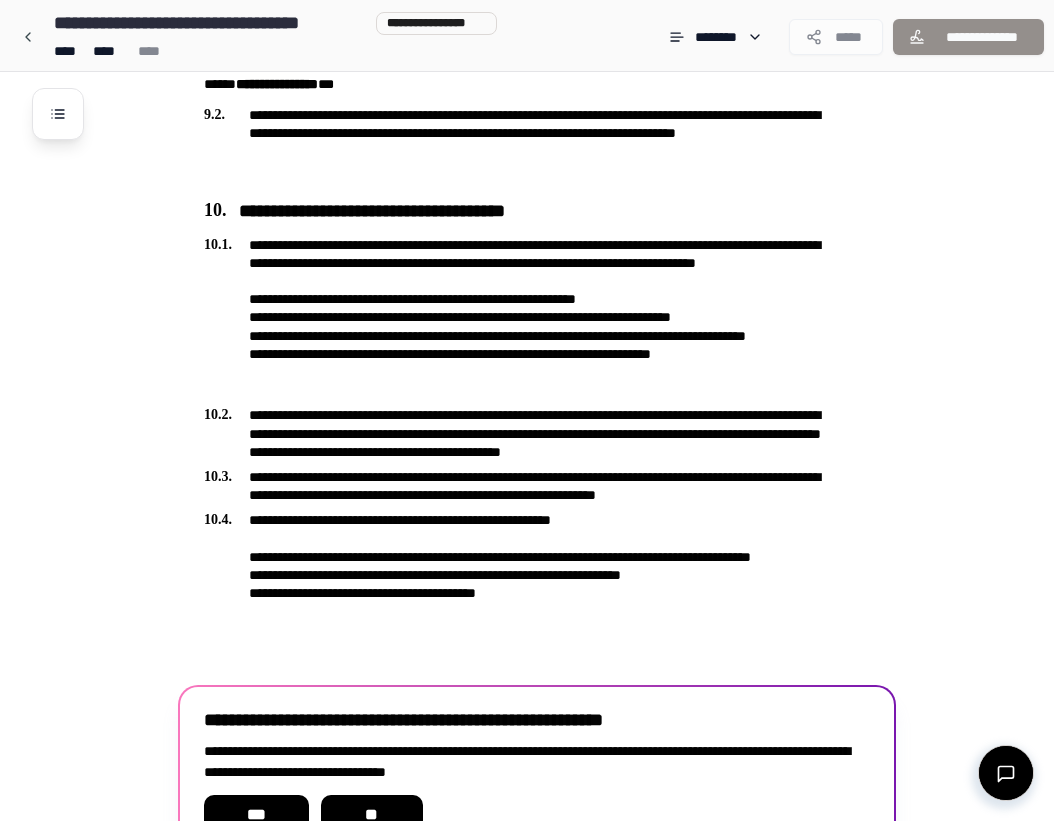 scroll, scrollTop: 3307, scrollLeft: 0, axis: vertical 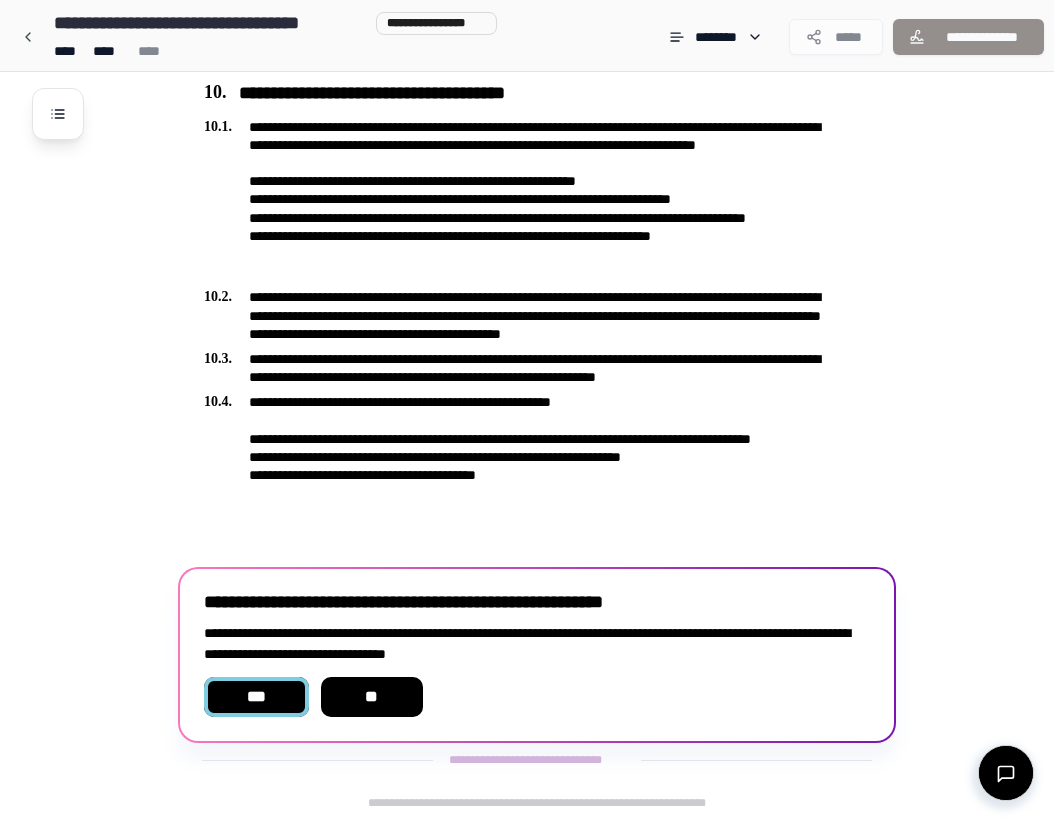 click on "***" at bounding box center (256, 697) 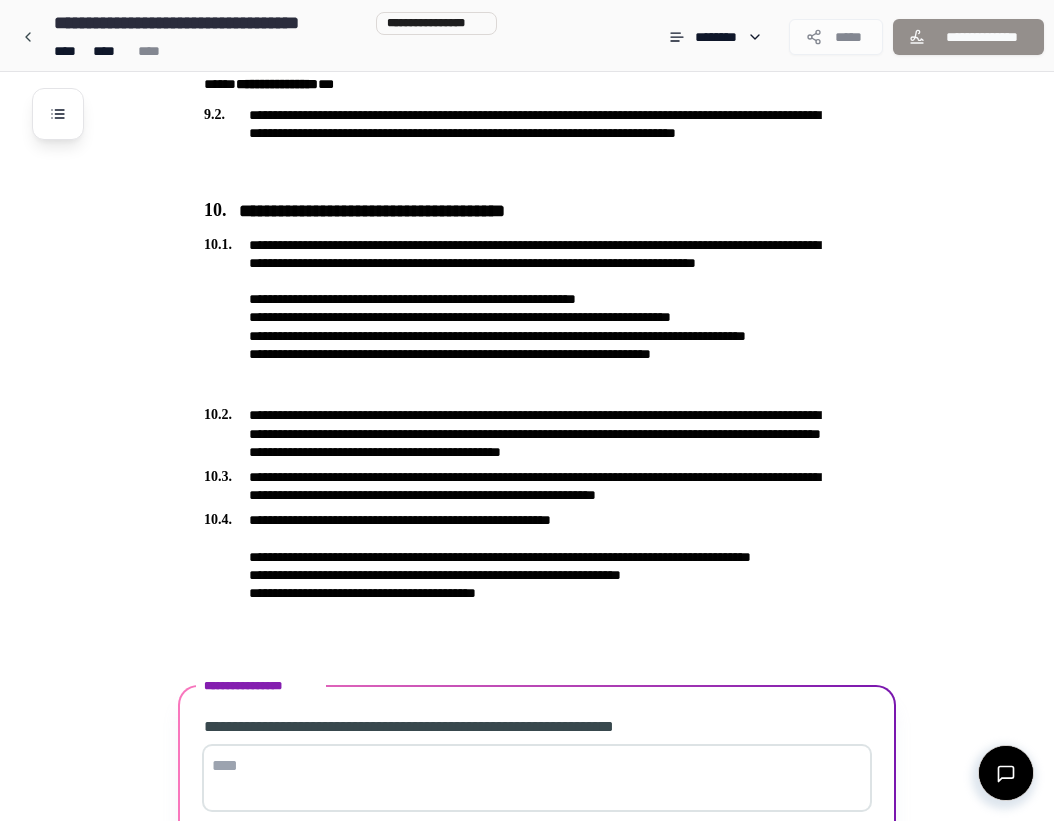 scroll, scrollTop: 3346, scrollLeft: 0, axis: vertical 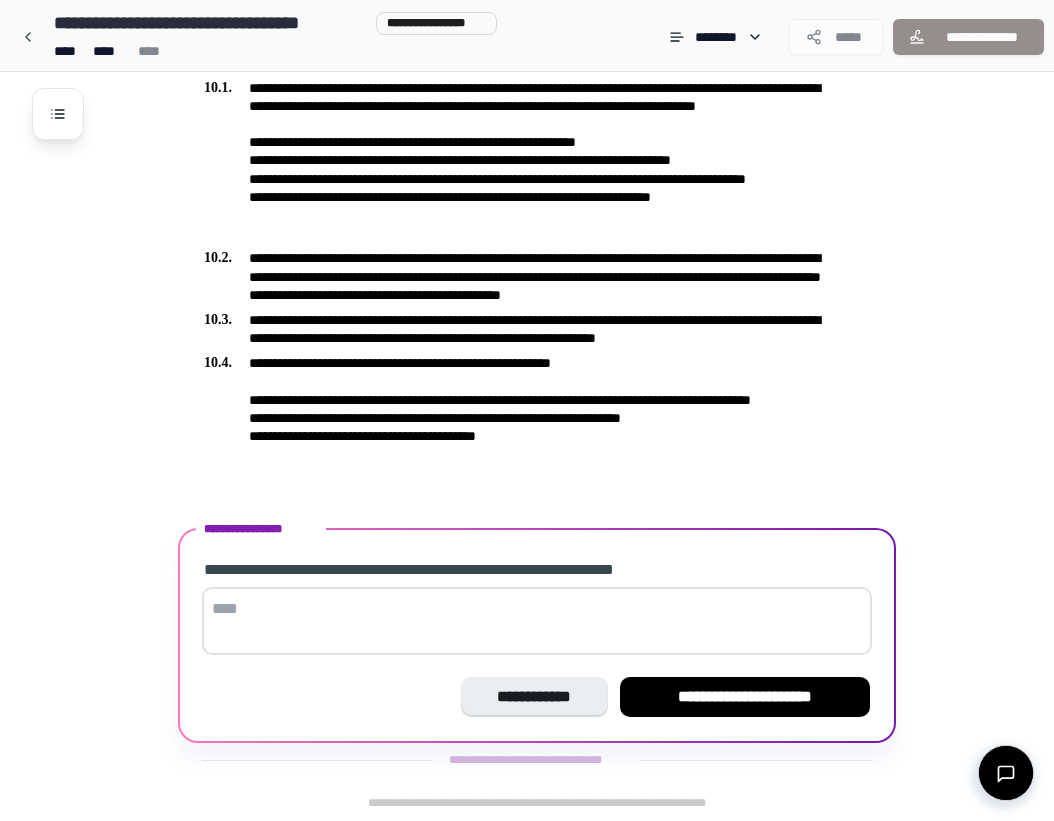 click at bounding box center [537, 621] 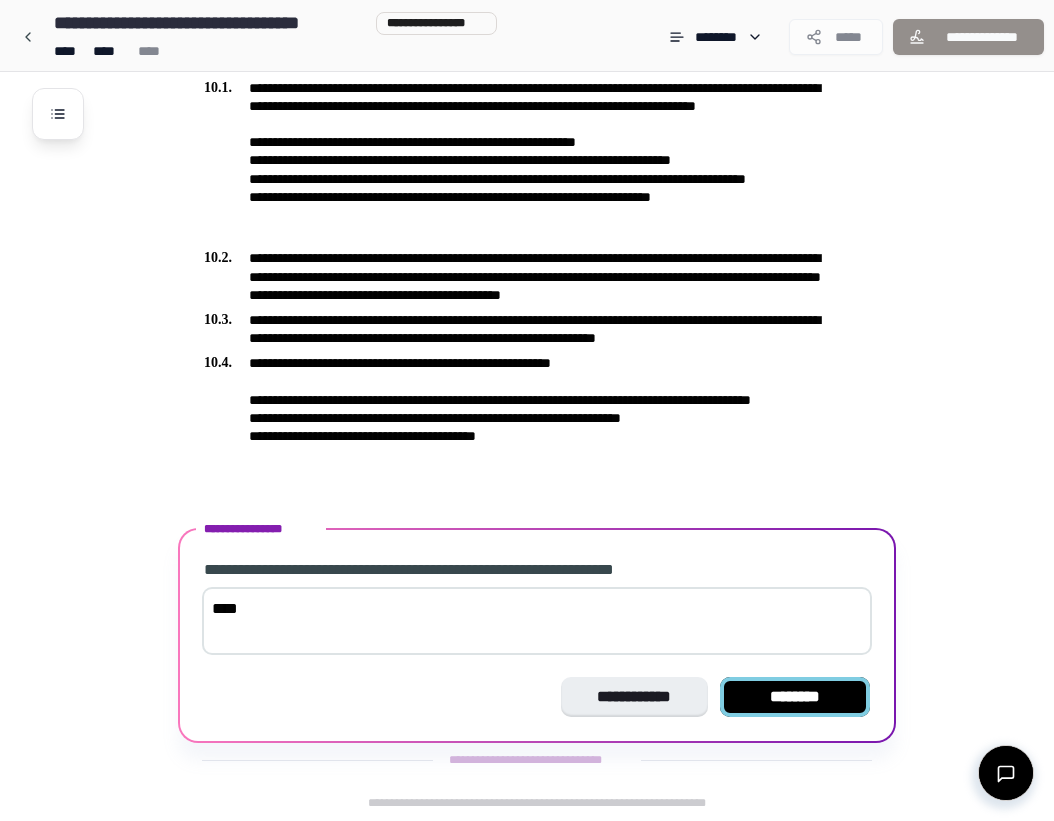 type on "****" 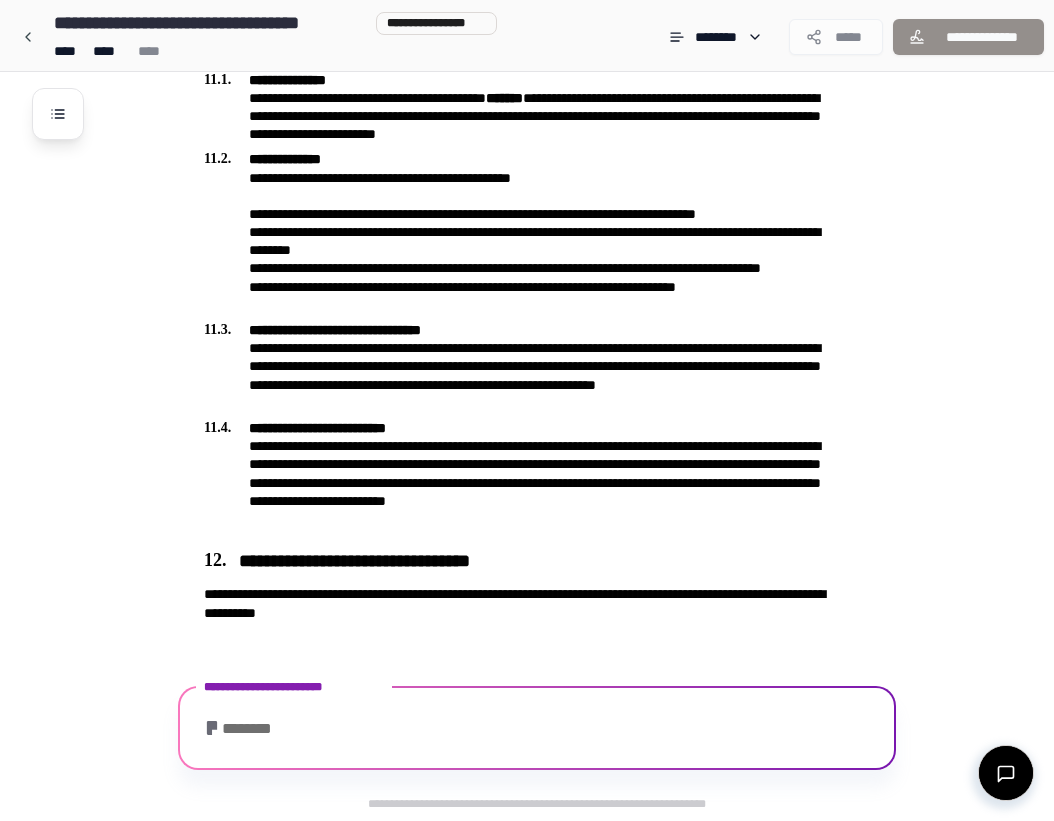 scroll, scrollTop: 3928, scrollLeft: 0, axis: vertical 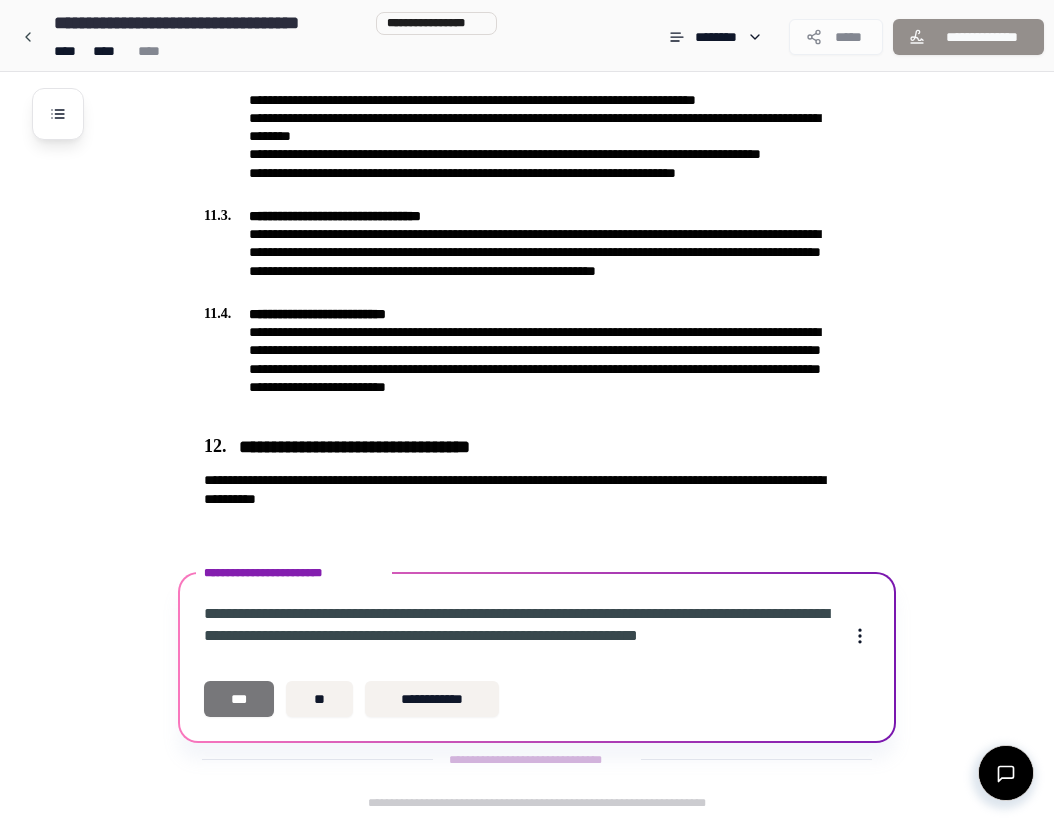 click on "***" at bounding box center [239, 699] 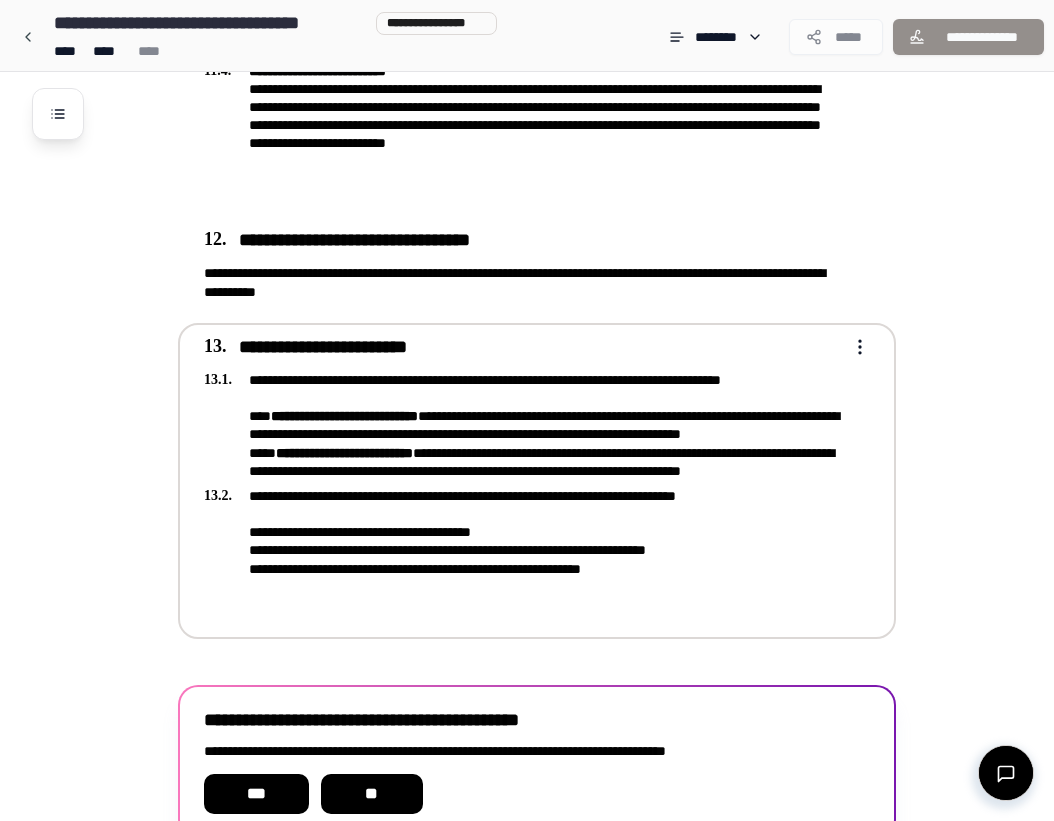 scroll, scrollTop: 4232, scrollLeft: 0, axis: vertical 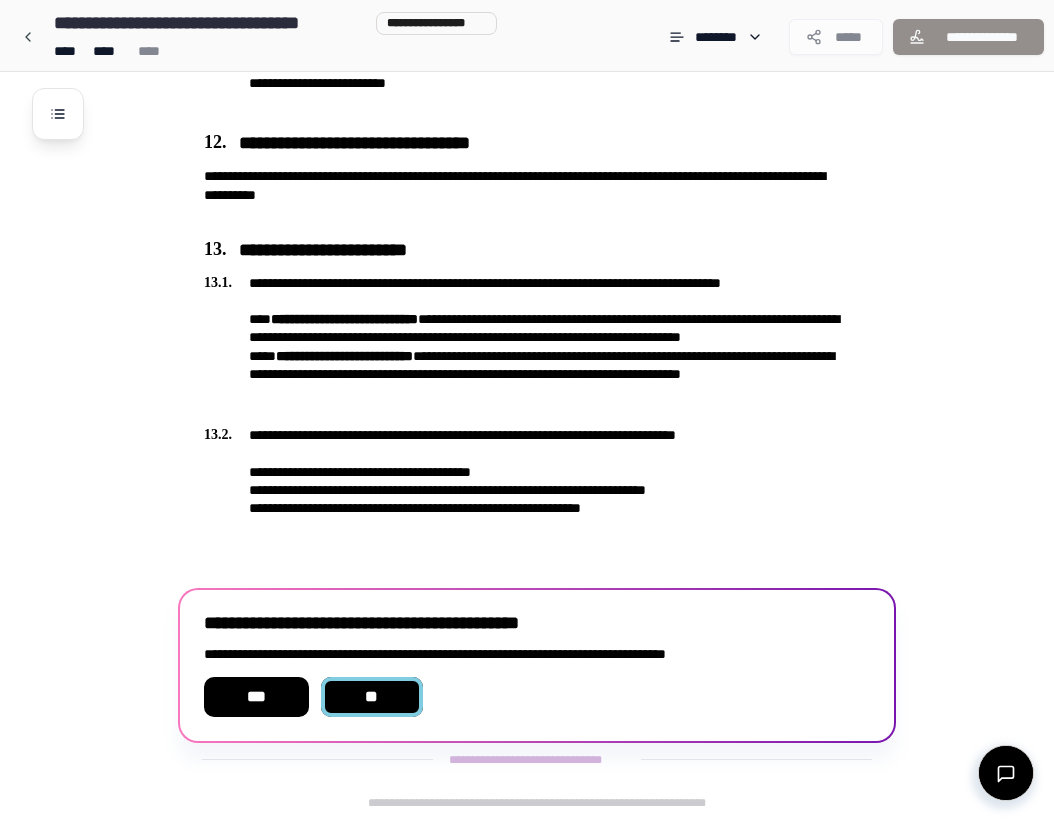 click on "**" at bounding box center [372, 697] 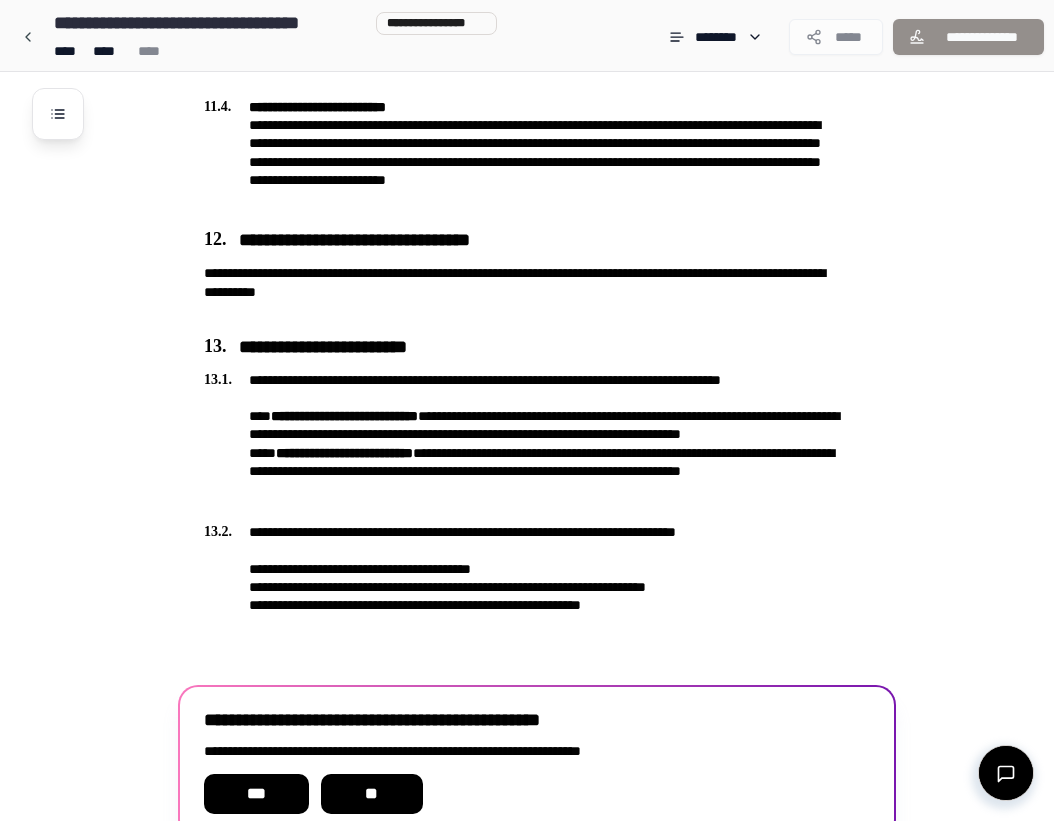 scroll, scrollTop: 4232, scrollLeft: 0, axis: vertical 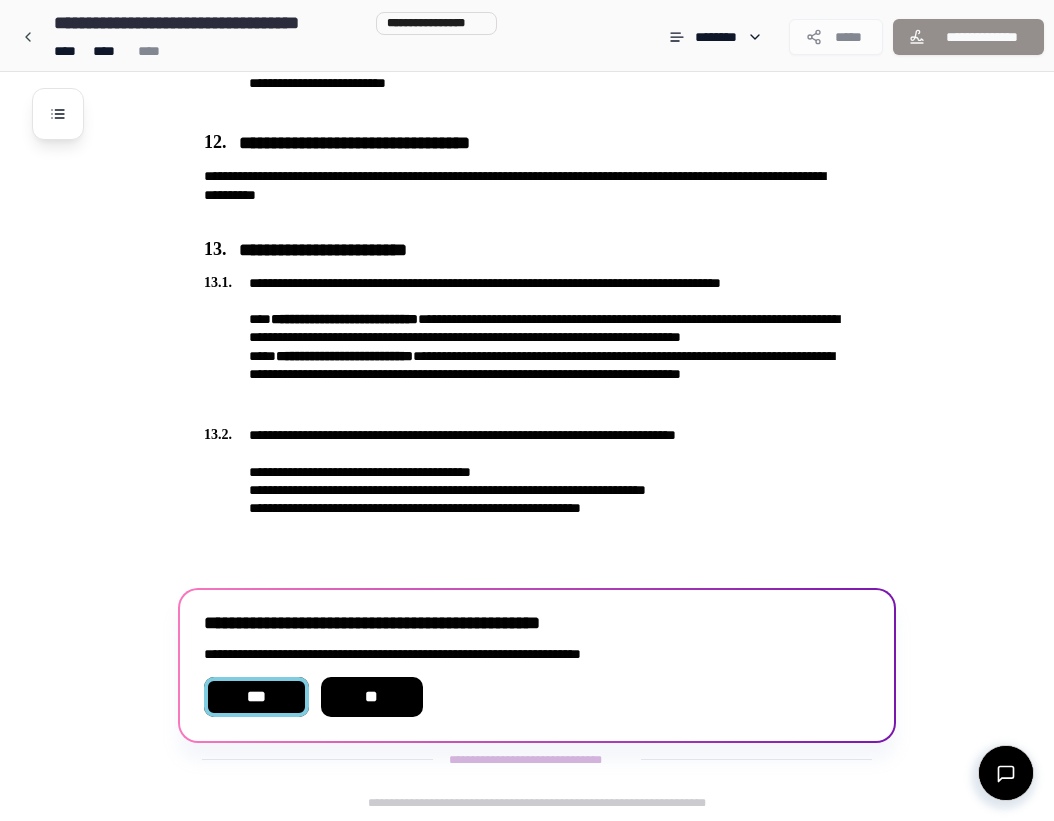 click on "***" at bounding box center [256, 697] 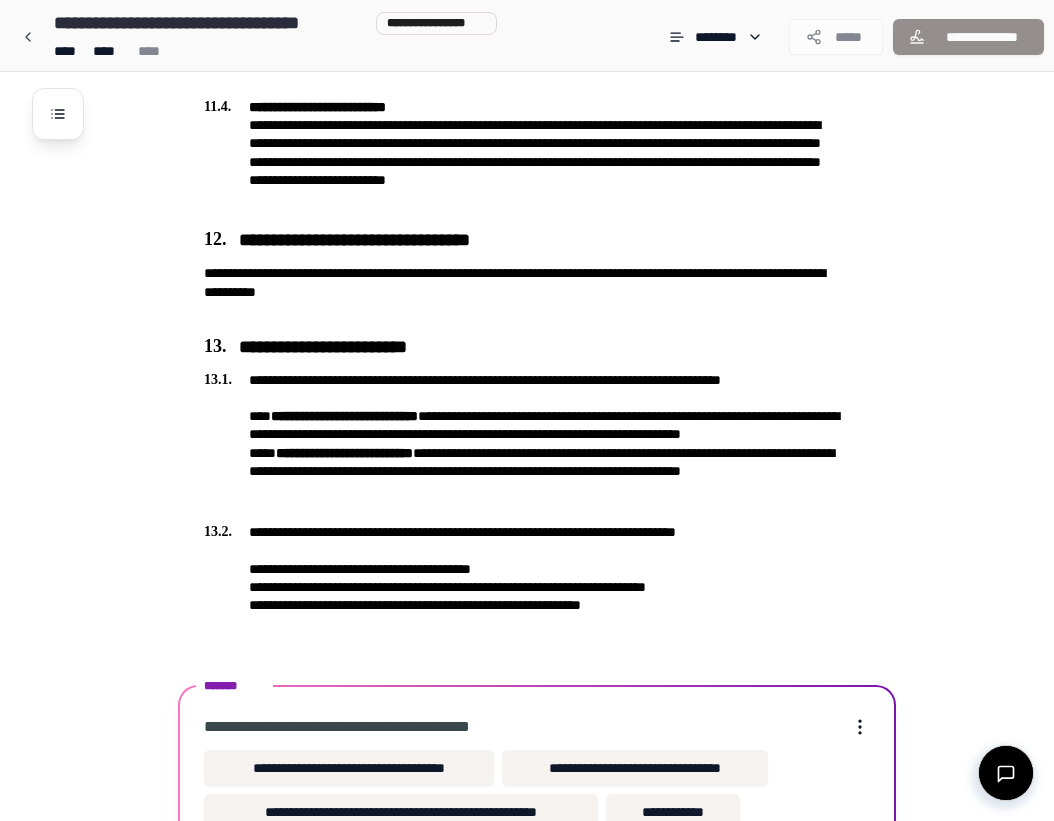 scroll, scrollTop: 4248, scrollLeft: 0, axis: vertical 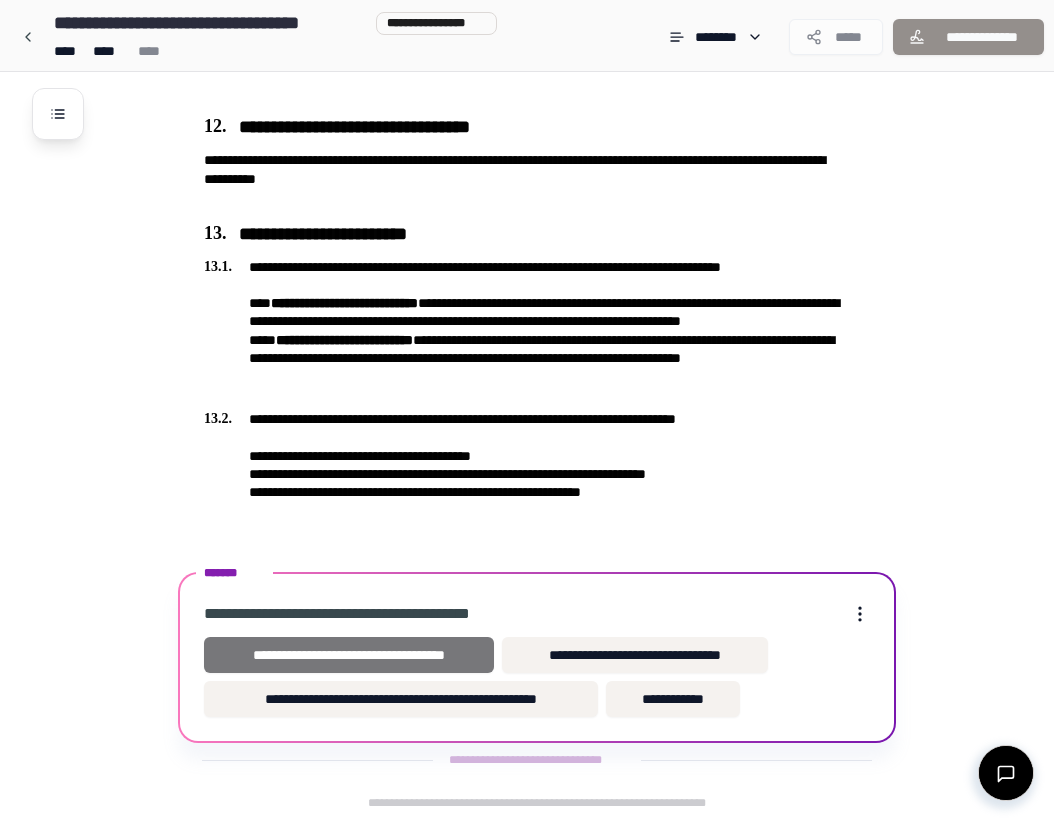 click on "**********" at bounding box center (349, 655) 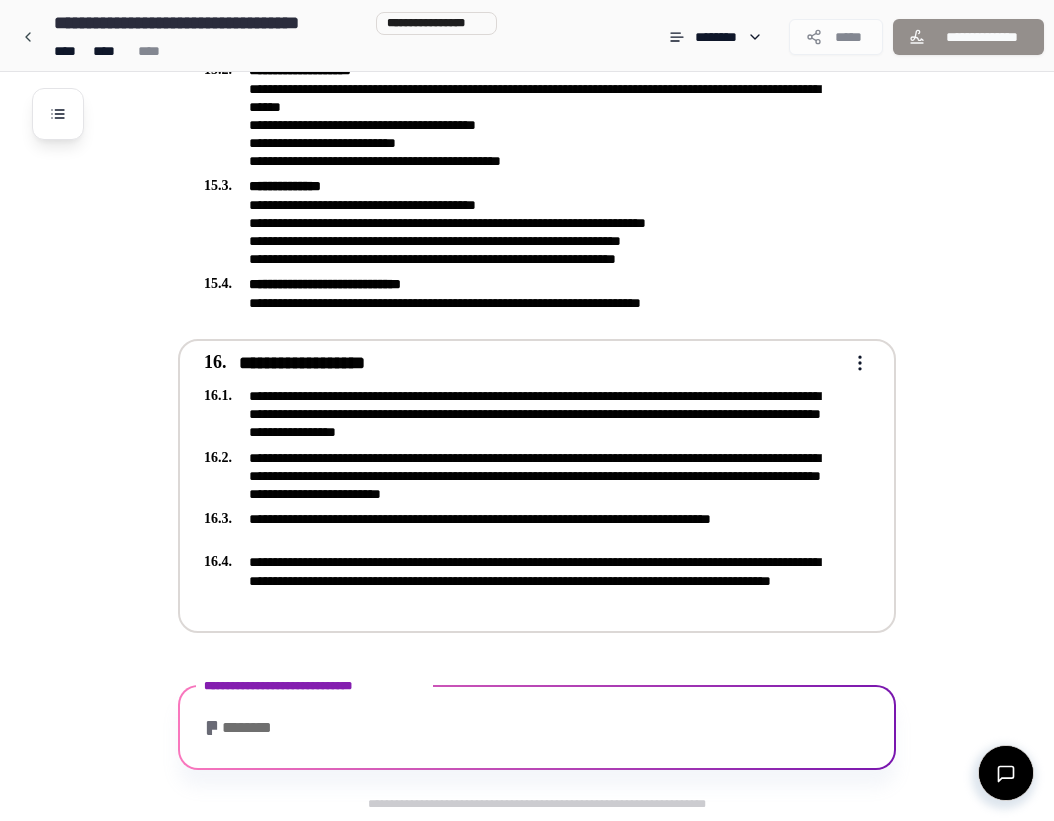 scroll, scrollTop: 5165, scrollLeft: 0, axis: vertical 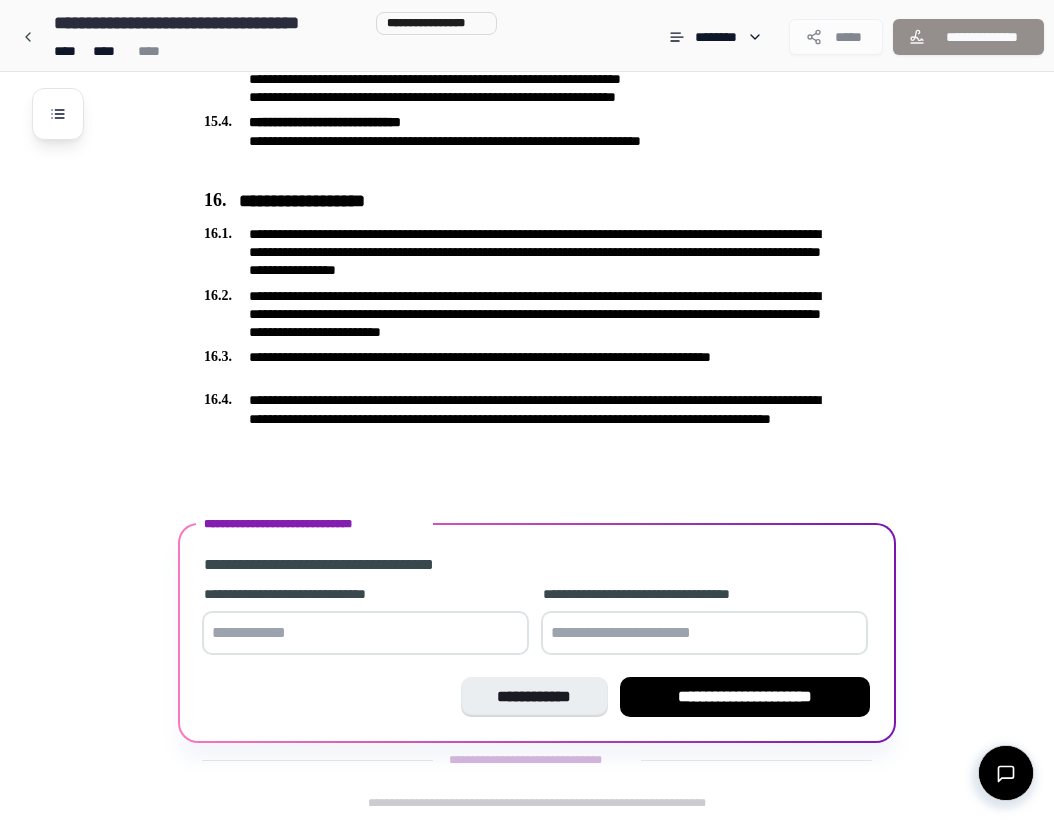 click at bounding box center (365, 633) 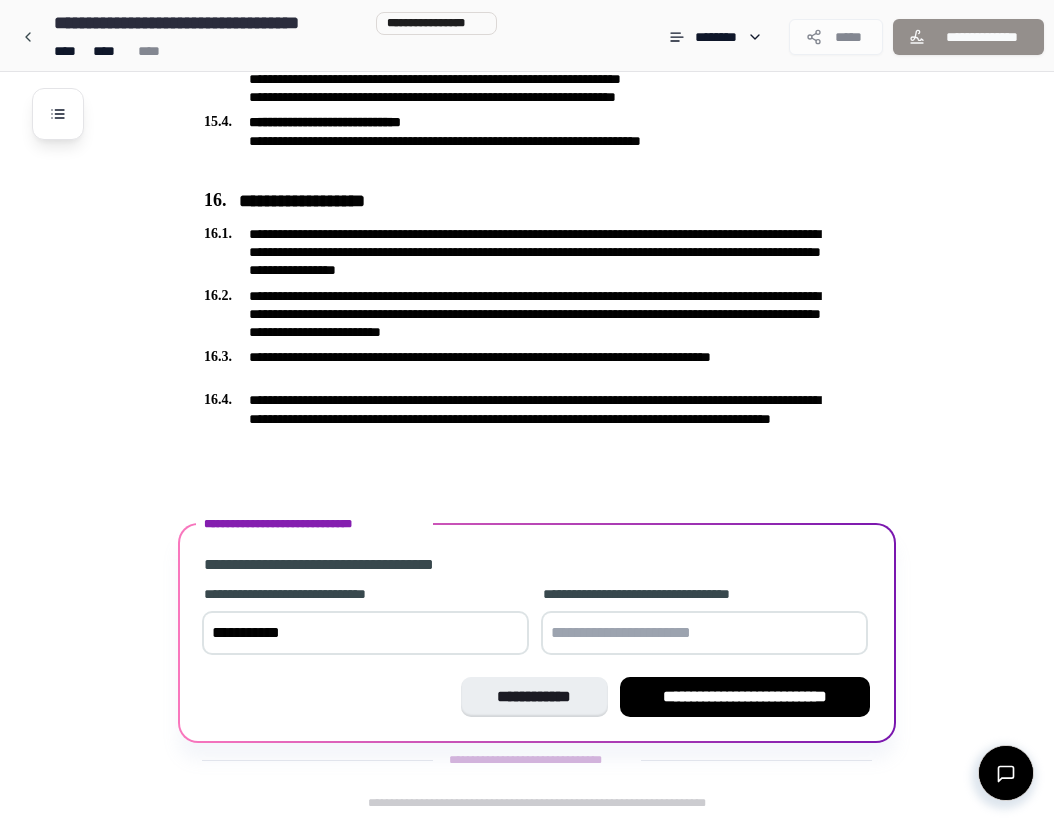 click on "**********" at bounding box center (365, 633) 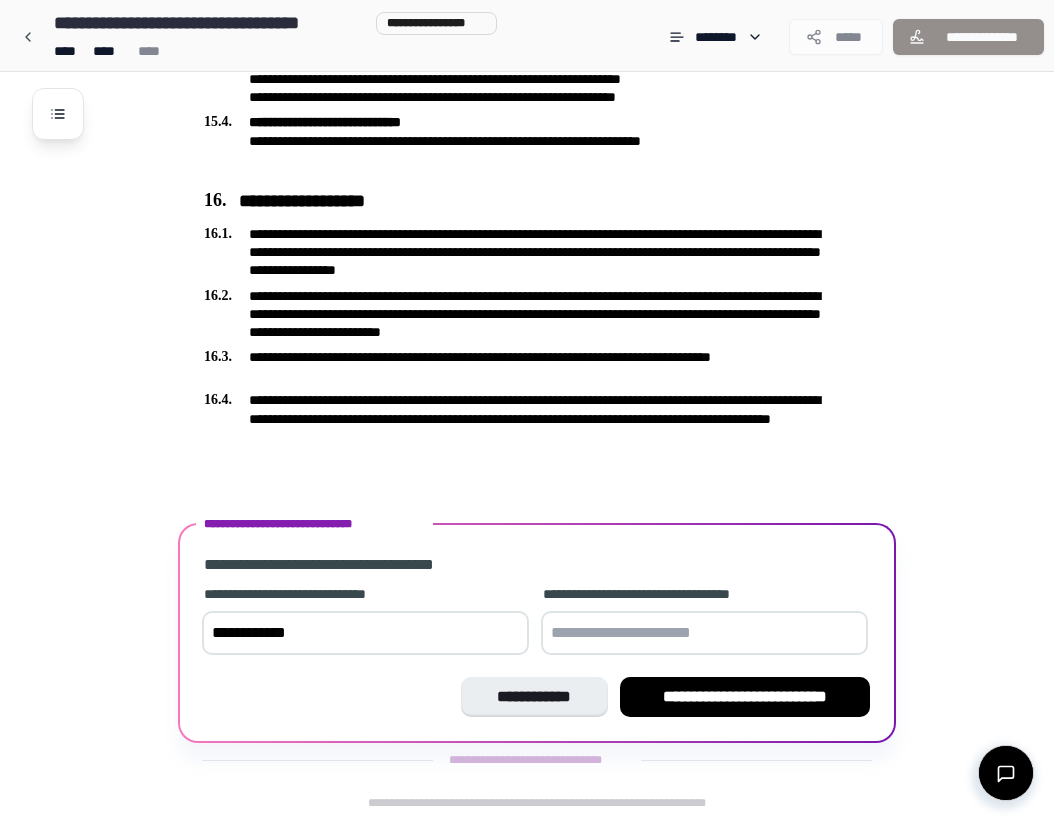 type on "**********" 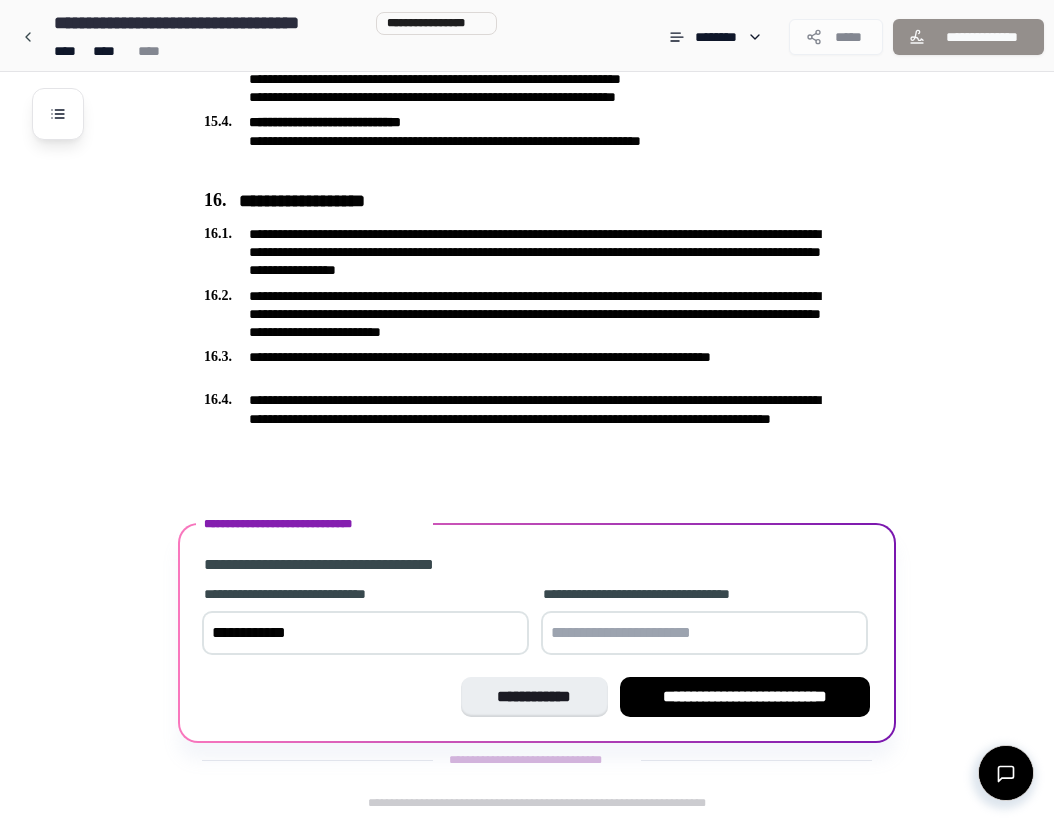 click at bounding box center (704, 633) 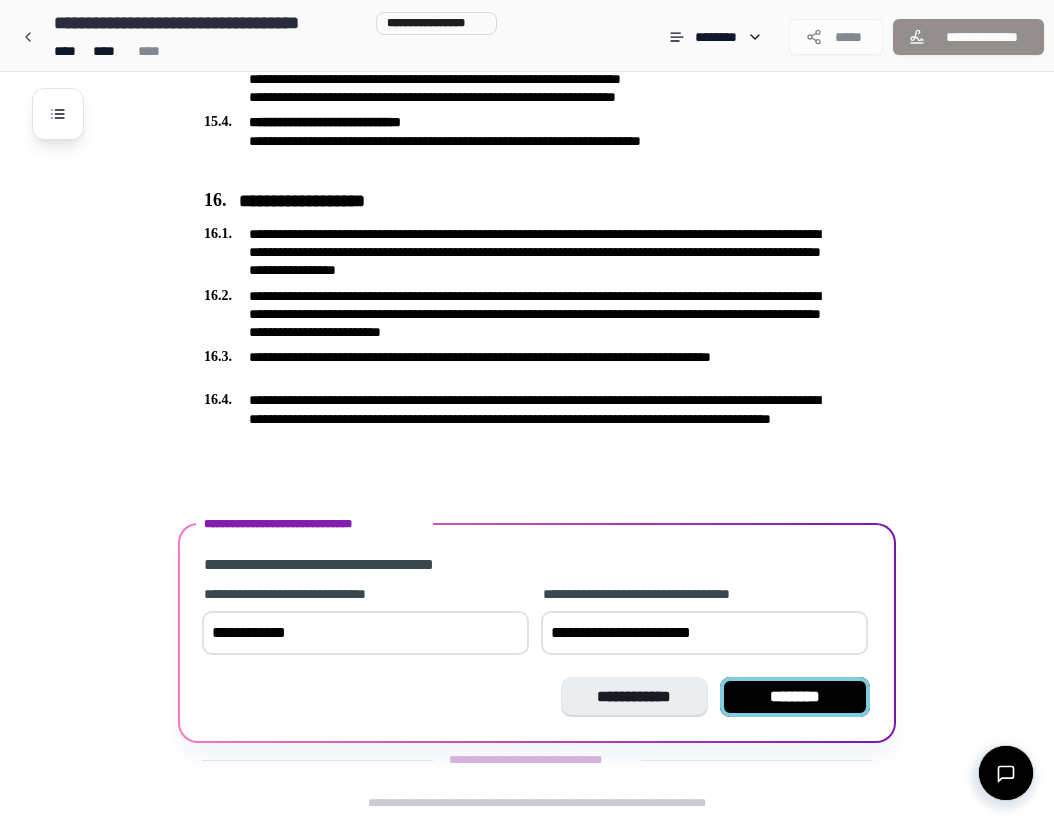 type on "**********" 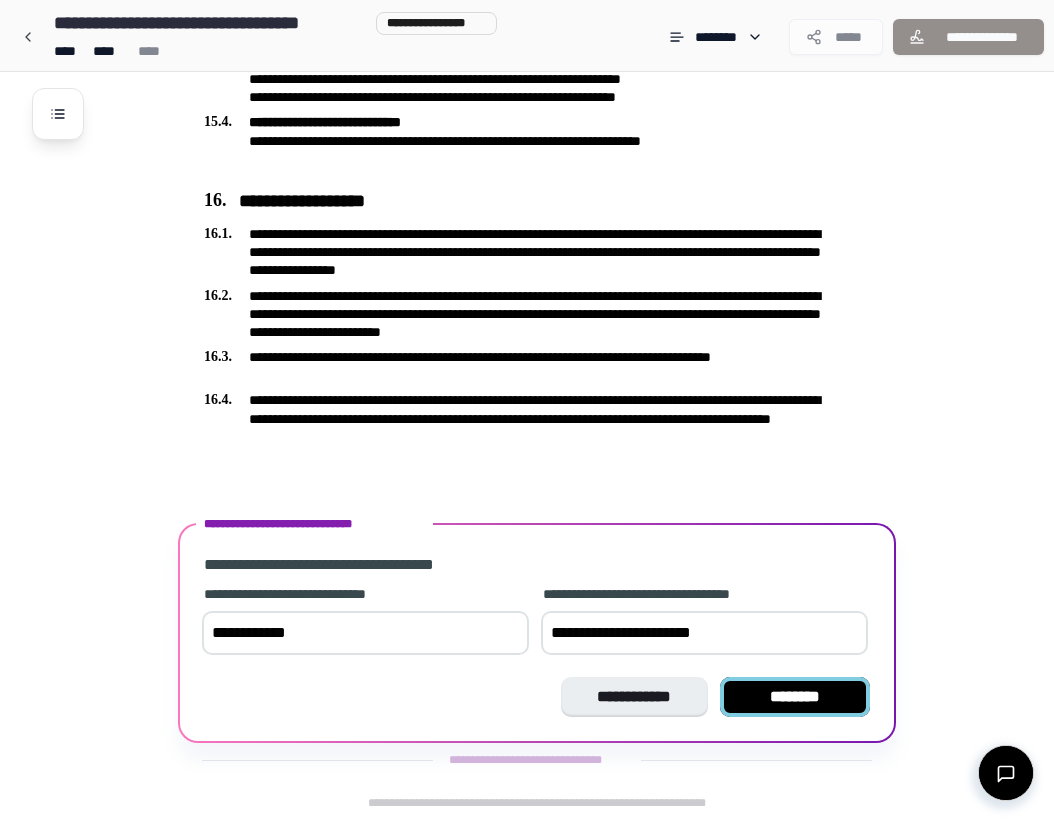 click on "********" at bounding box center [795, 697] 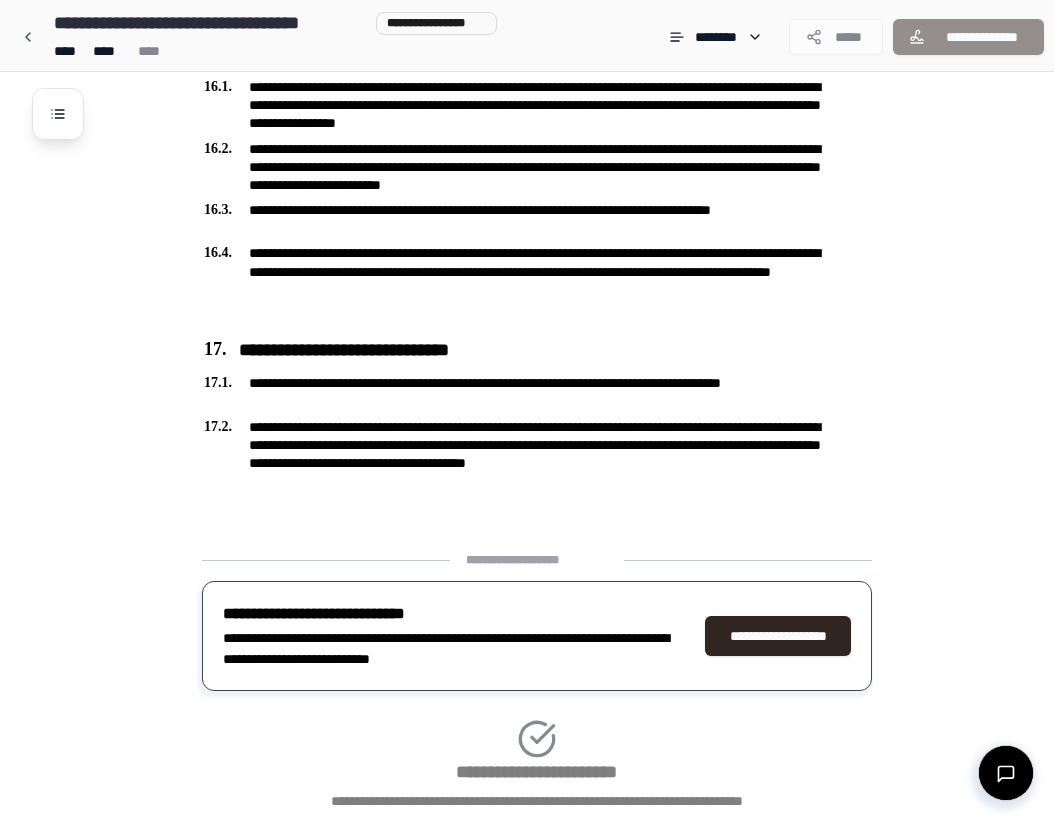 scroll, scrollTop: 5446, scrollLeft: 0, axis: vertical 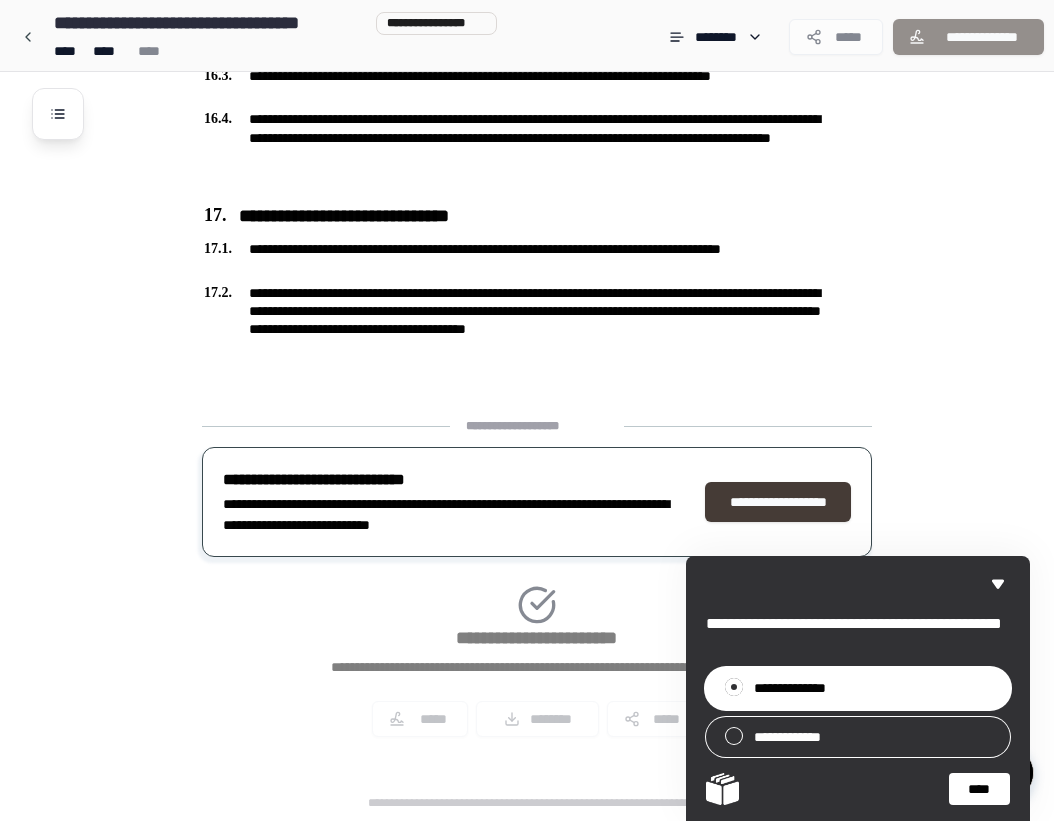 click on "**********" at bounding box center [778, 502] 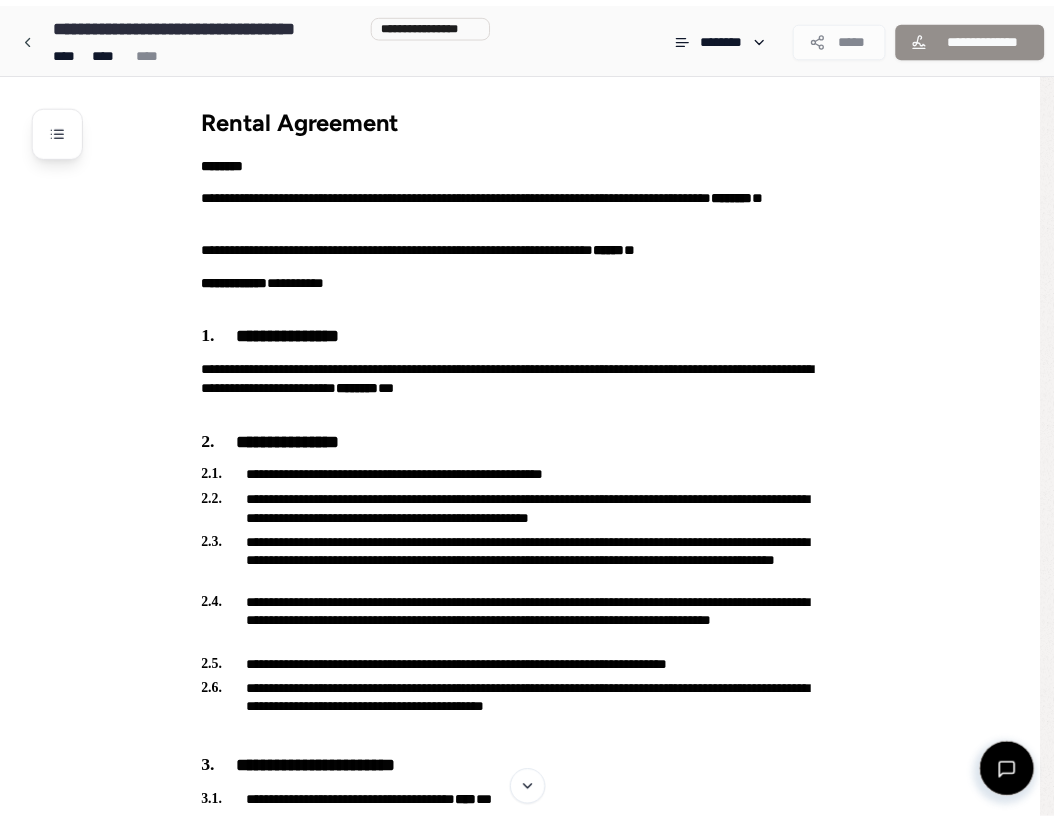 scroll, scrollTop: 0, scrollLeft: 0, axis: both 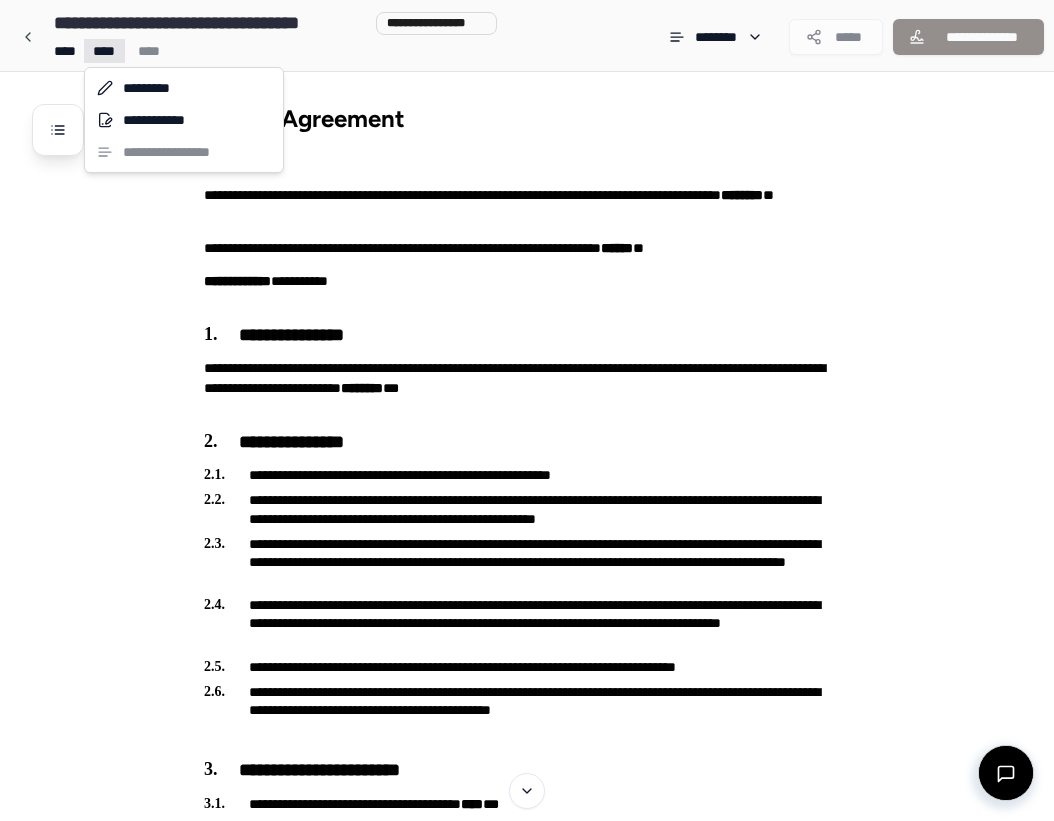 click on "**********" at bounding box center (527, 3133) 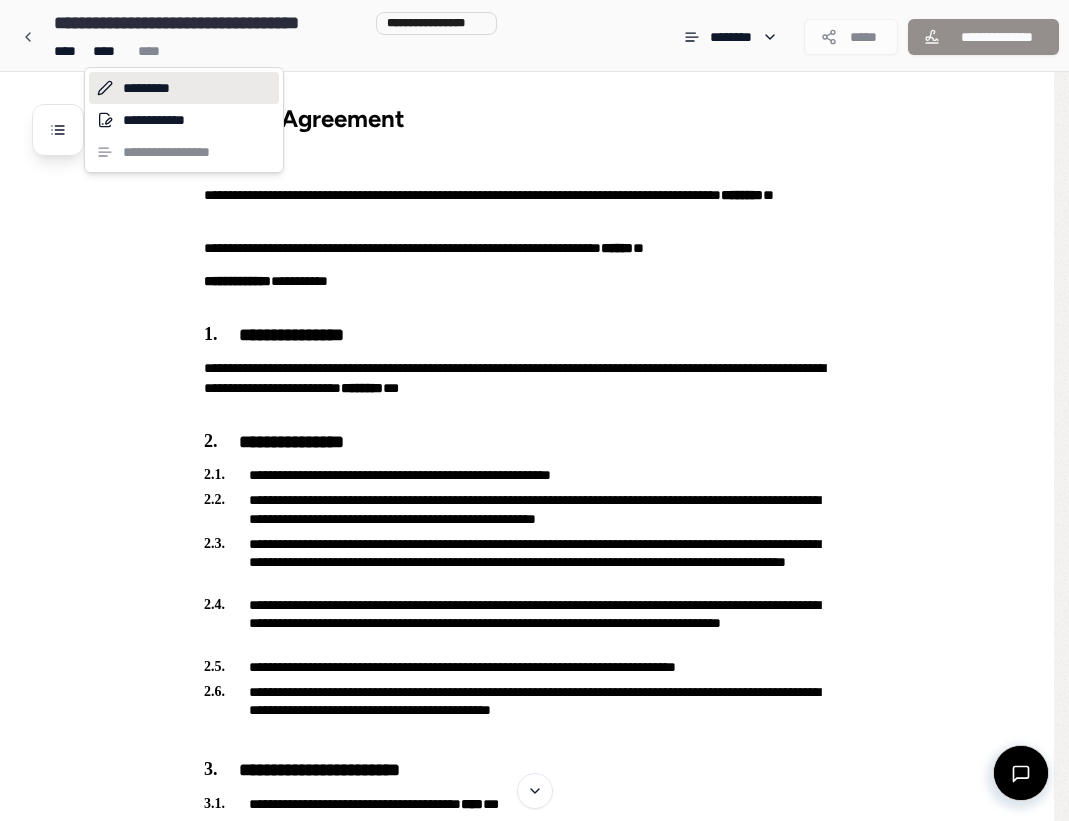 click on "*********" at bounding box center (184, 88) 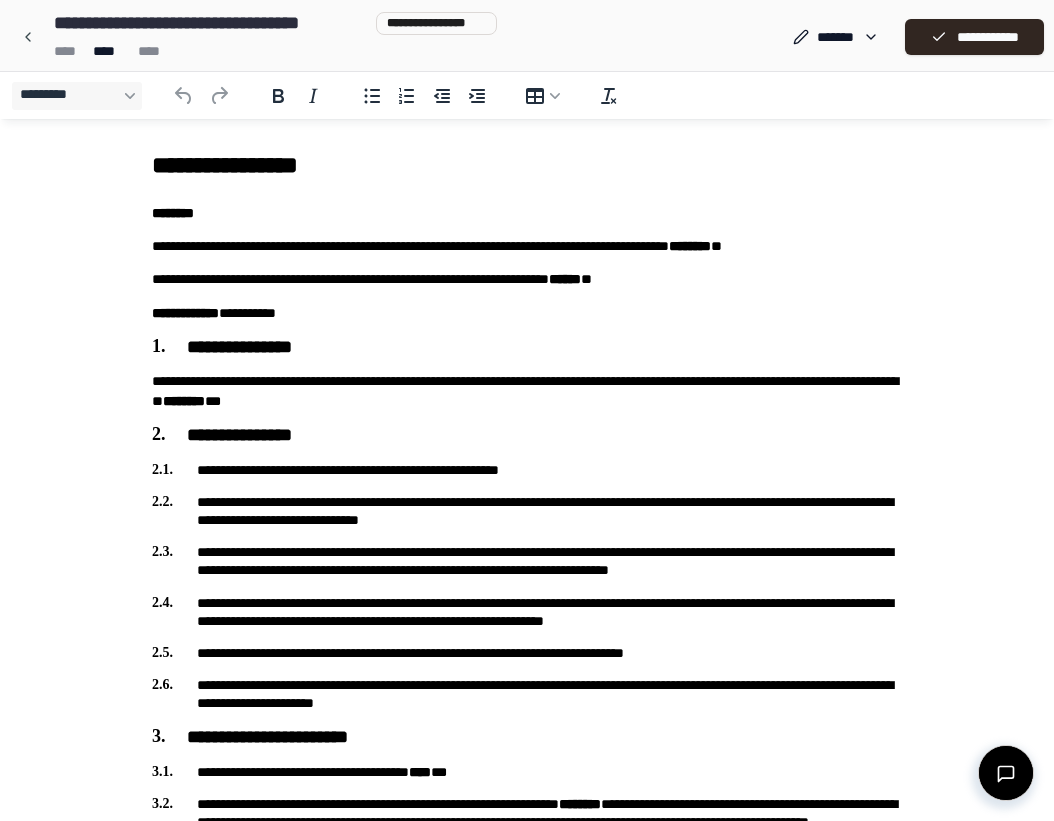 scroll, scrollTop: 0, scrollLeft: 0, axis: both 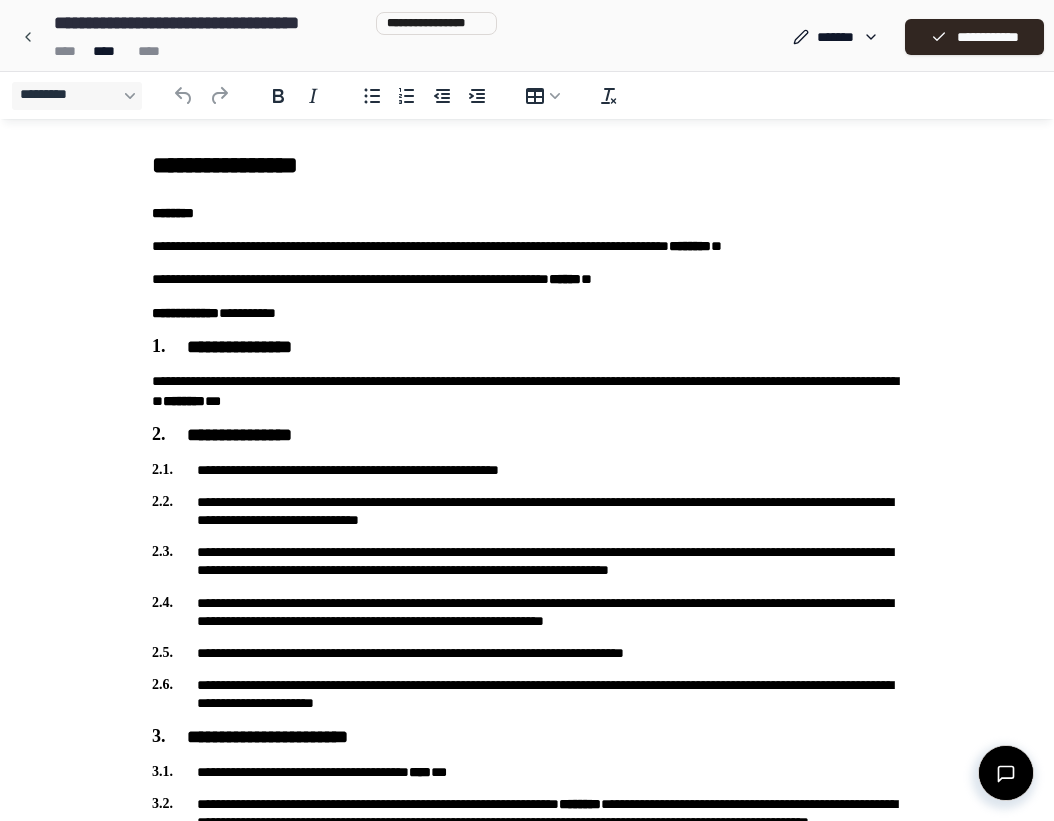 click on "**********" at bounding box center (527, 470) 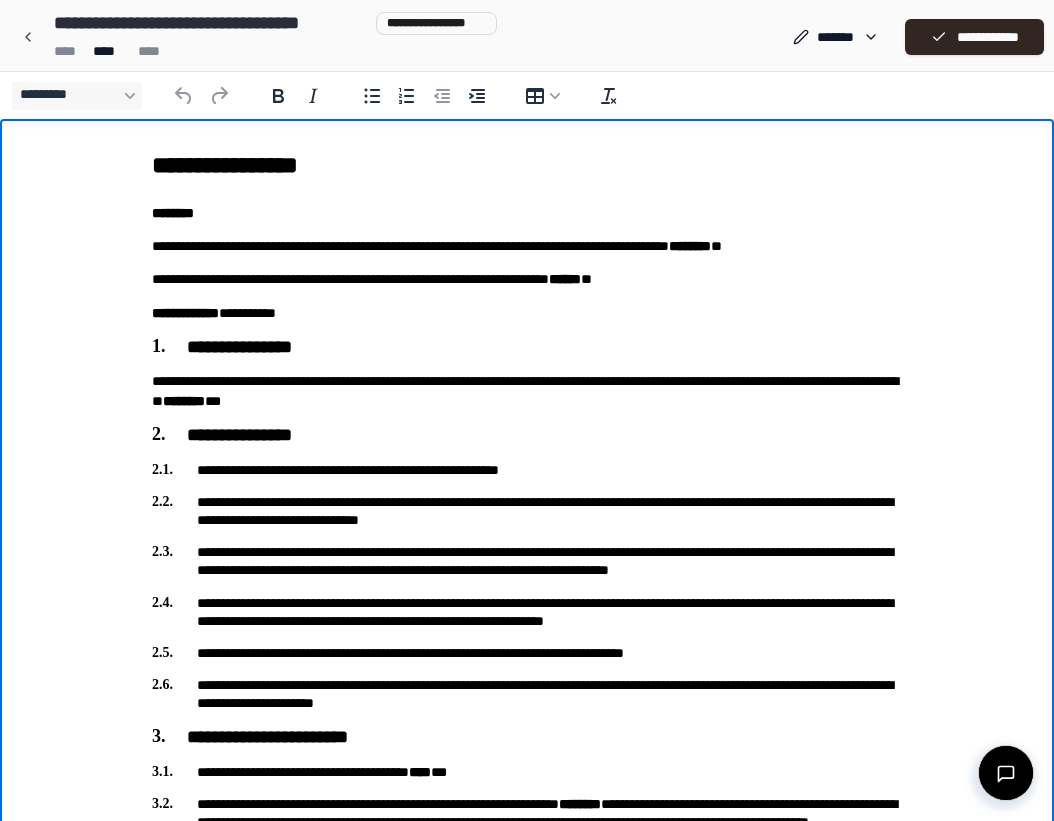 type 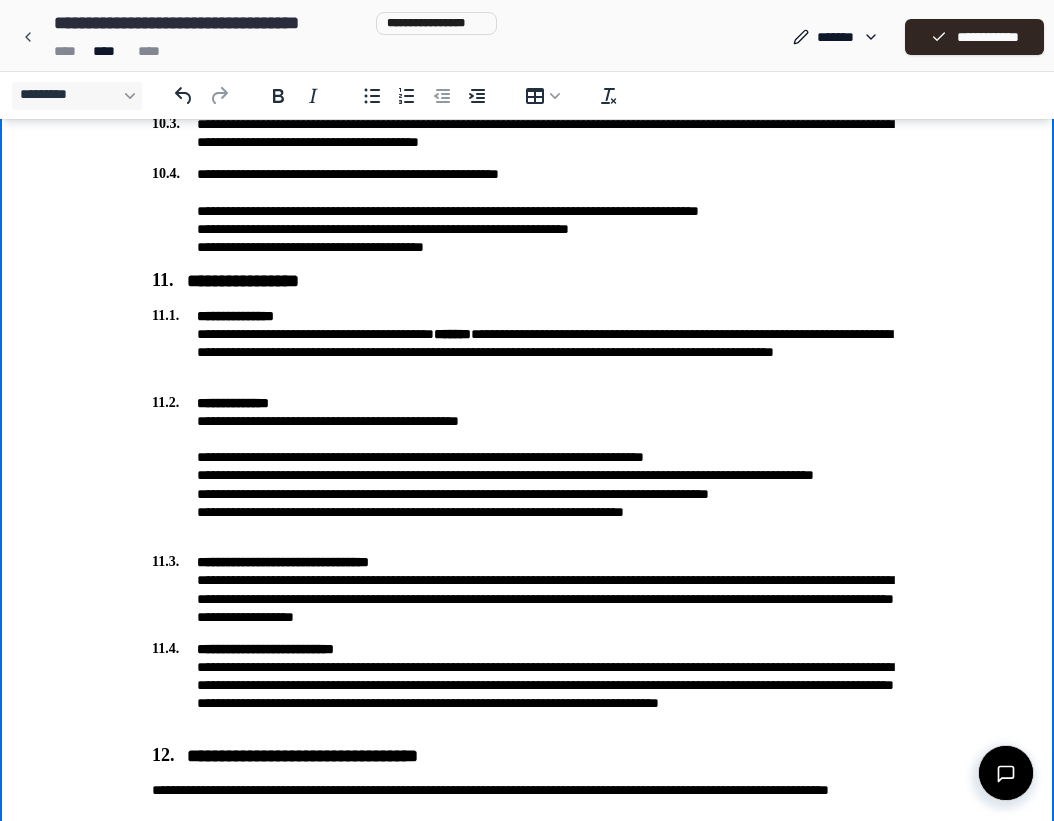 scroll, scrollTop: 3216, scrollLeft: 0, axis: vertical 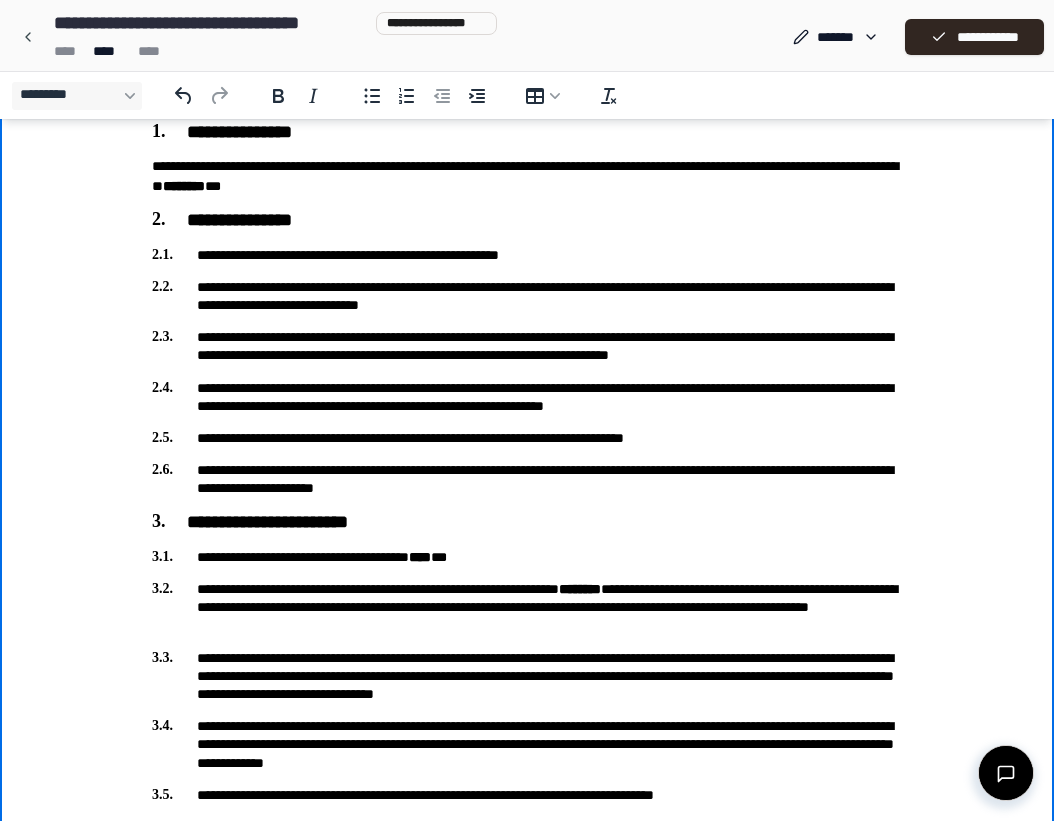 click on "**********" at bounding box center (527, 296) 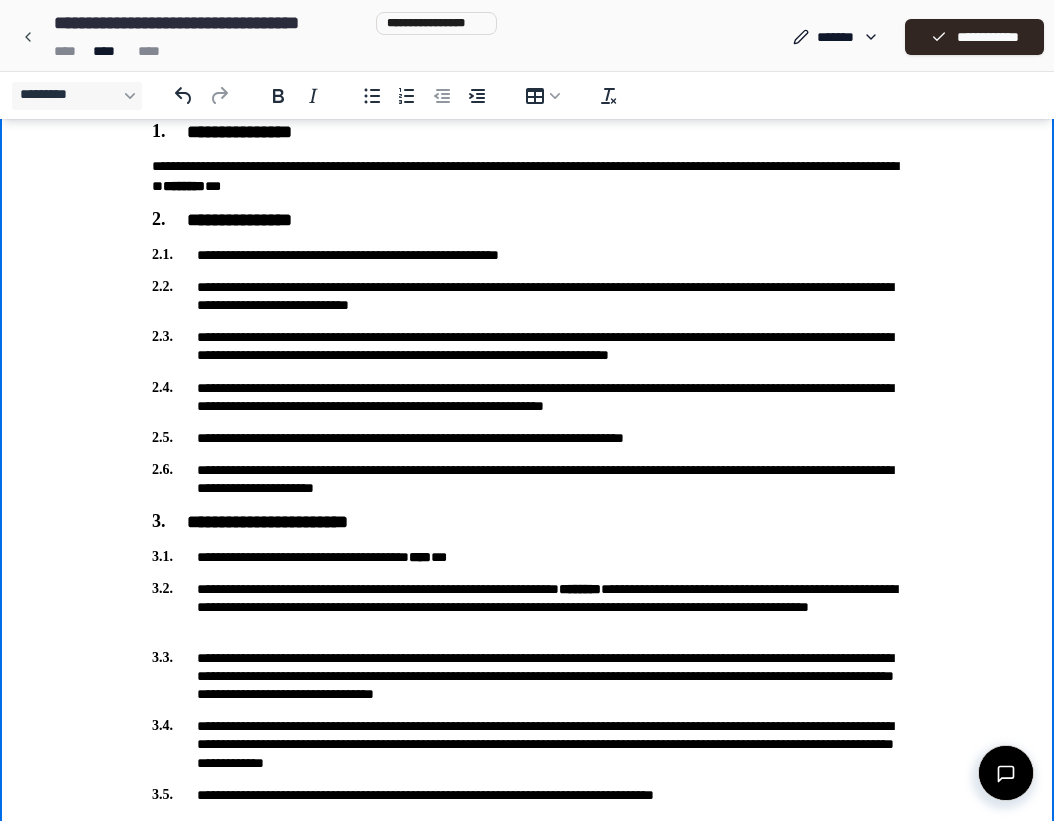click on "**********" at bounding box center (527, 296) 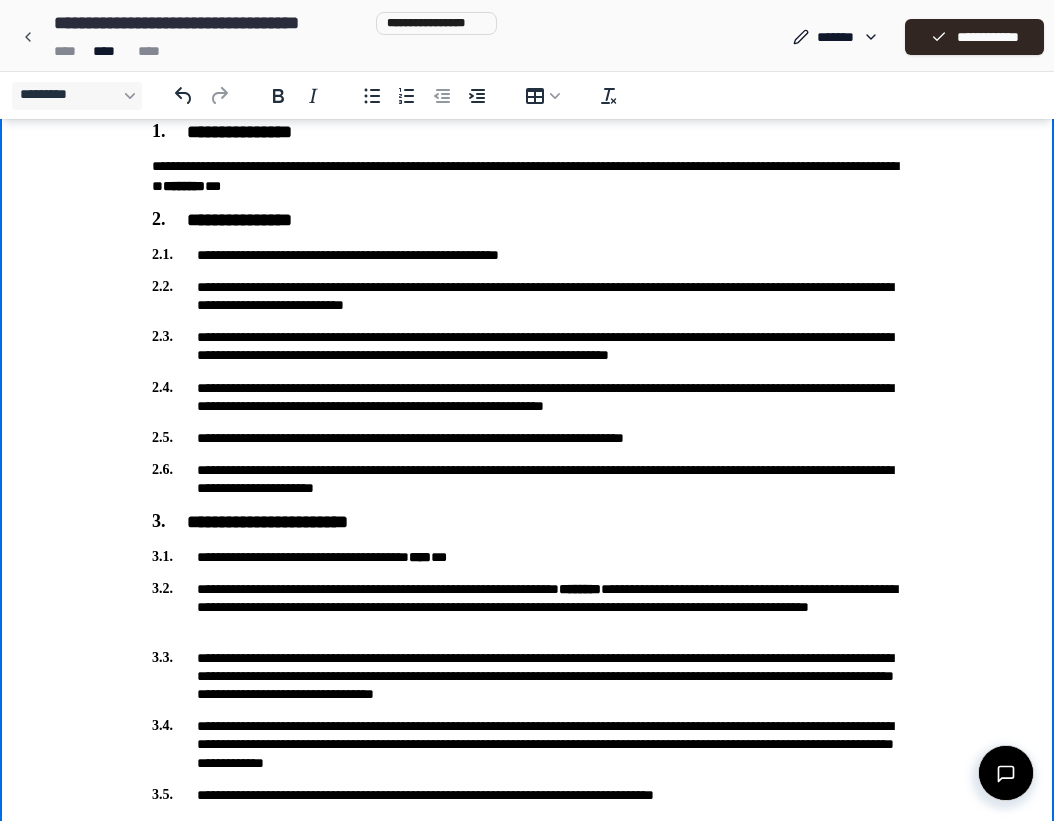 click on "**********" at bounding box center [527, 296] 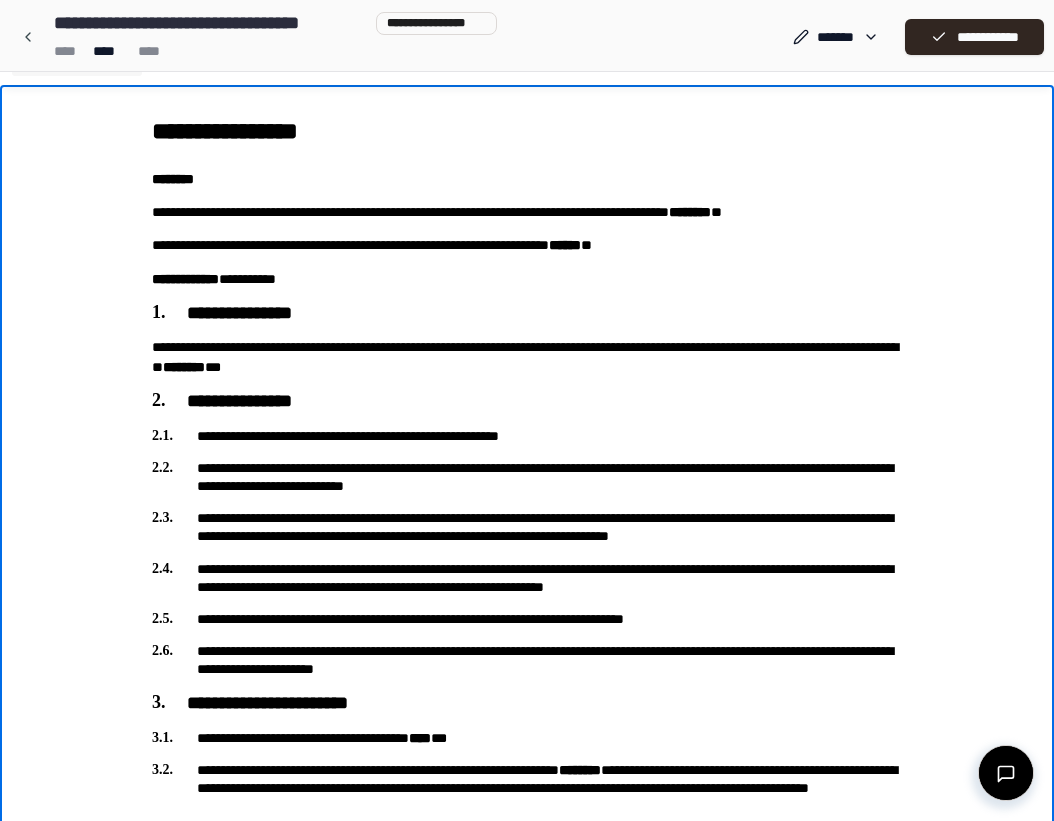 scroll, scrollTop: 0, scrollLeft: 0, axis: both 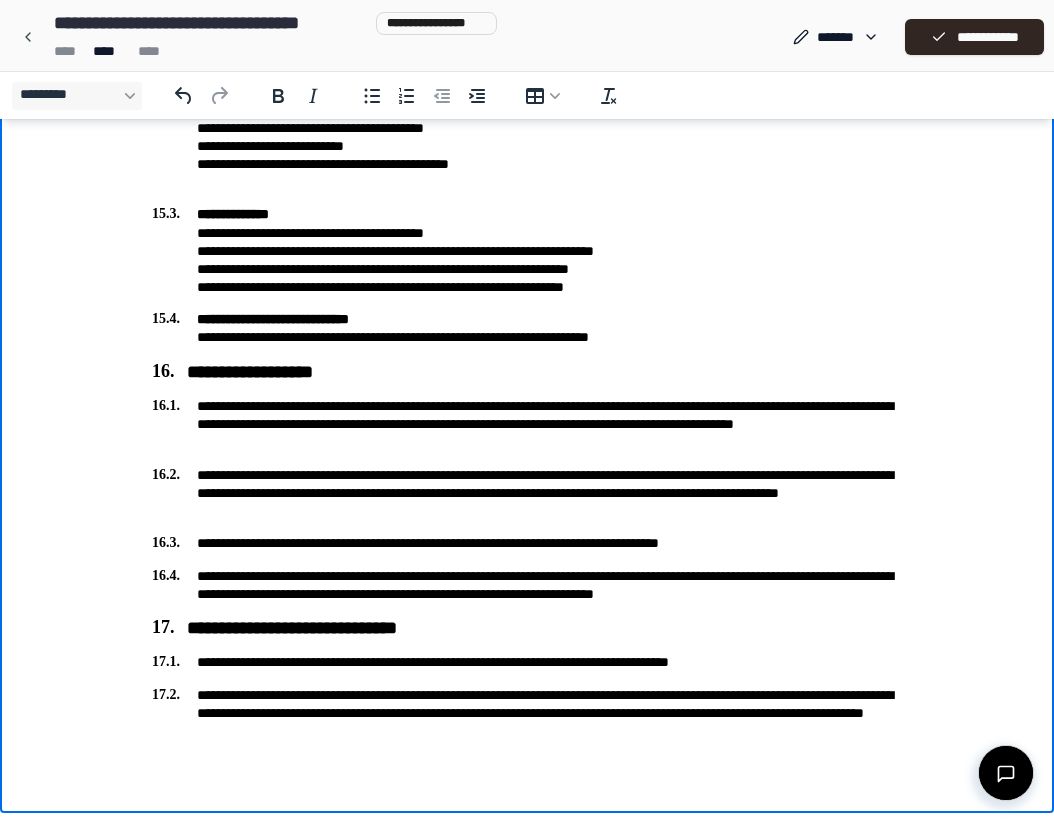 drag, startPoint x: 1057, startPoint y: 728, endPoint x: 1051, endPoint y: 5085, distance: 4357.004 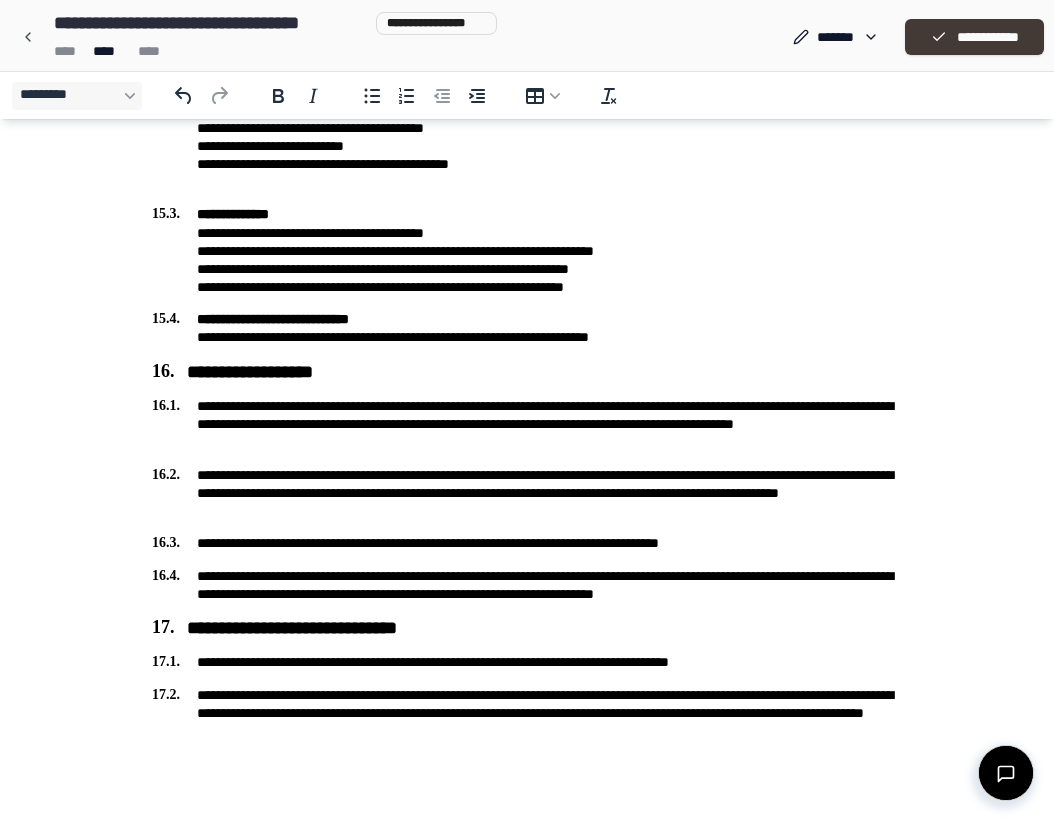 click on "**********" at bounding box center (974, 37) 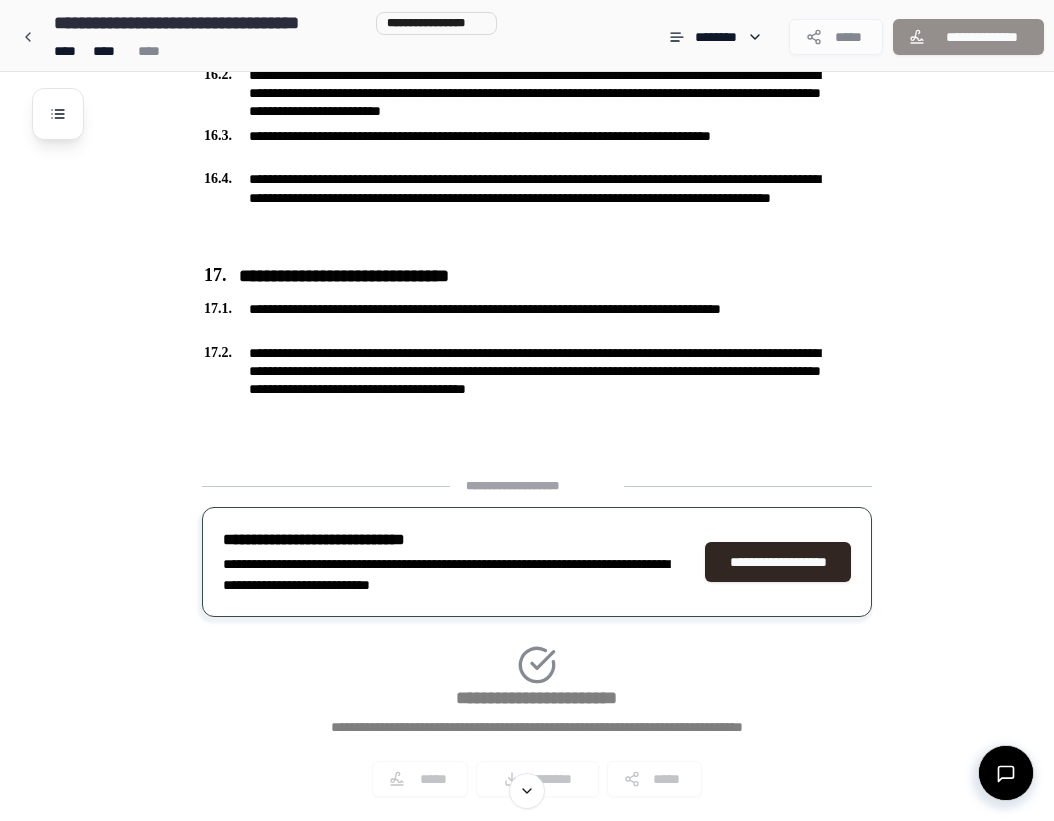 scroll, scrollTop: 5446, scrollLeft: 0, axis: vertical 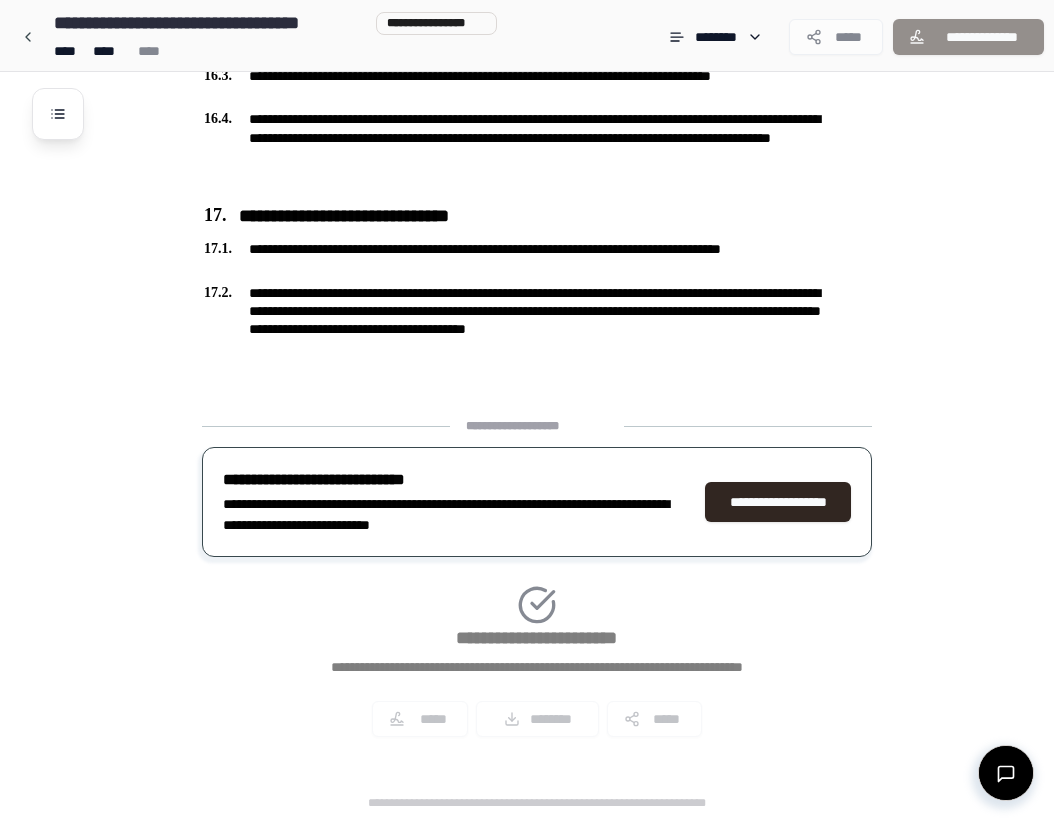 click at bounding box center [1006, 773] 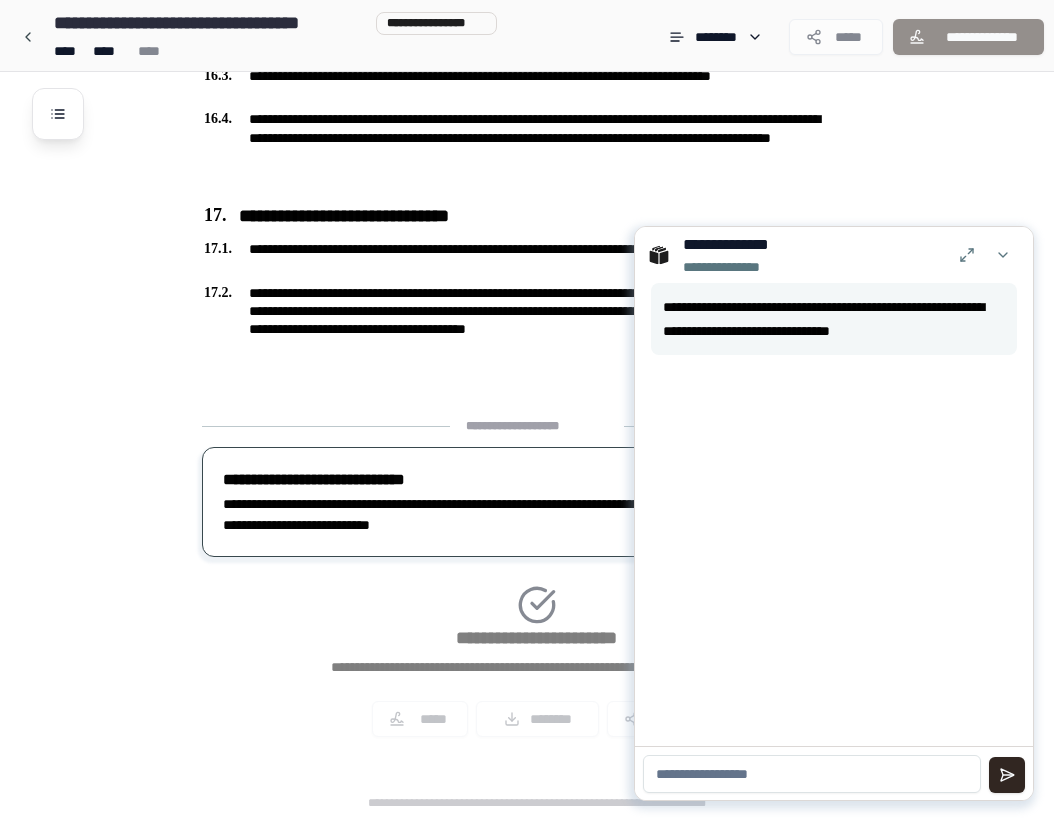 click on "**********" at bounding box center [537, 585] 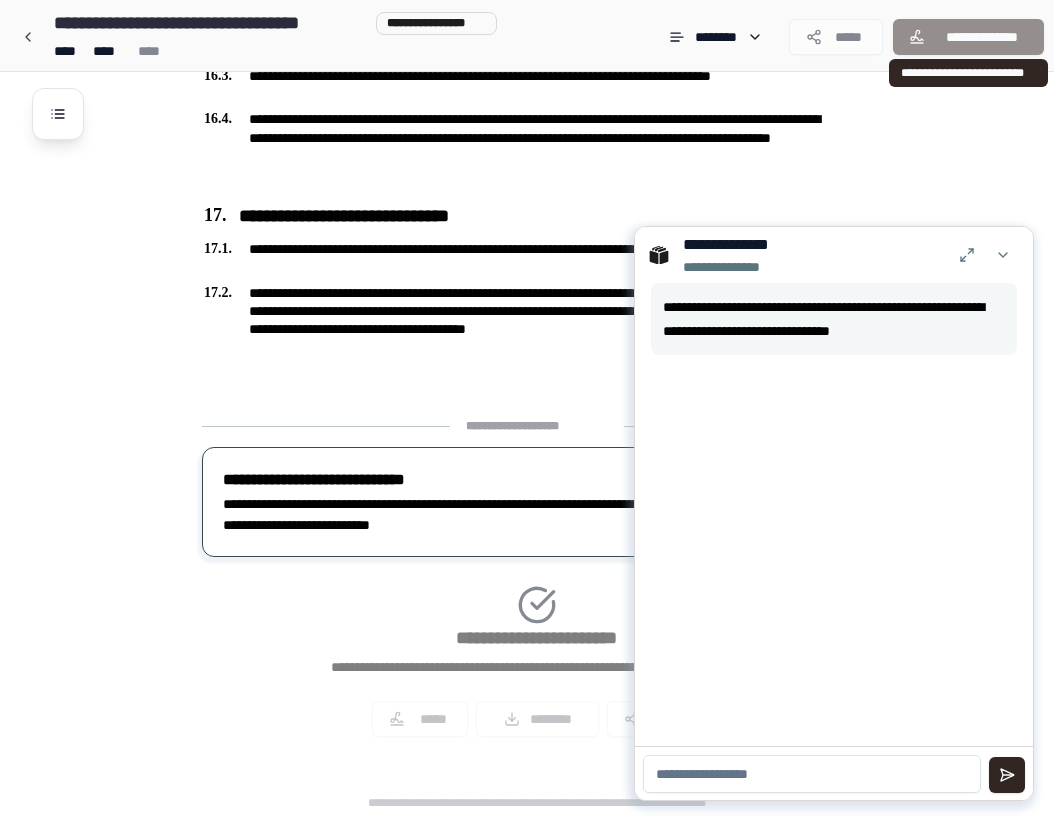 click on "**********" at bounding box center [968, 37] 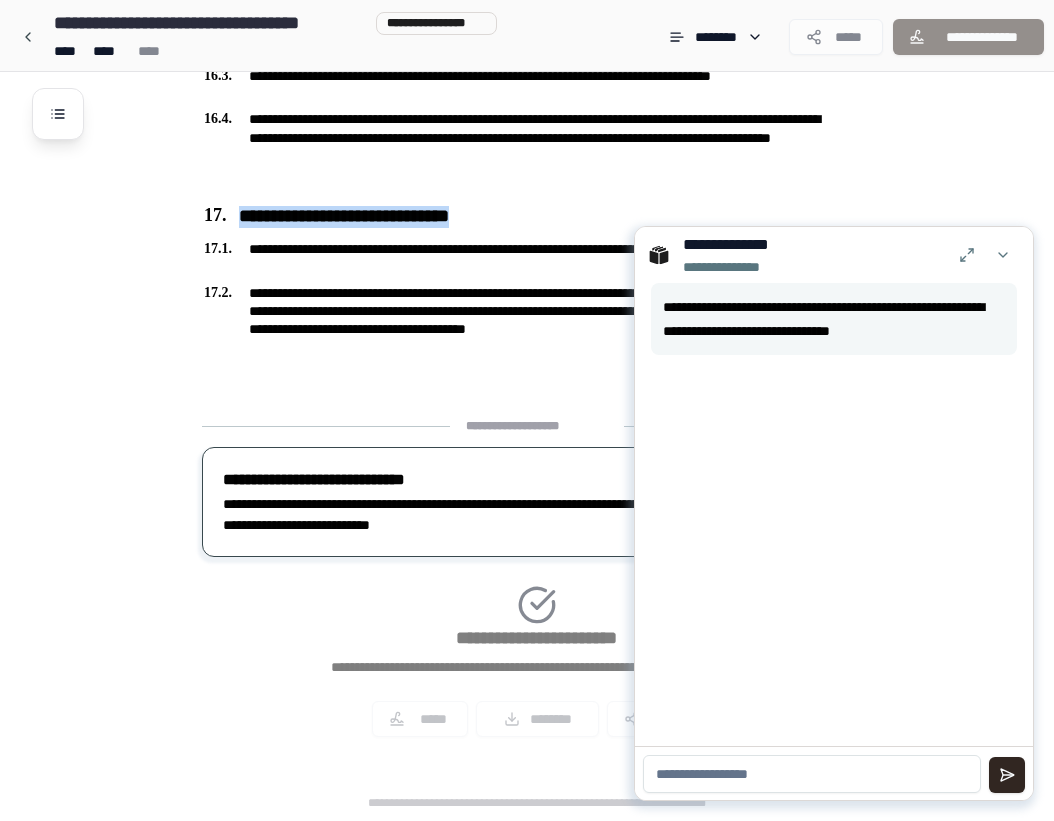 click on "**********" at bounding box center [553, -2277] 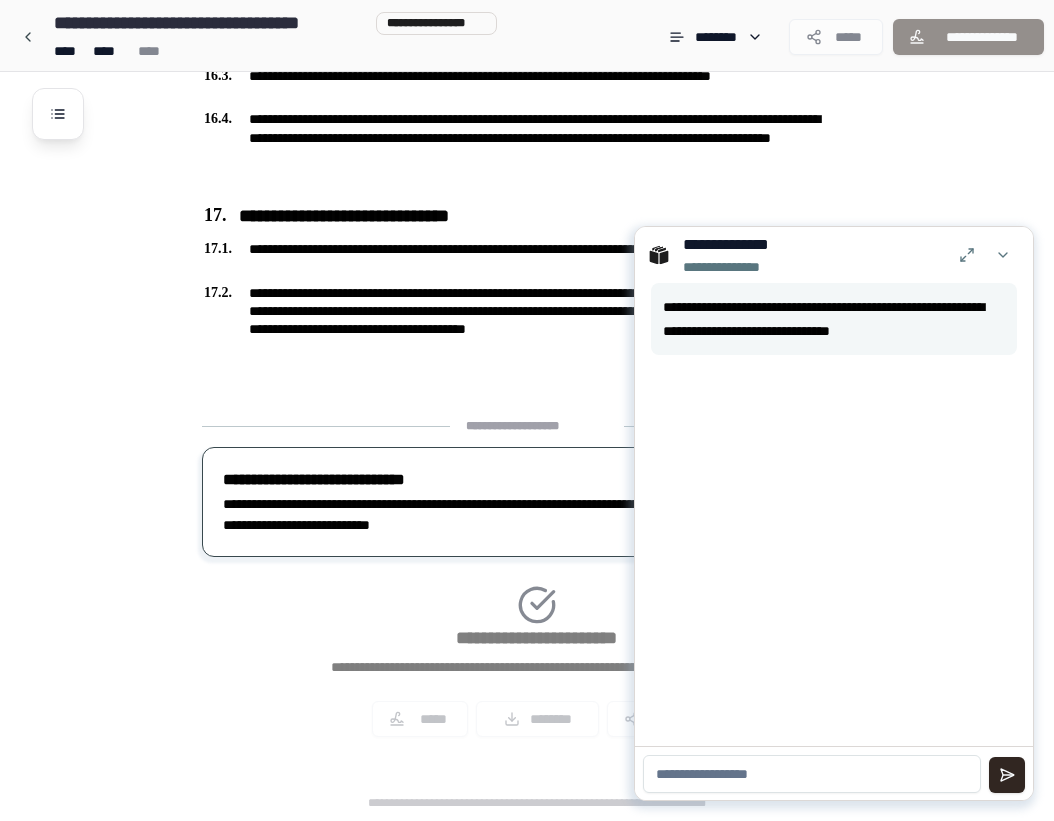 click on "**********" at bounding box center (537, -2277) 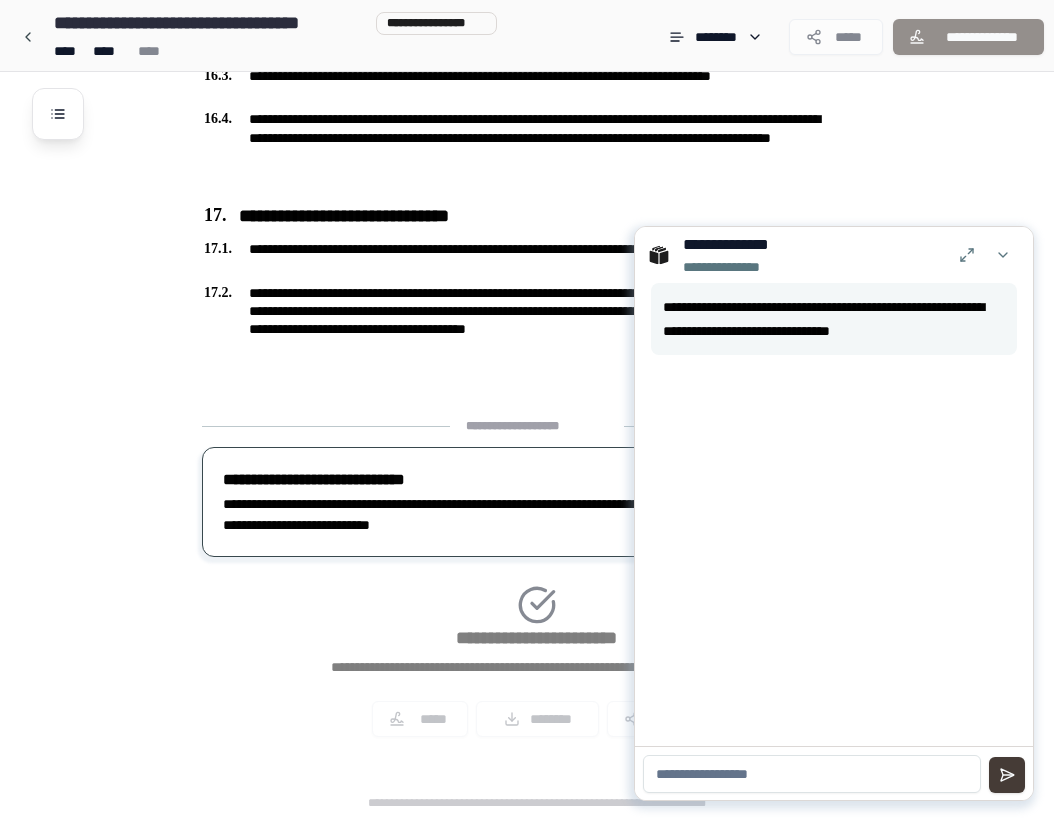 click at bounding box center (1007, 775) 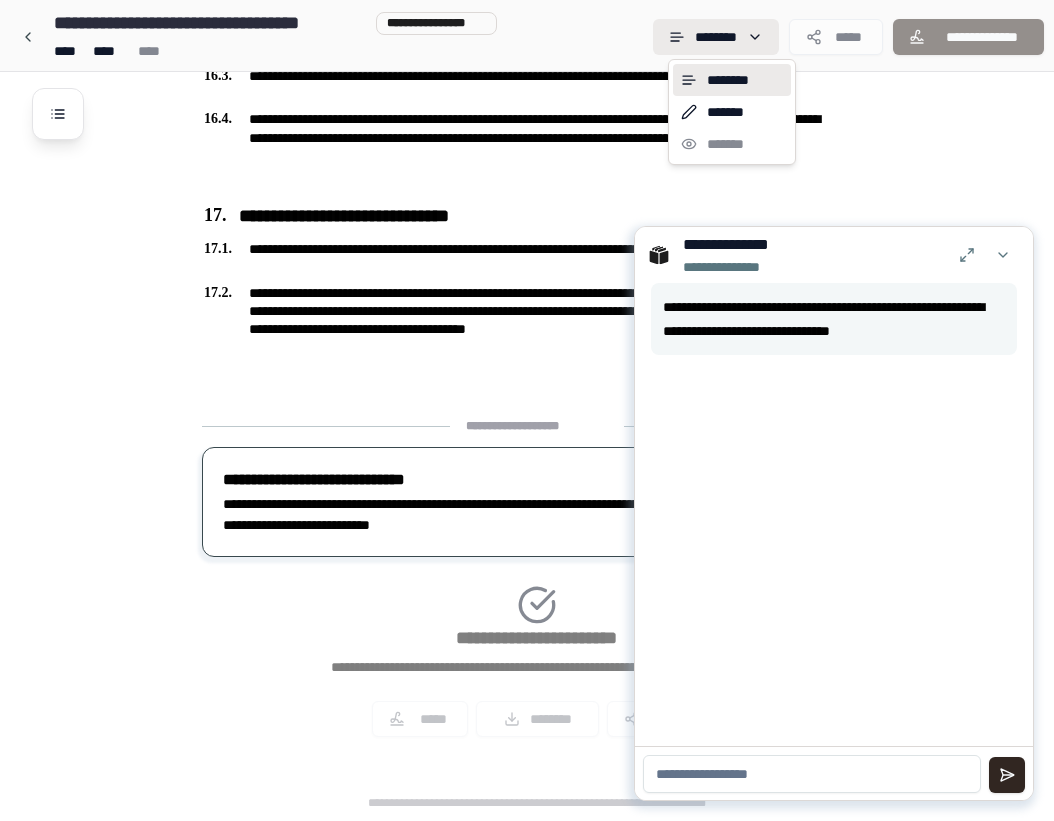 click on "**********" at bounding box center (534, -2313) 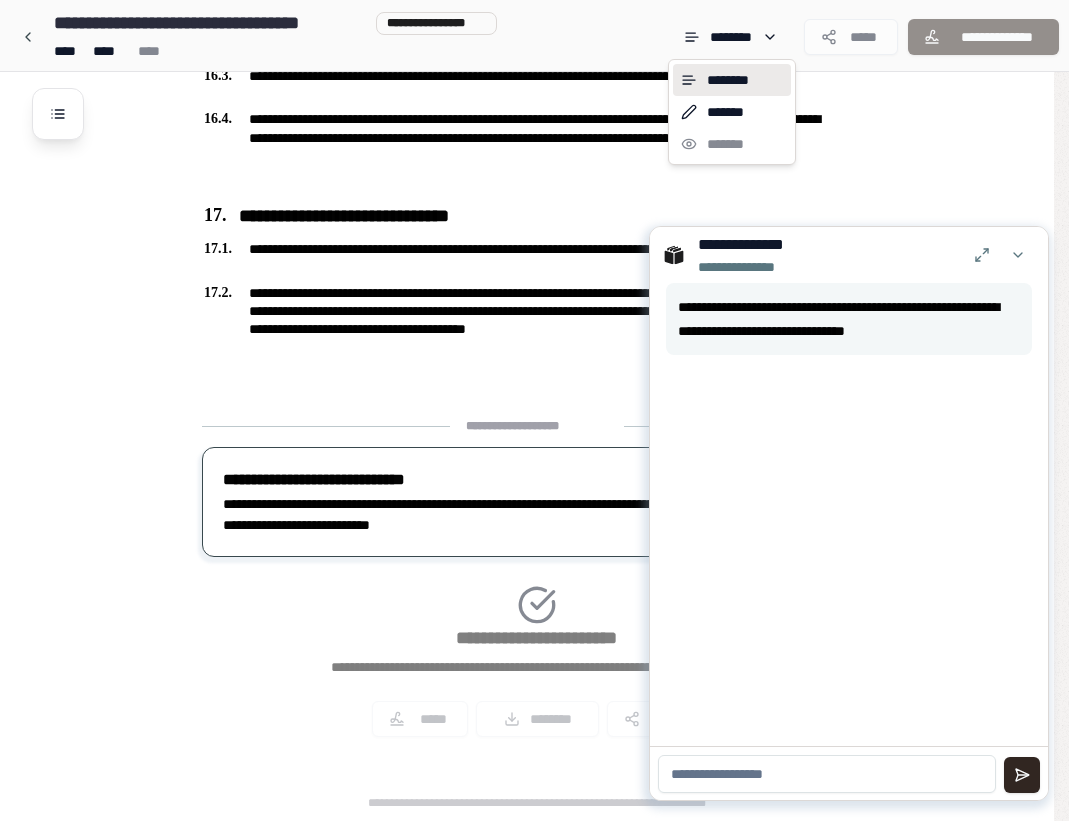 click on "******** ******* *******" at bounding box center [732, 112] 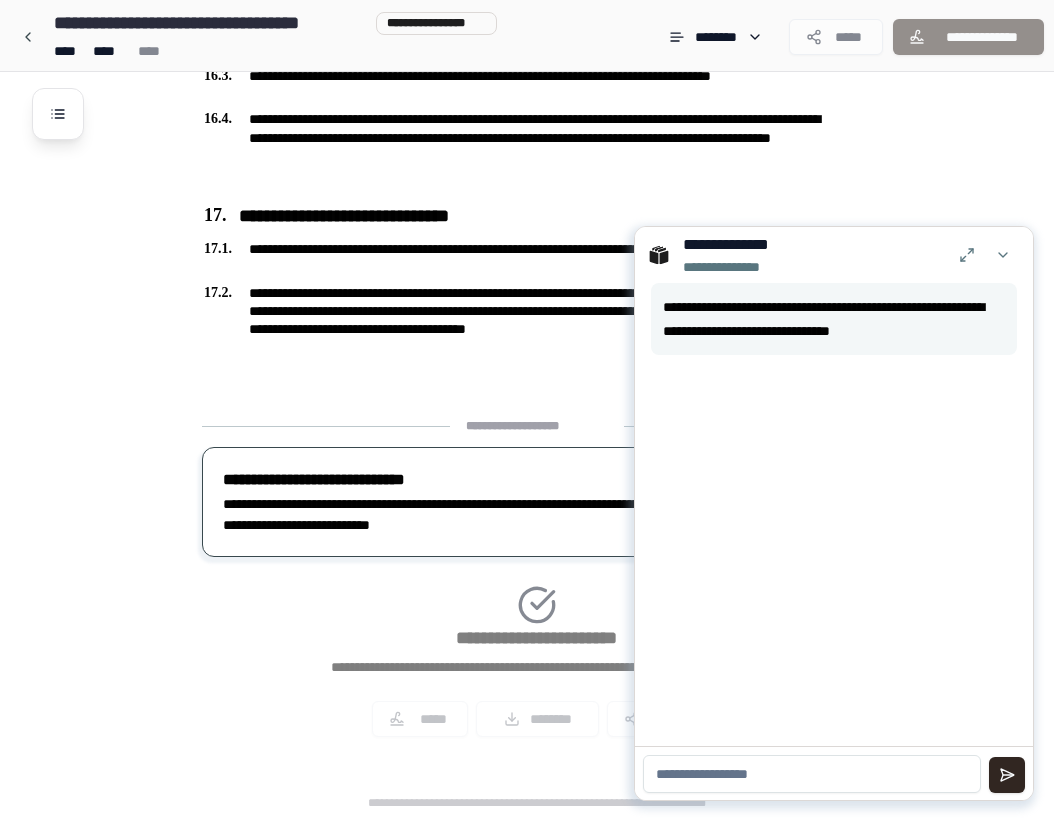 click on "*****" at bounding box center [836, 37] 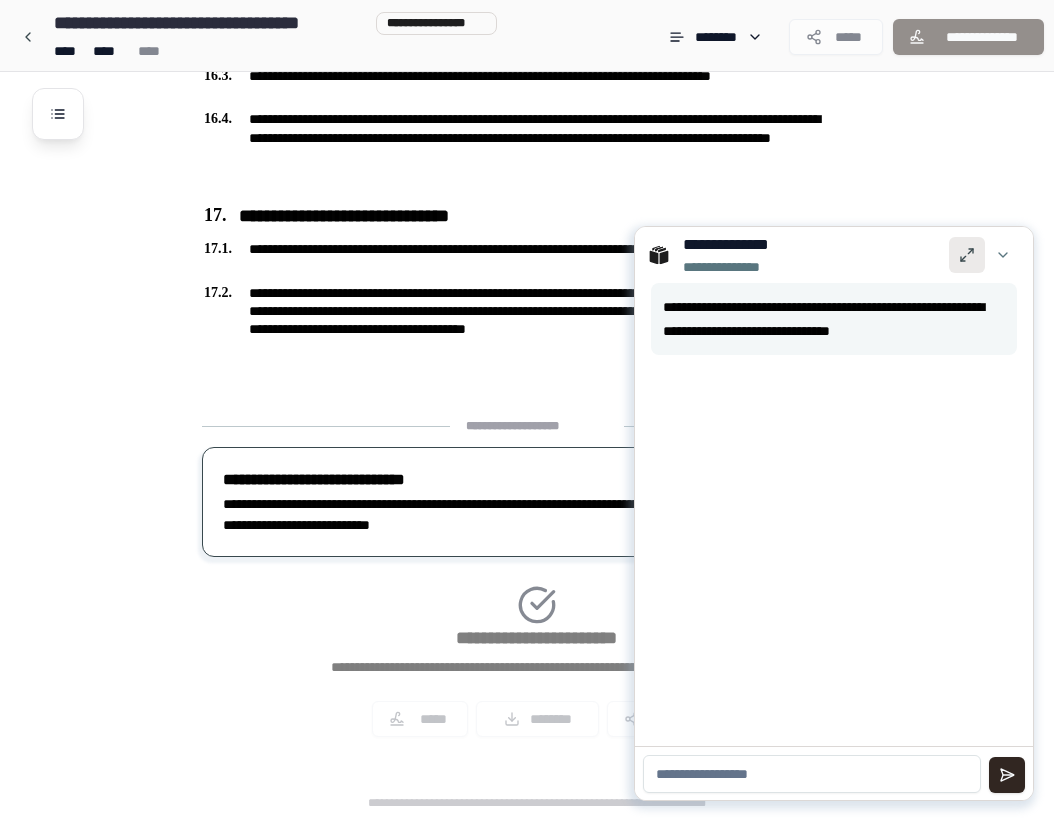 click at bounding box center (967, 255) 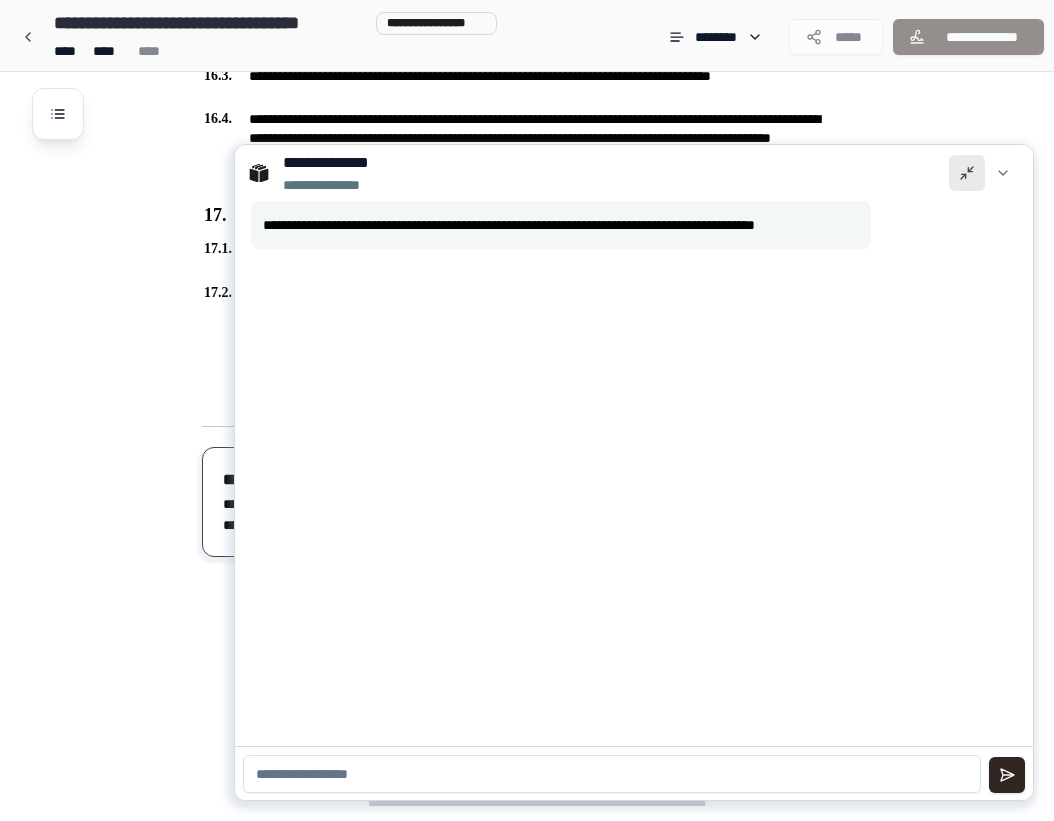 click at bounding box center [967, 173] 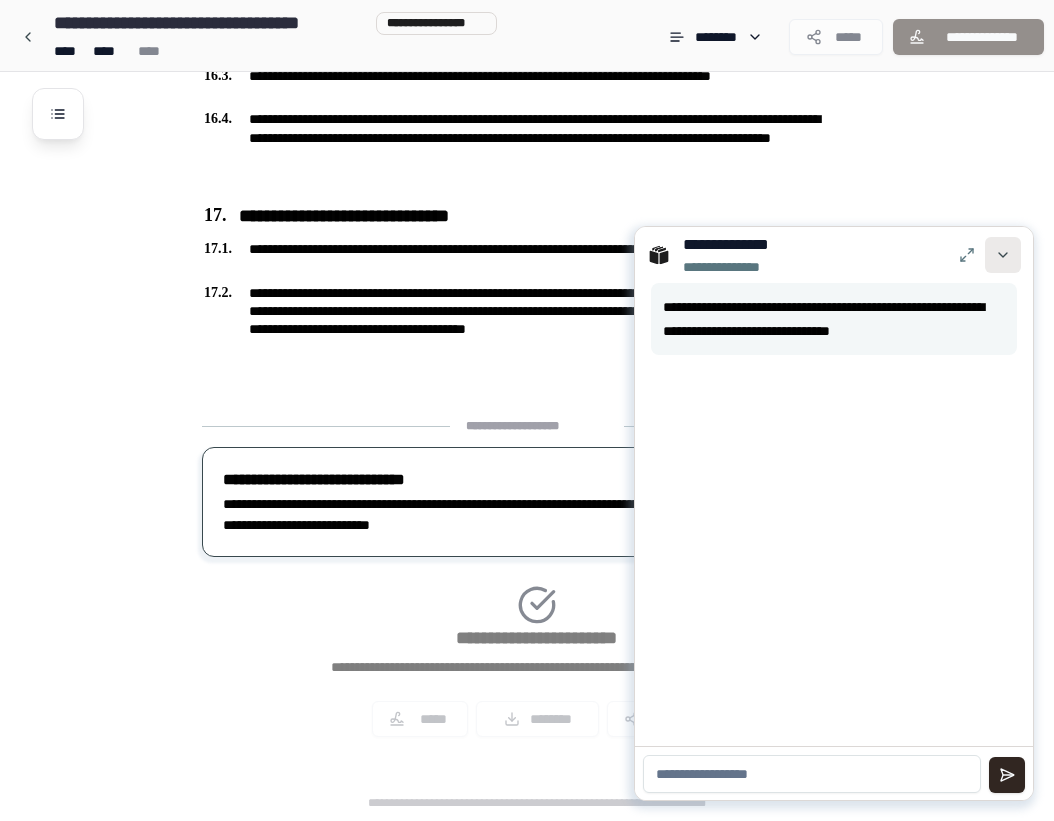 click at bounding box center [1003, 255] 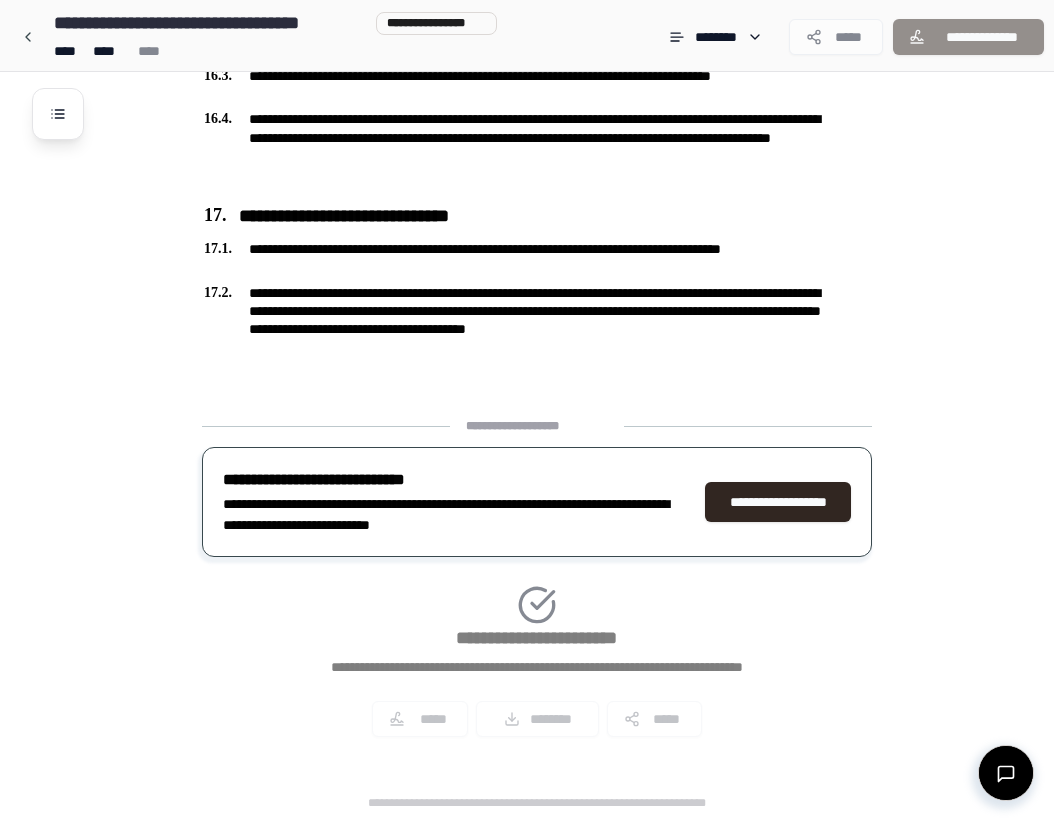 scroll, scrollTop: 5406, scrollLeft: 0, axis: vertical 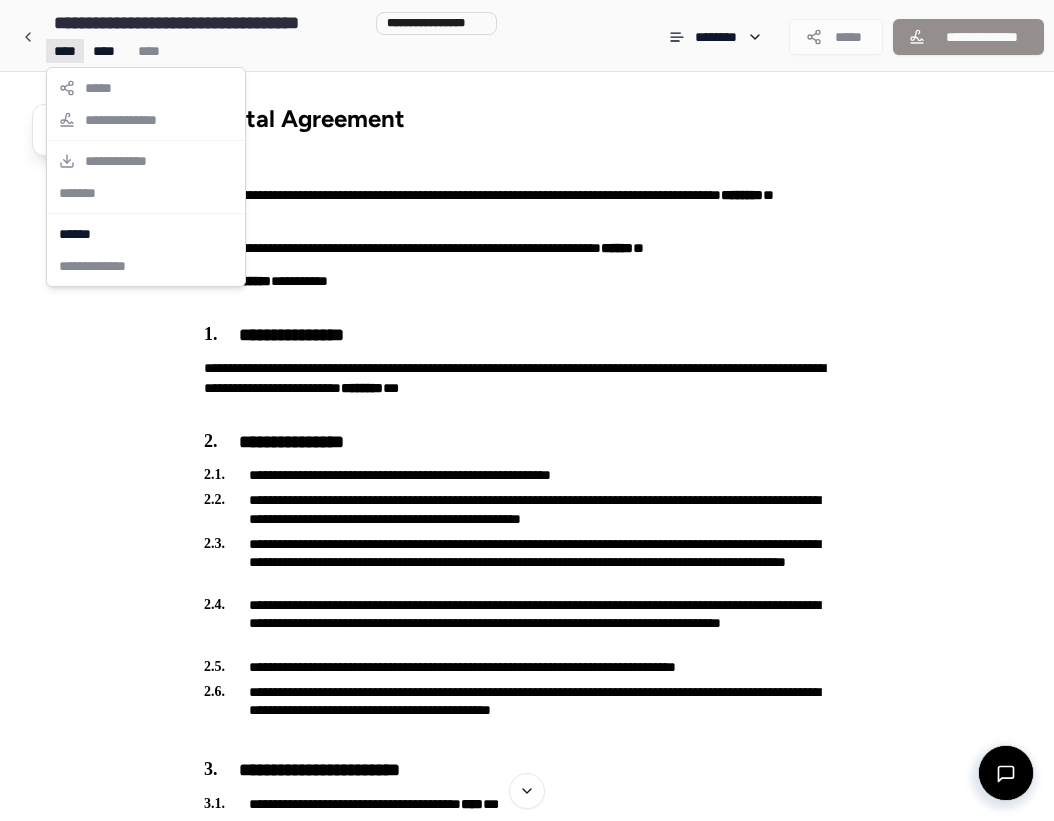 click on "**********" at bounding box center (534, 3133) 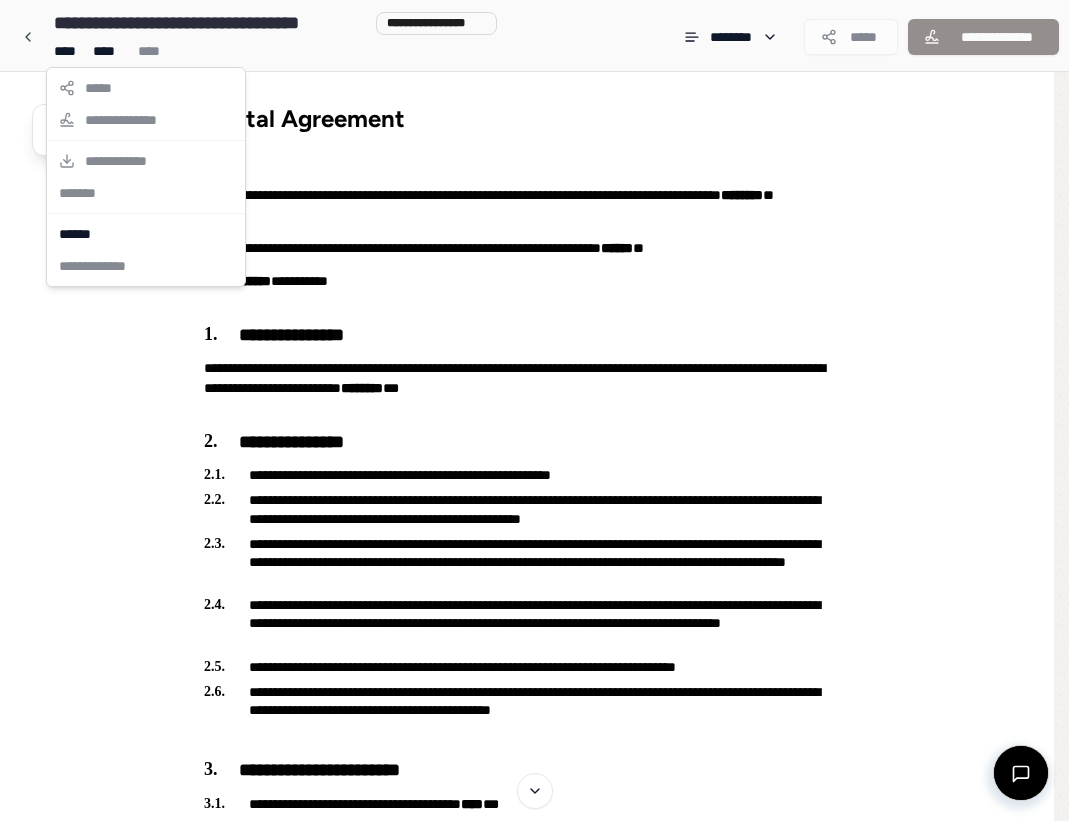 click on "**********" at bounding box center [146, 177] 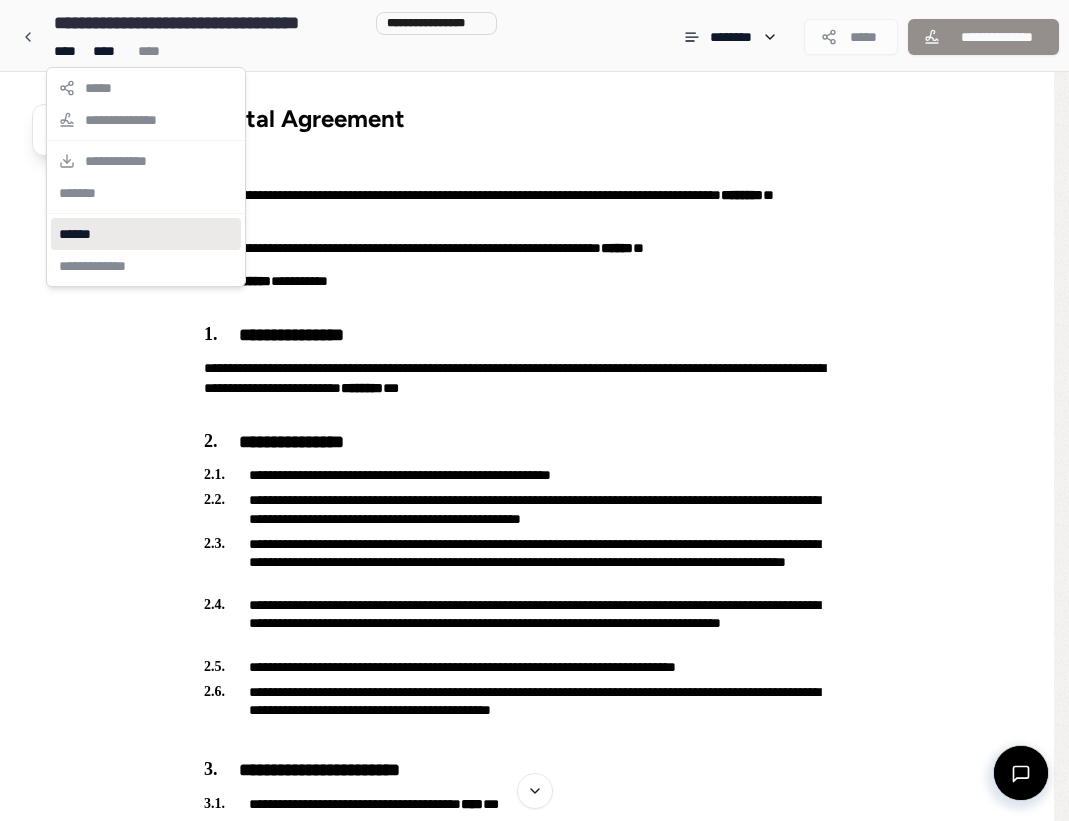 click on "******" at bounding box center [146, 234] 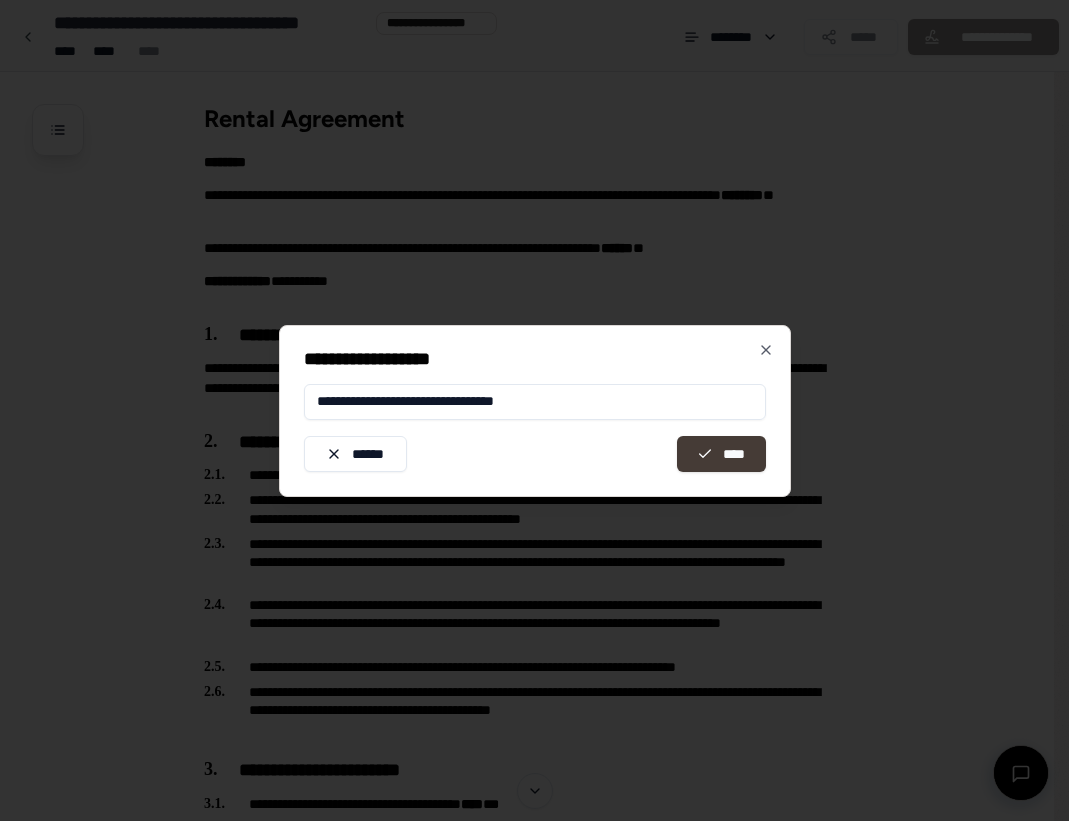 click on "****" at bounding box center (721, 454) 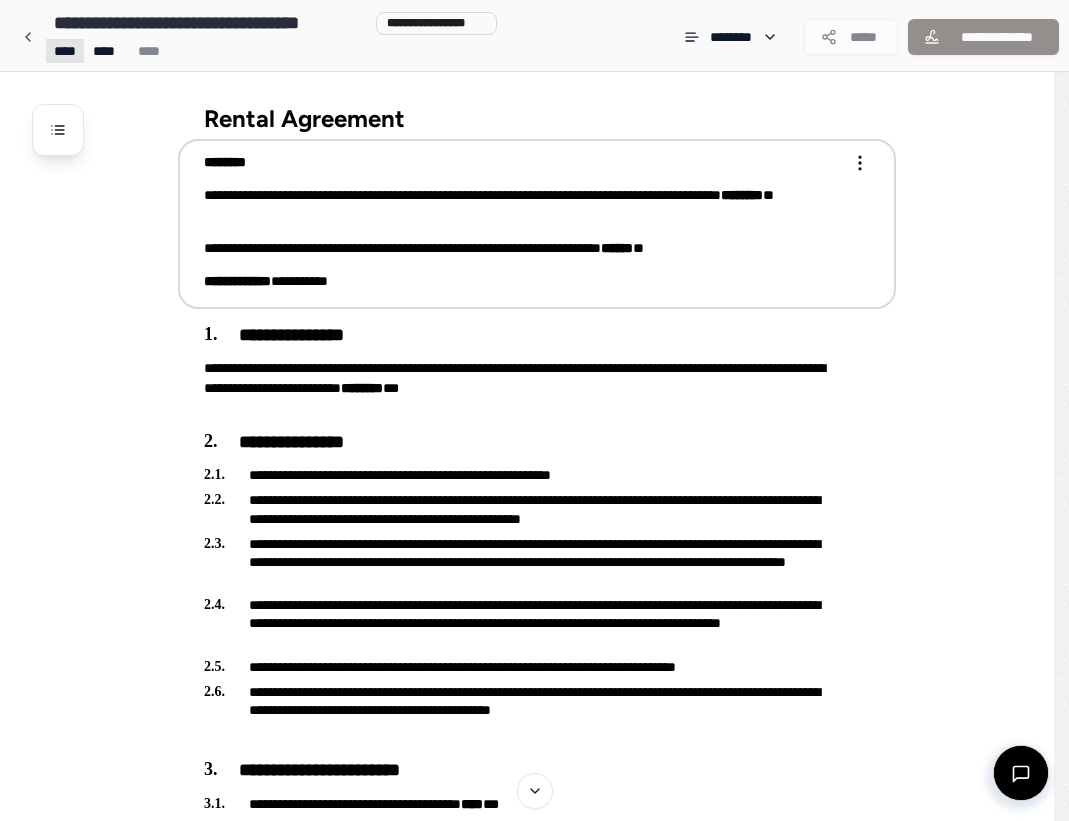 click on "**********" at bounding box center (527, 3133) 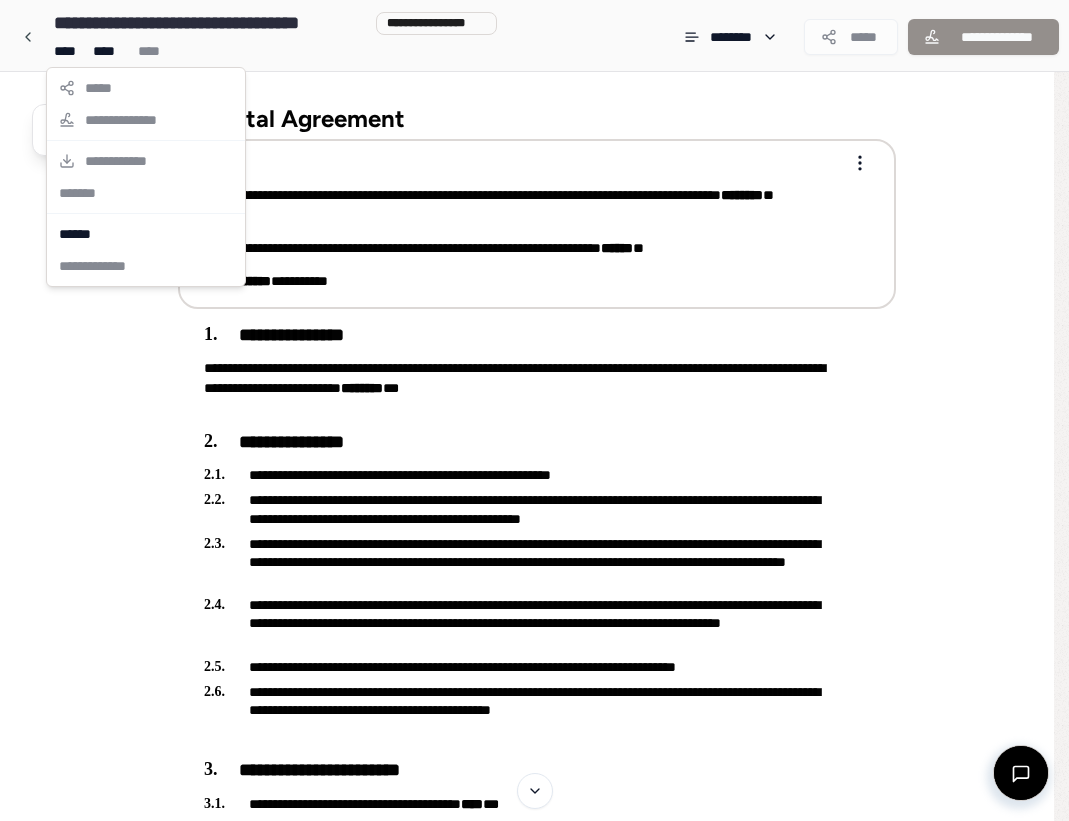 click on "**********" at bounding box center [146, 177] 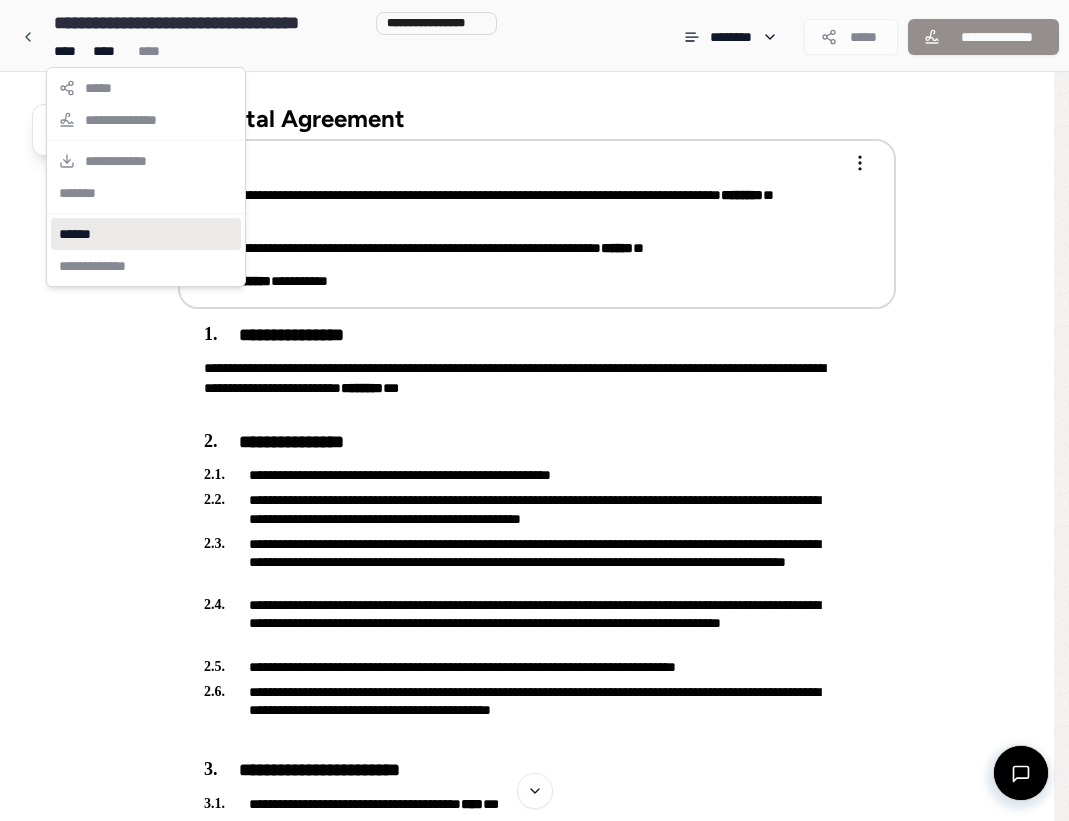 click on "******" at bounding box center (146, 234) 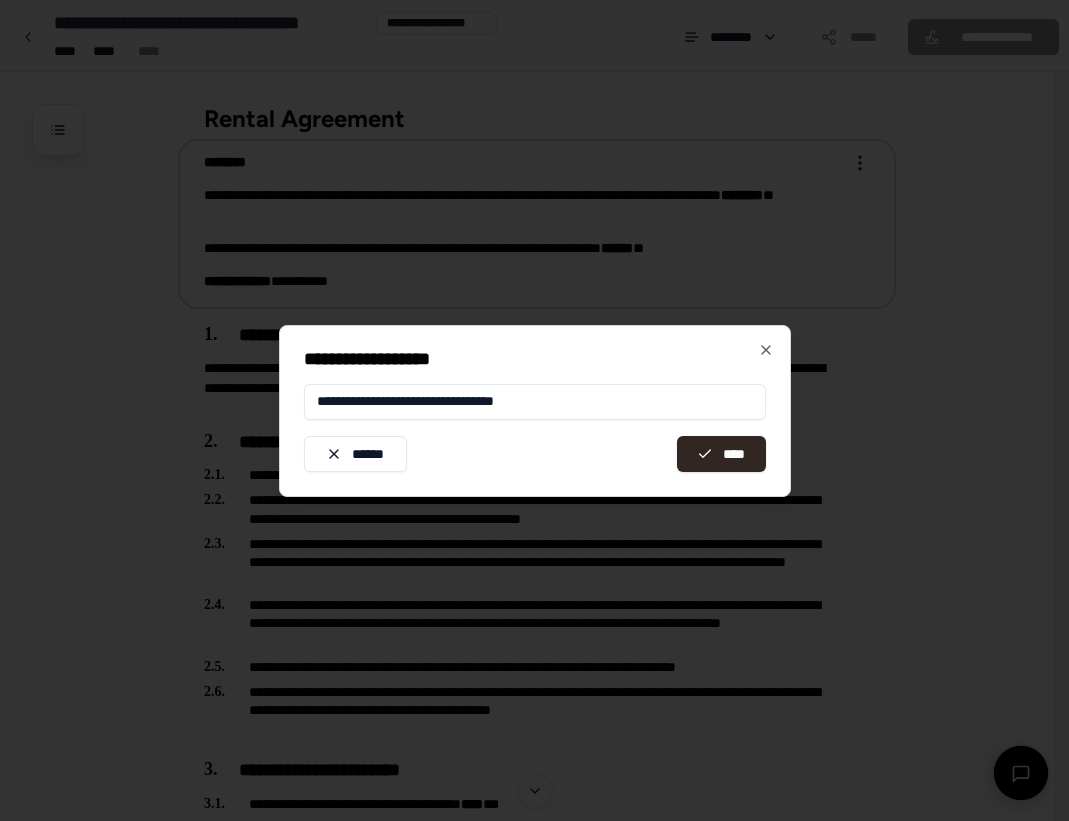 click on "**********" at bounding box center (535, 402) 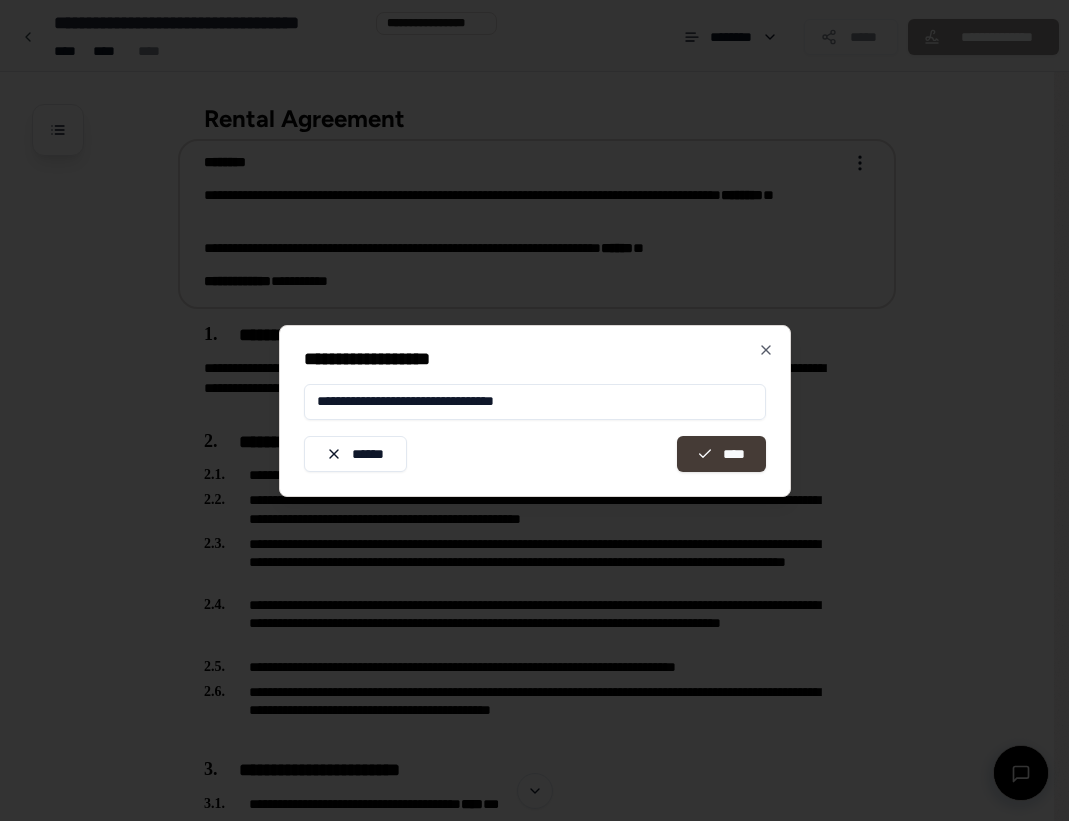 click on "****" at bounding box center [721, 454] 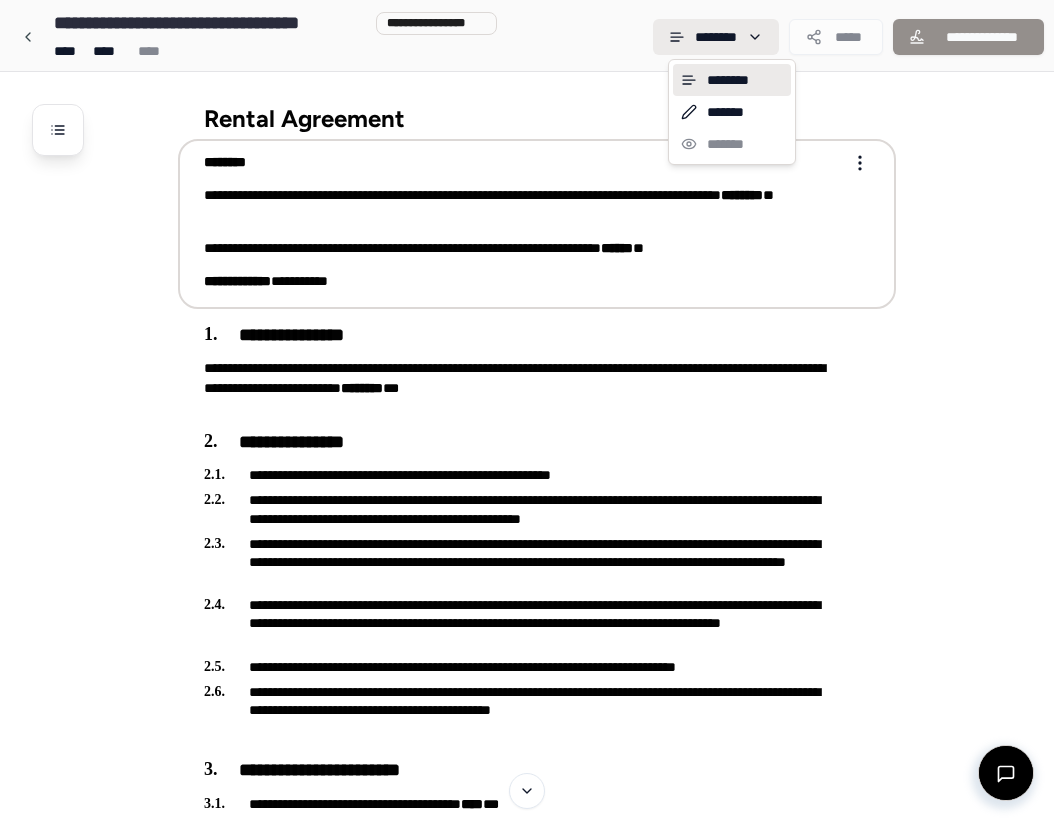 click on "**********" at bounding box center (527, 3133) 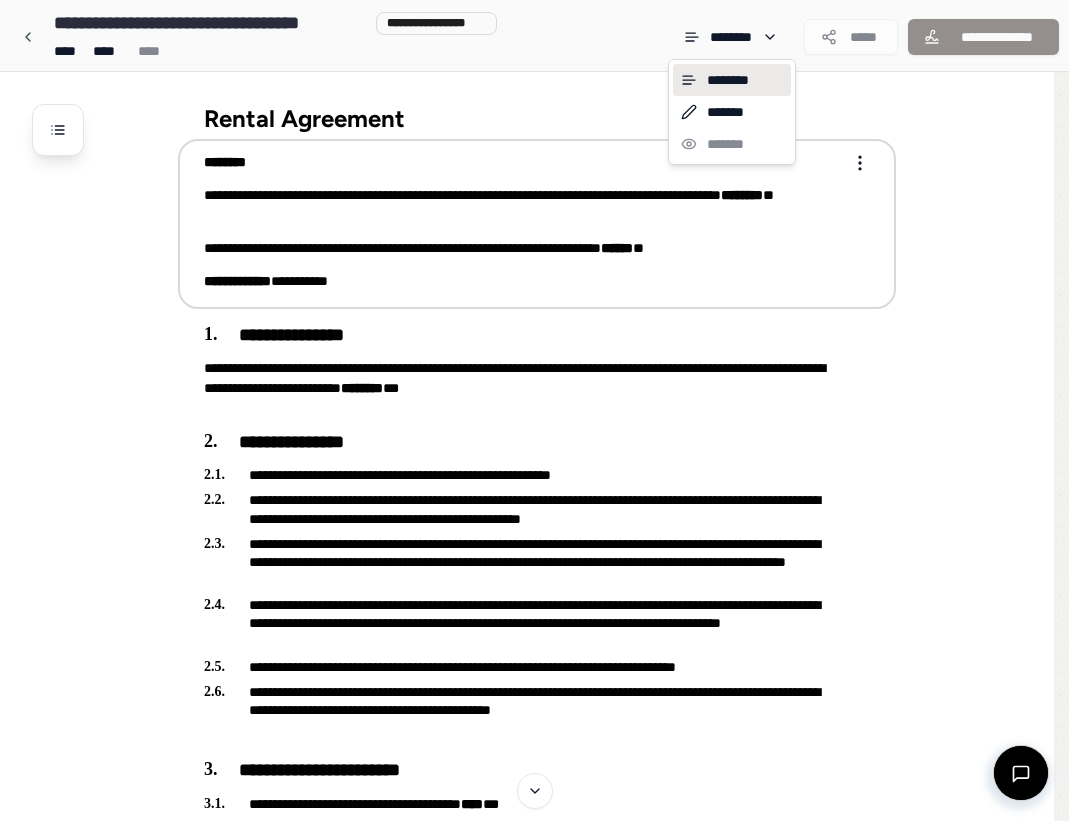 click on "**********" at bounding box center [534, 3133] 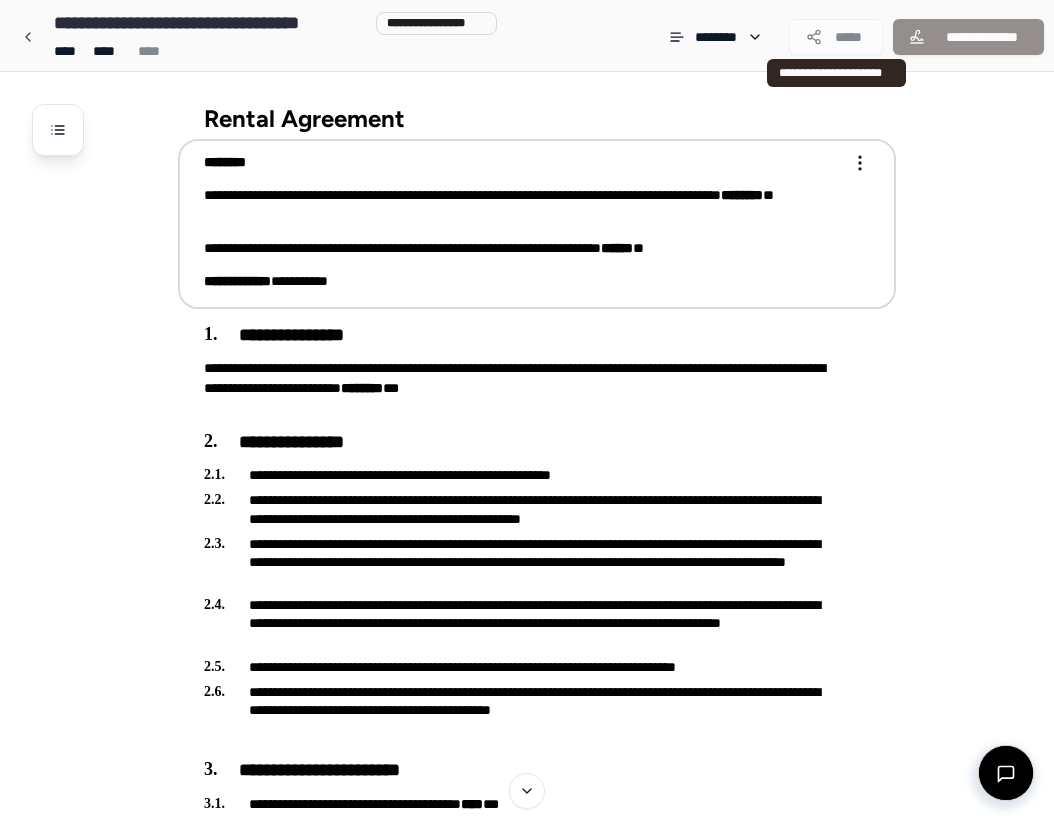 click on "*****" at bounding box center [836, 37] 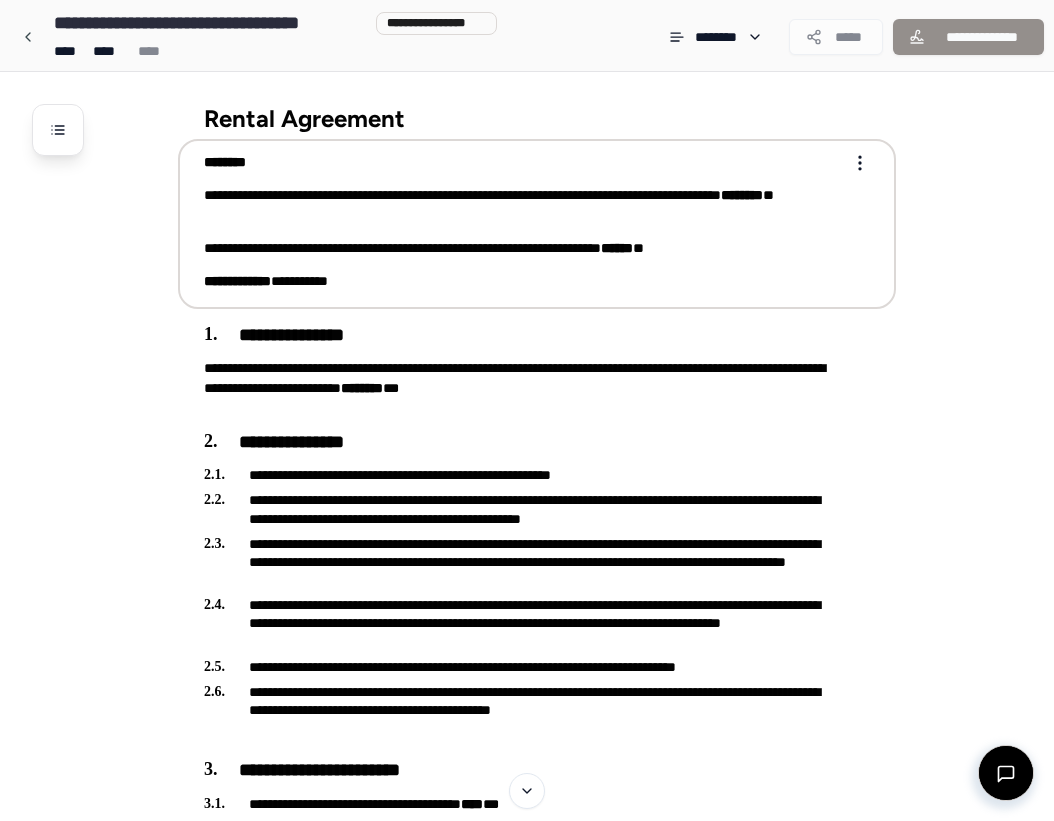 click on "Rental Agreement" at bounding box center (537, 118) 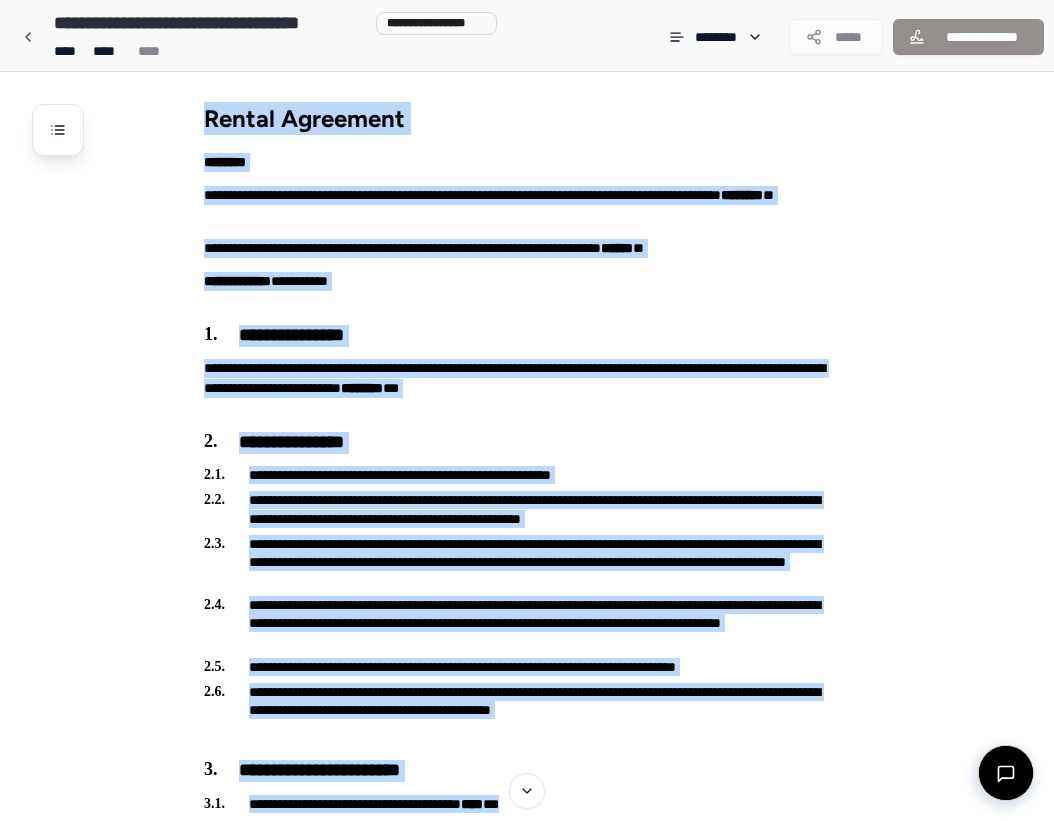 drag, startPoint x: 190, startPoint y: 108, endPoint x: 931, endPoint y: 763, distance: 988.99243 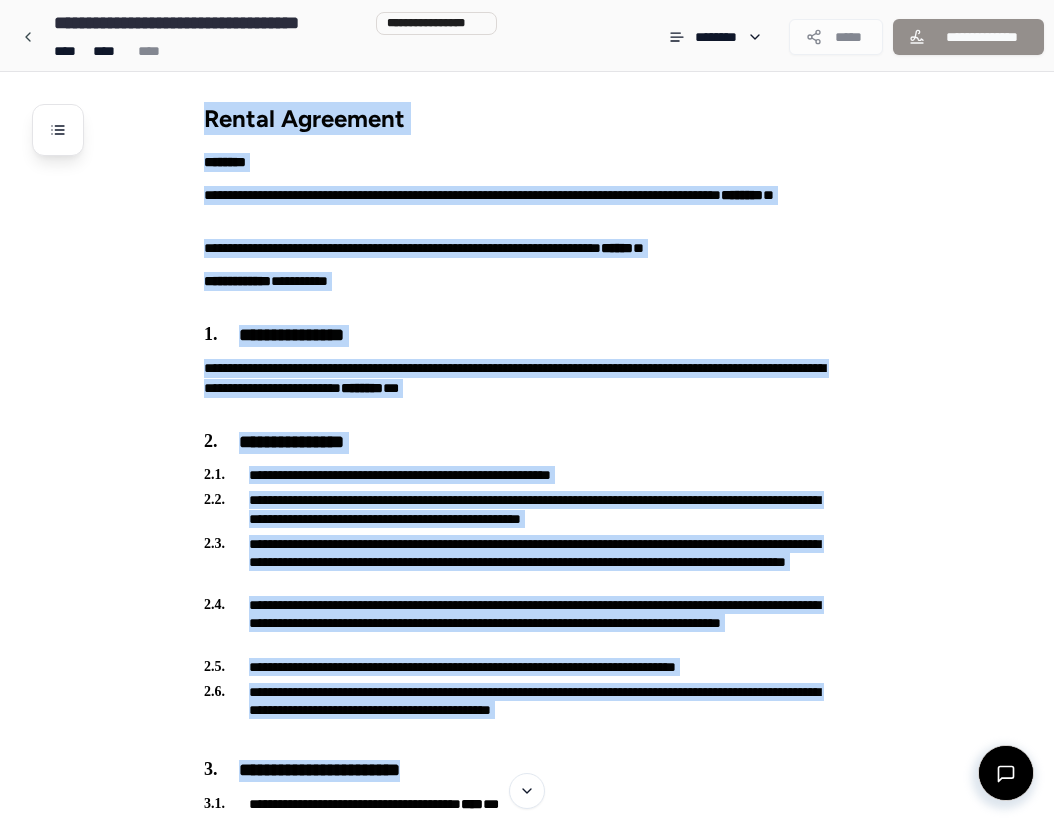 click on "**********" at bounding box center (553, 3169) 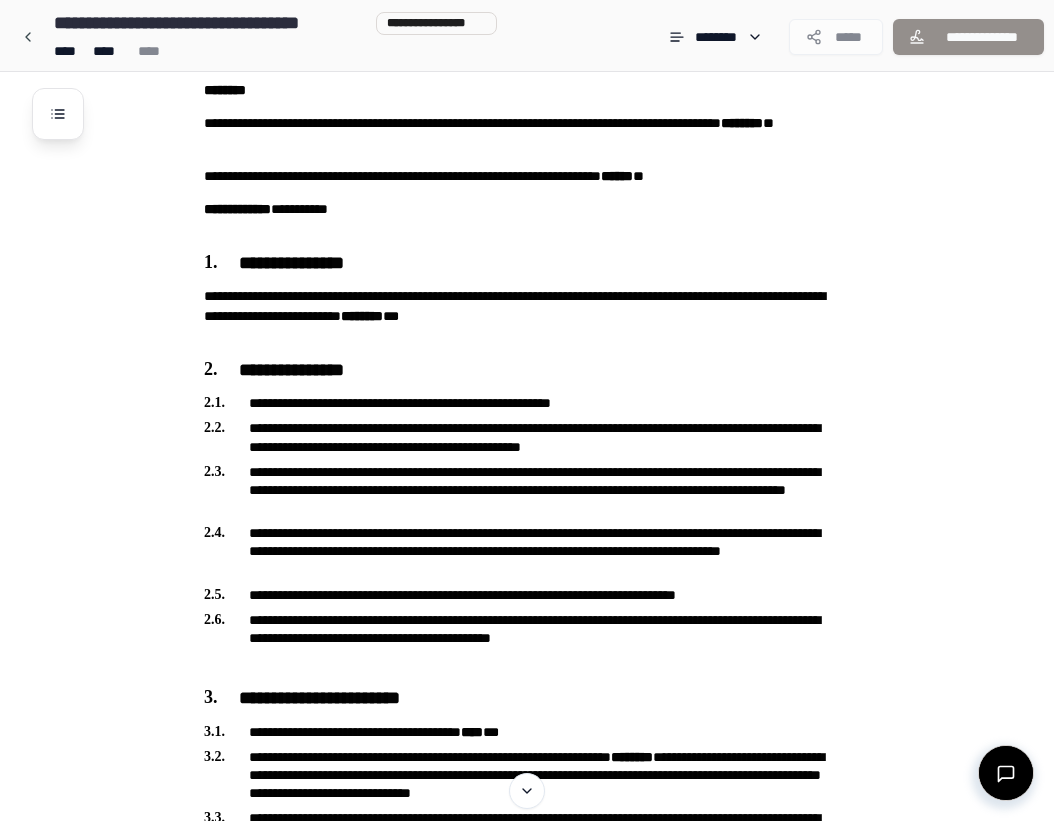 scroll, scrollTop: 0, scrollLeft: 0, axis: both 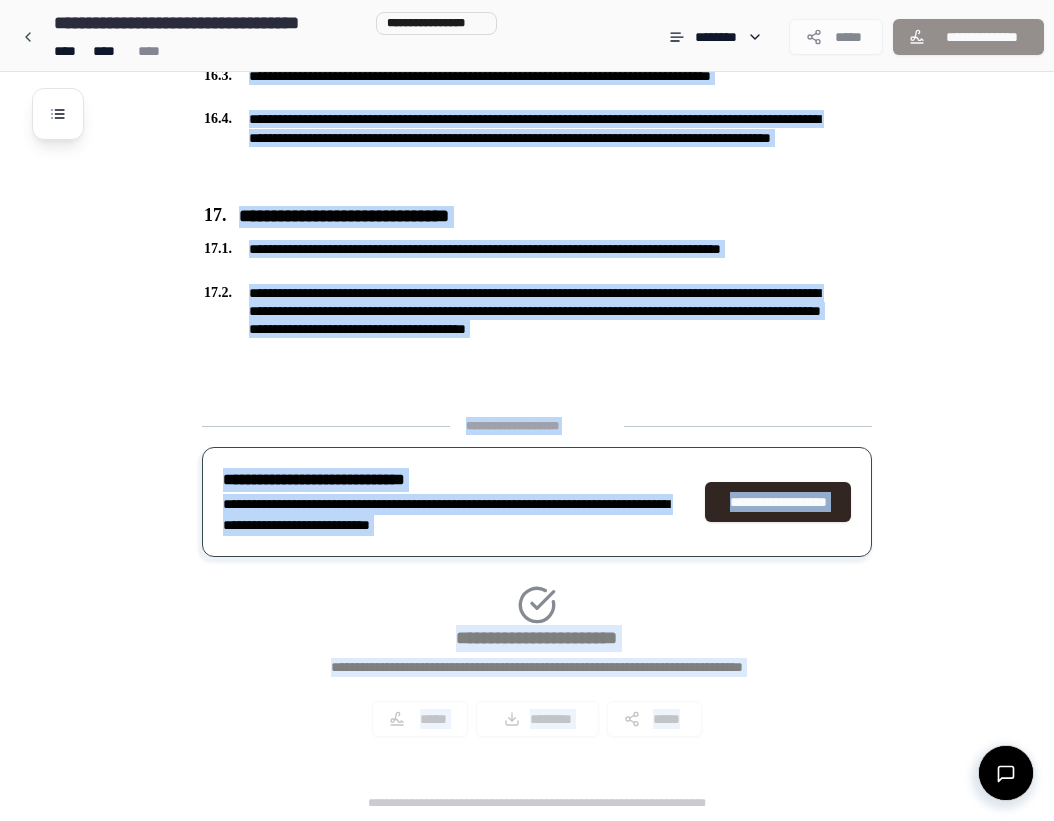 drag, startPoint x: 128, startPoint y: 99, endPoint x: 735, endPoint y: 813, distance: 937.1473 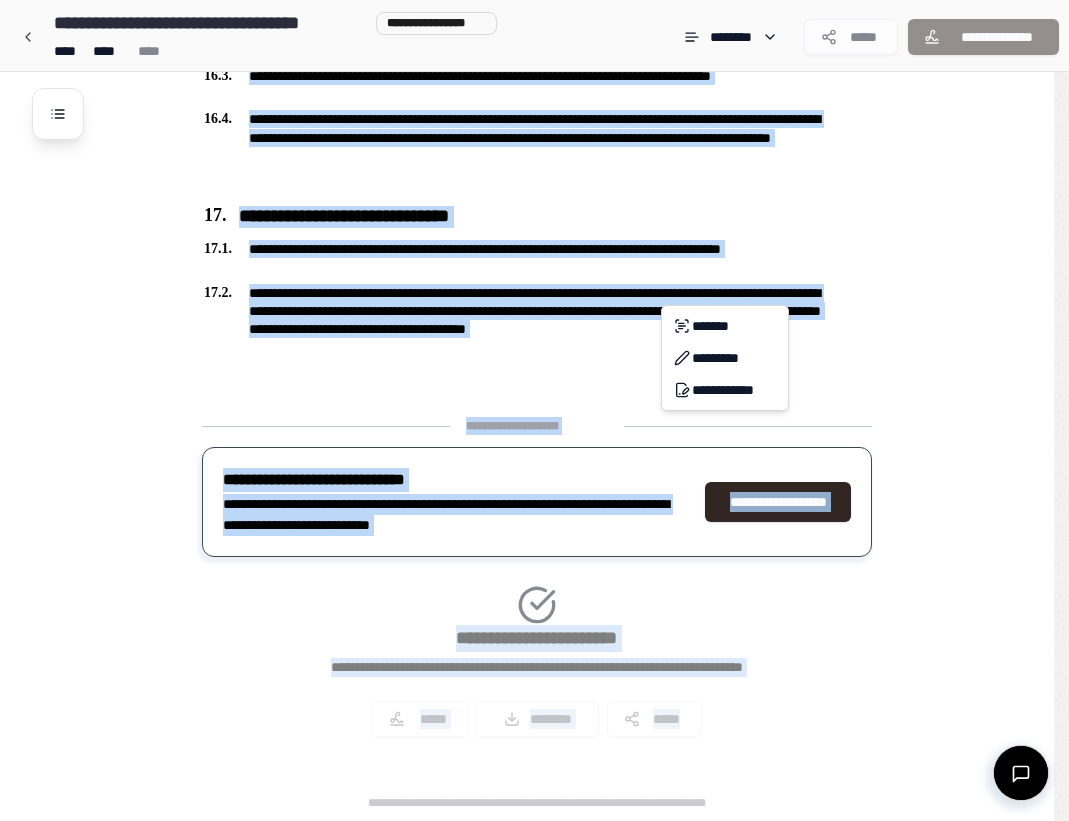 click on "**********" at bounding box center [534, -2313] 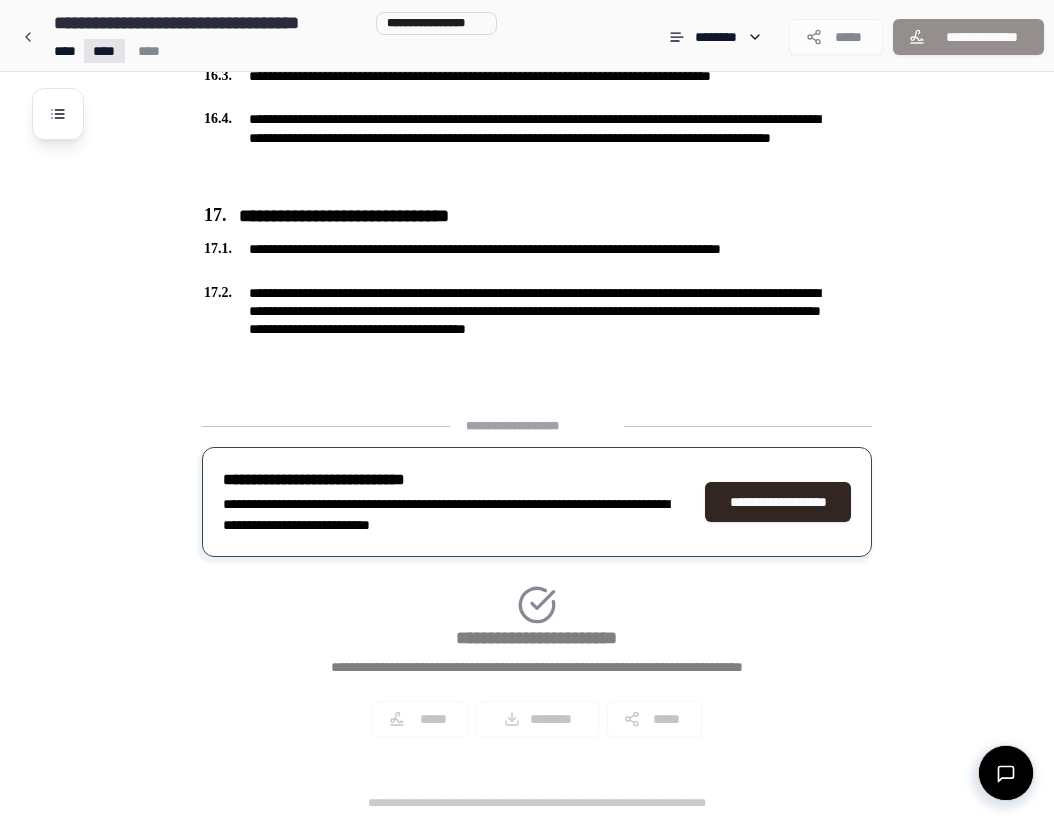 click on "**********" at bounding box center [527, -2313] 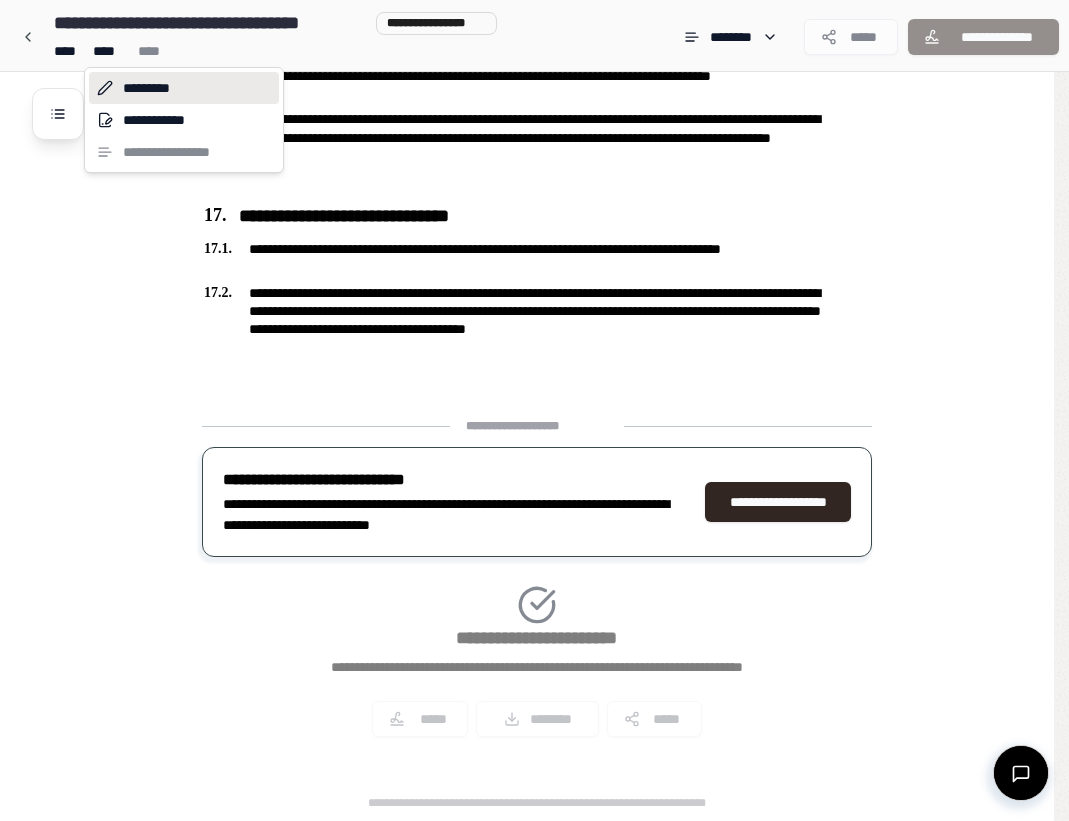 click on "*********" at bounding box center (184, 88) 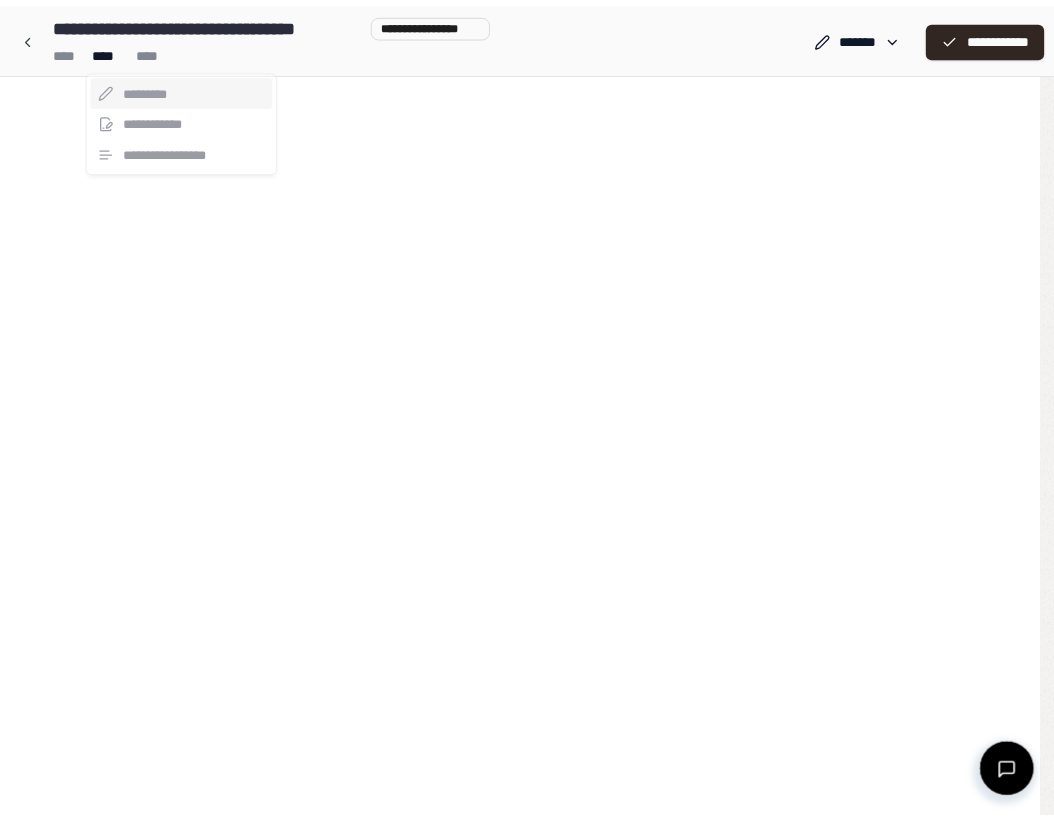scroll, scrollTop: 0, scrollLeft: 0, axis: both 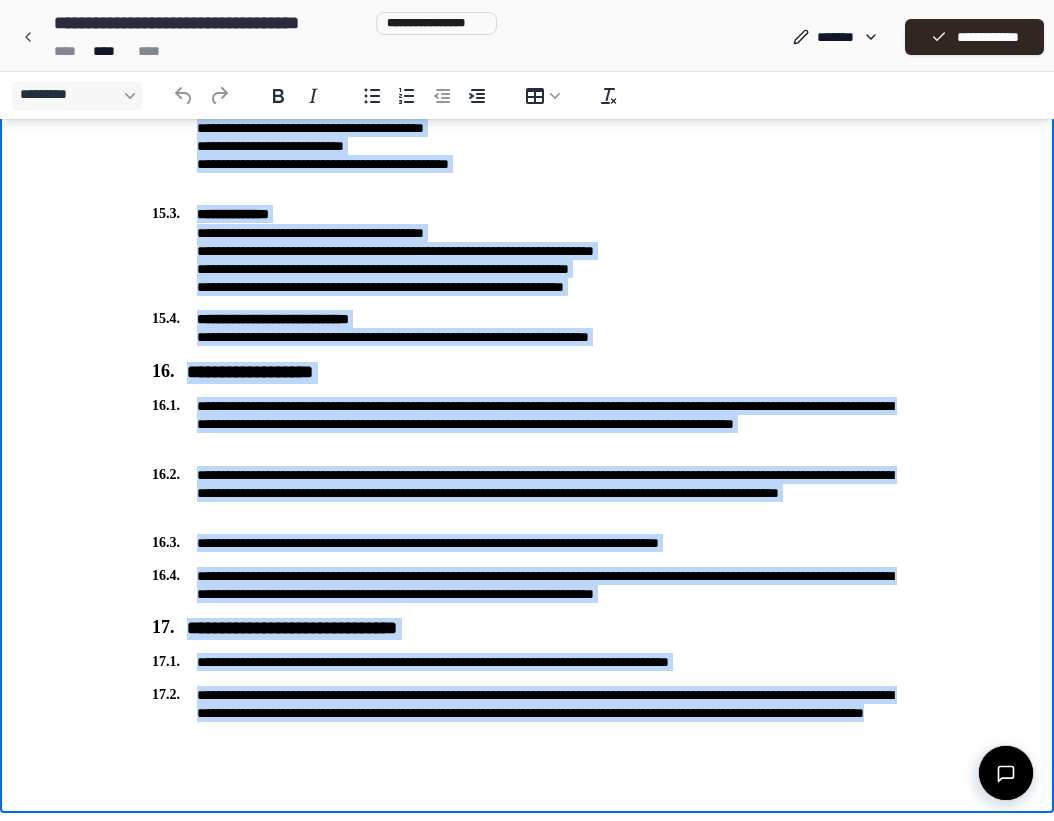 drag, startPoint x: 141, startPoint y: -4292, endPoint x: 960, endPoint y: 820, distance: 5177.191 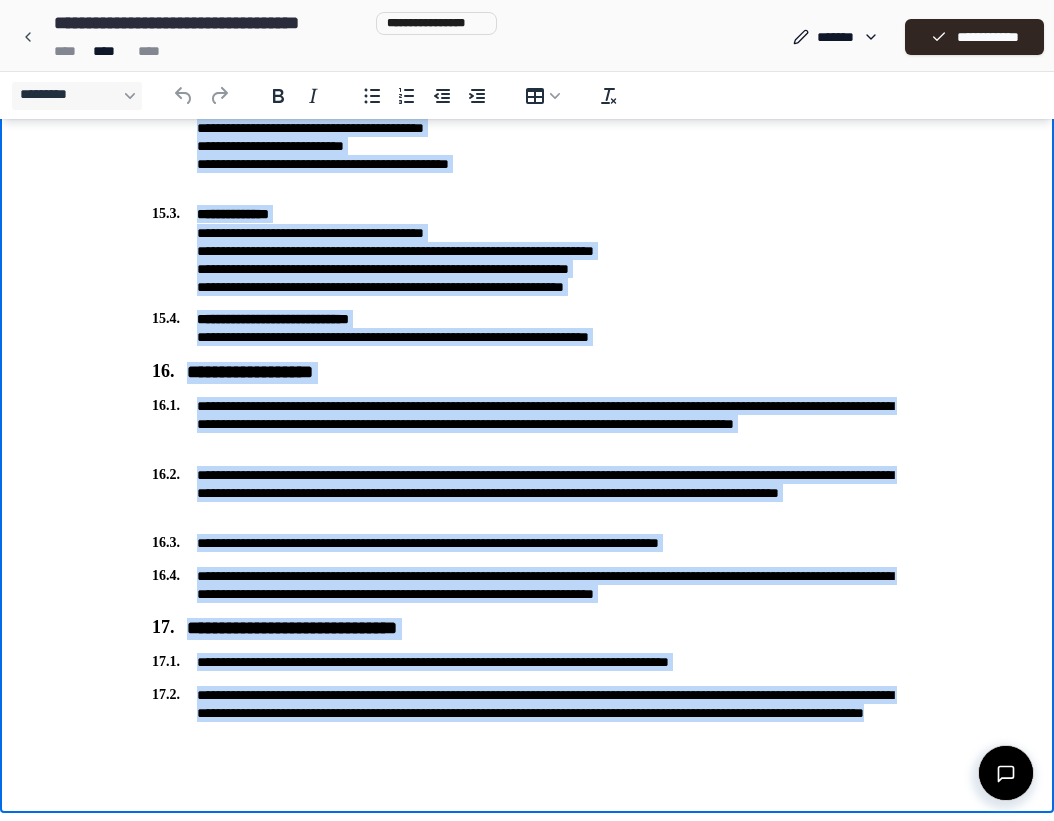 copy on "**********" 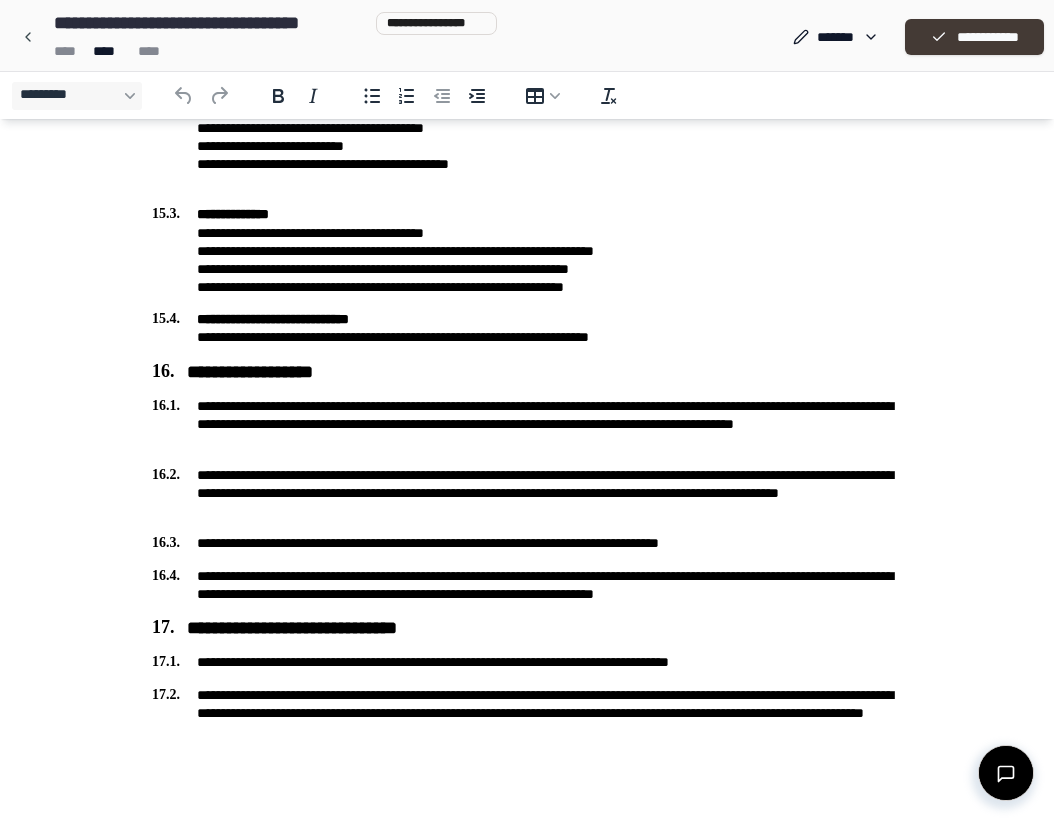 click on "**********" at bounding box center [974, 37] 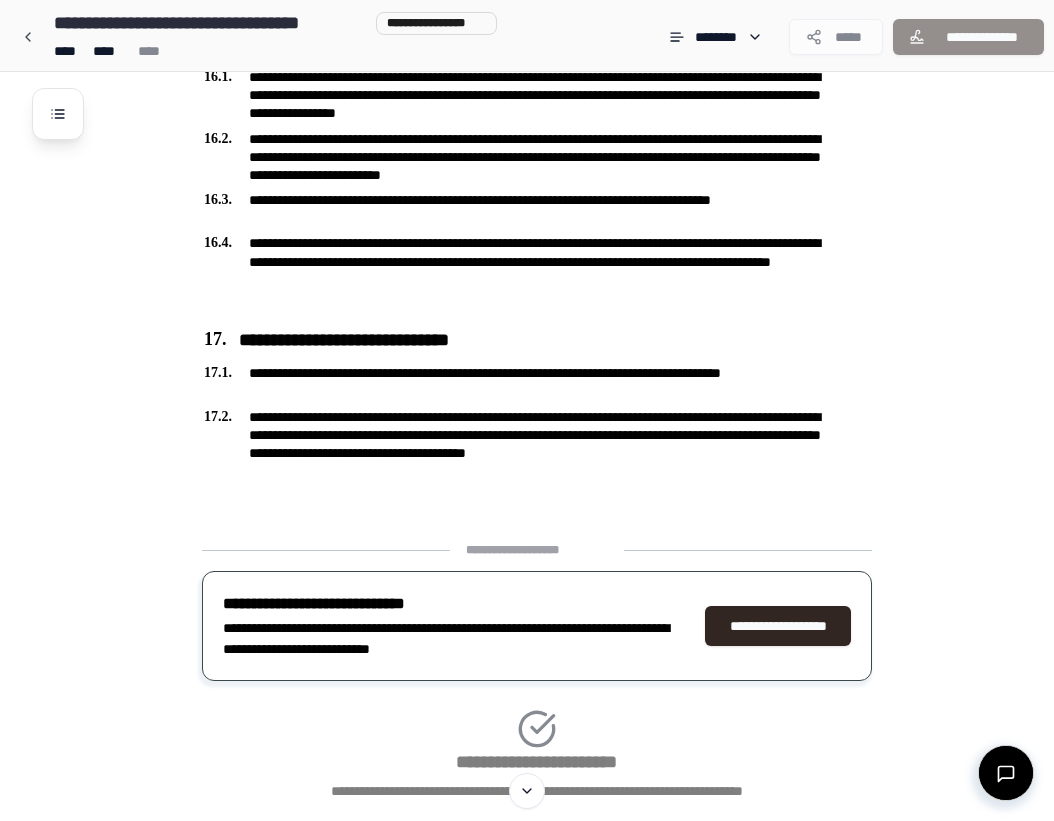 scroll, scrollTop: 5354, scrollLeft: 0, axis: vertical 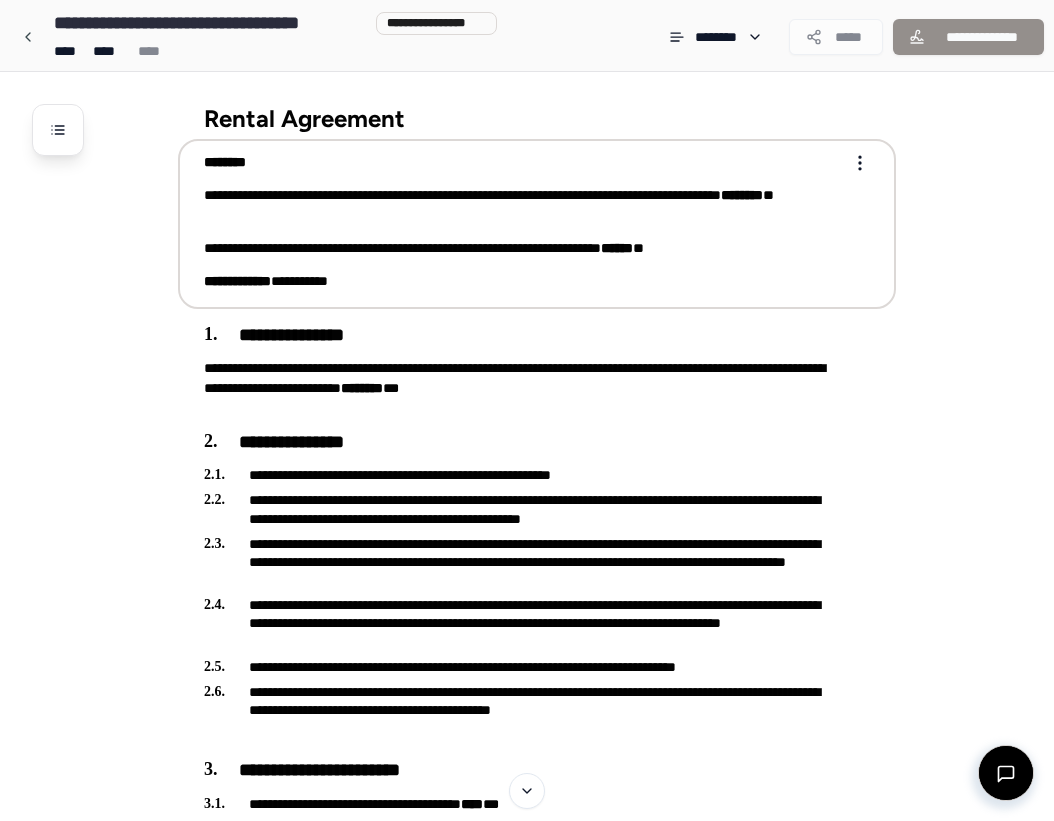 click on "**********" at bounding box center [527, 3133] 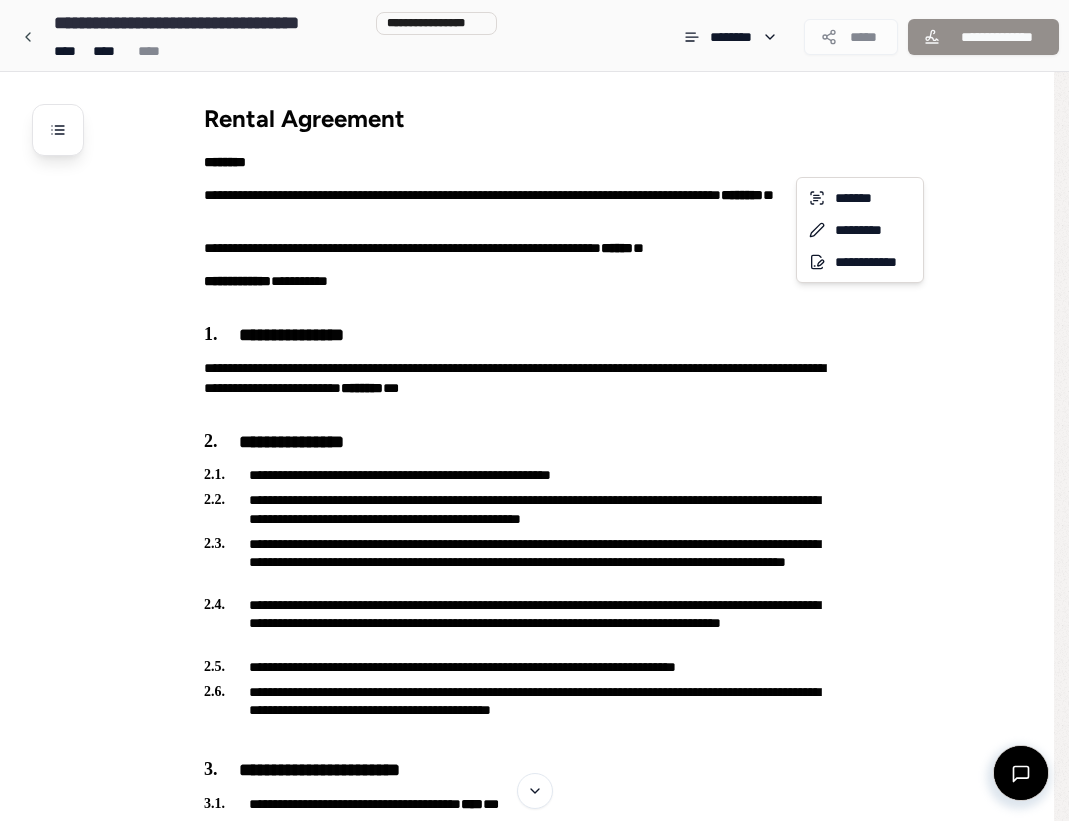 click on "**********" at bounding box center (534, 3133) 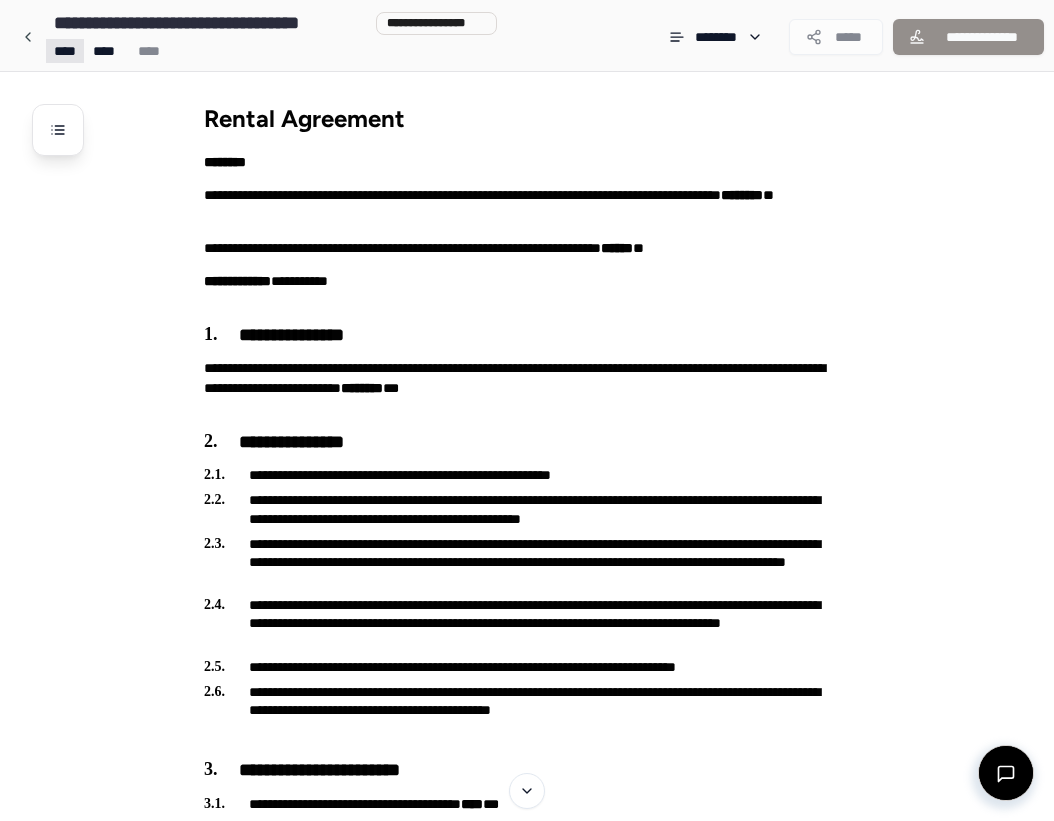 click on "**********" at bounding box center (527, 3133) 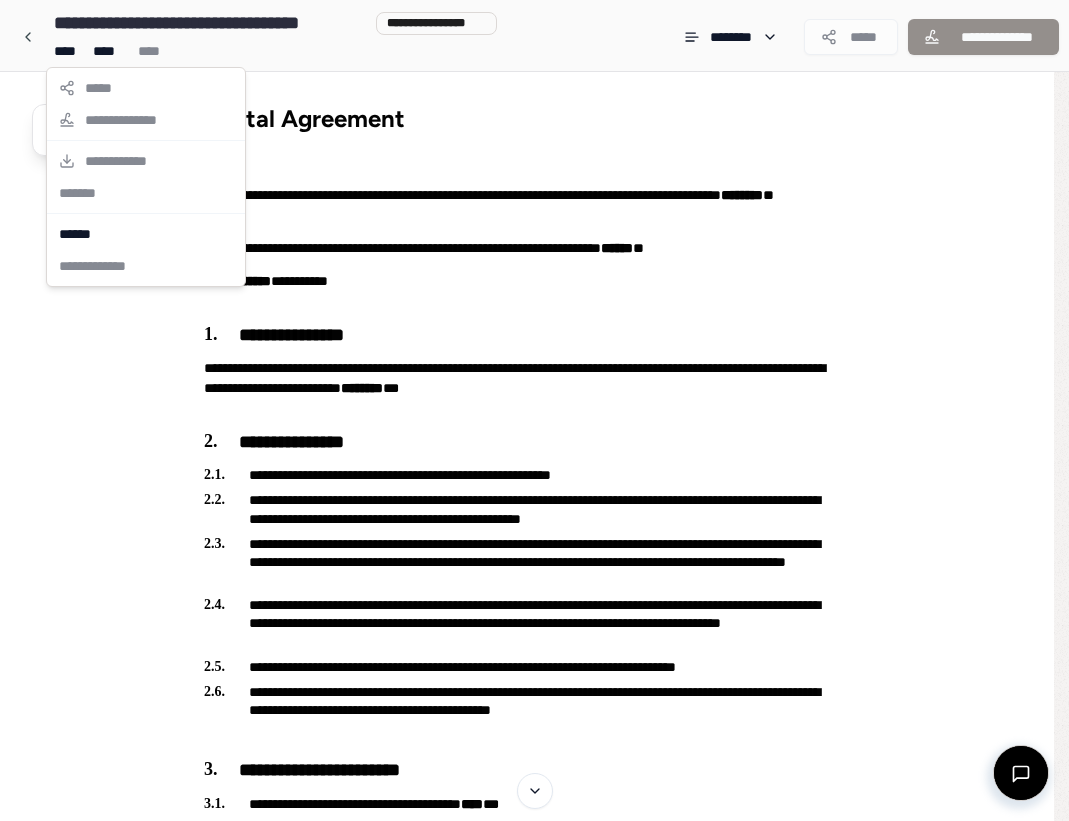 click on "**********" at bounding box center (534, 3133) 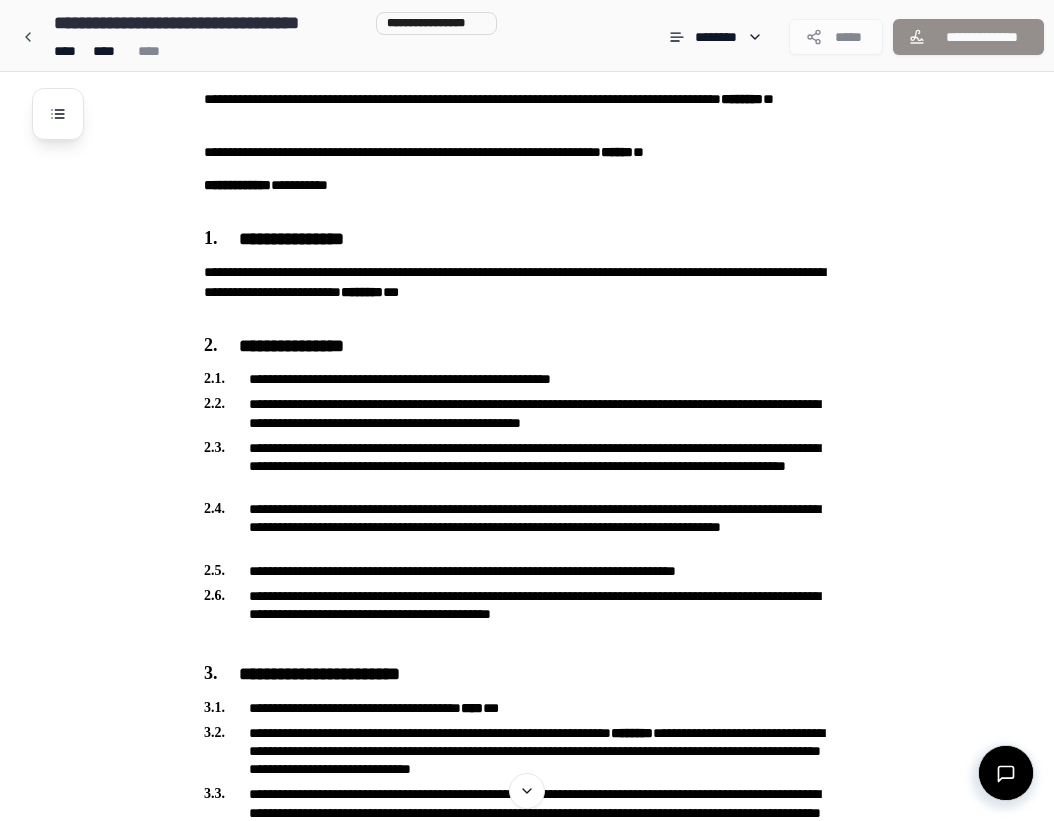 scroll, scrollTop: 104, scrollLeft: 0, axis: vertical 